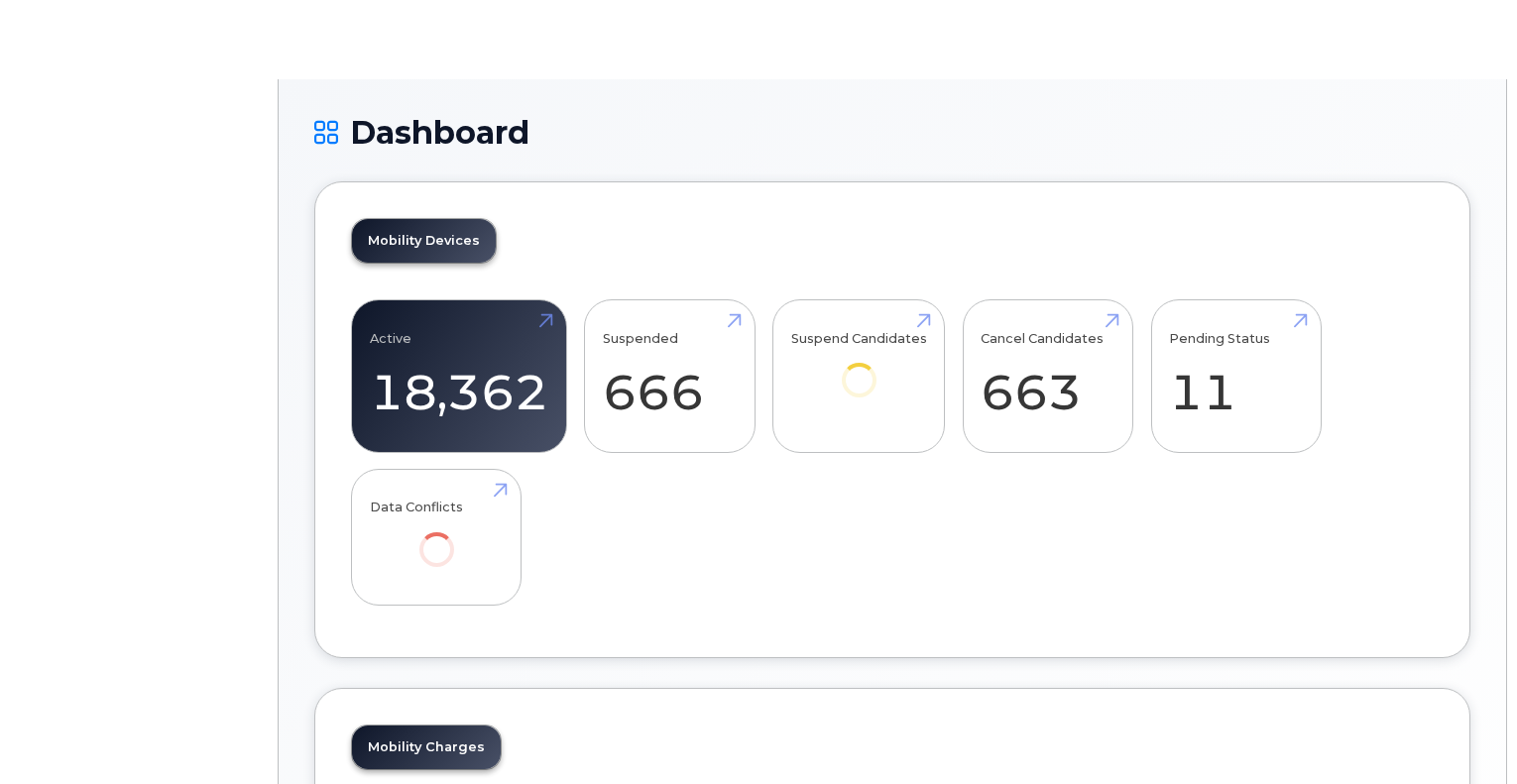 scroll, scrollTop: 0, scrollLeft: 0, axis: both 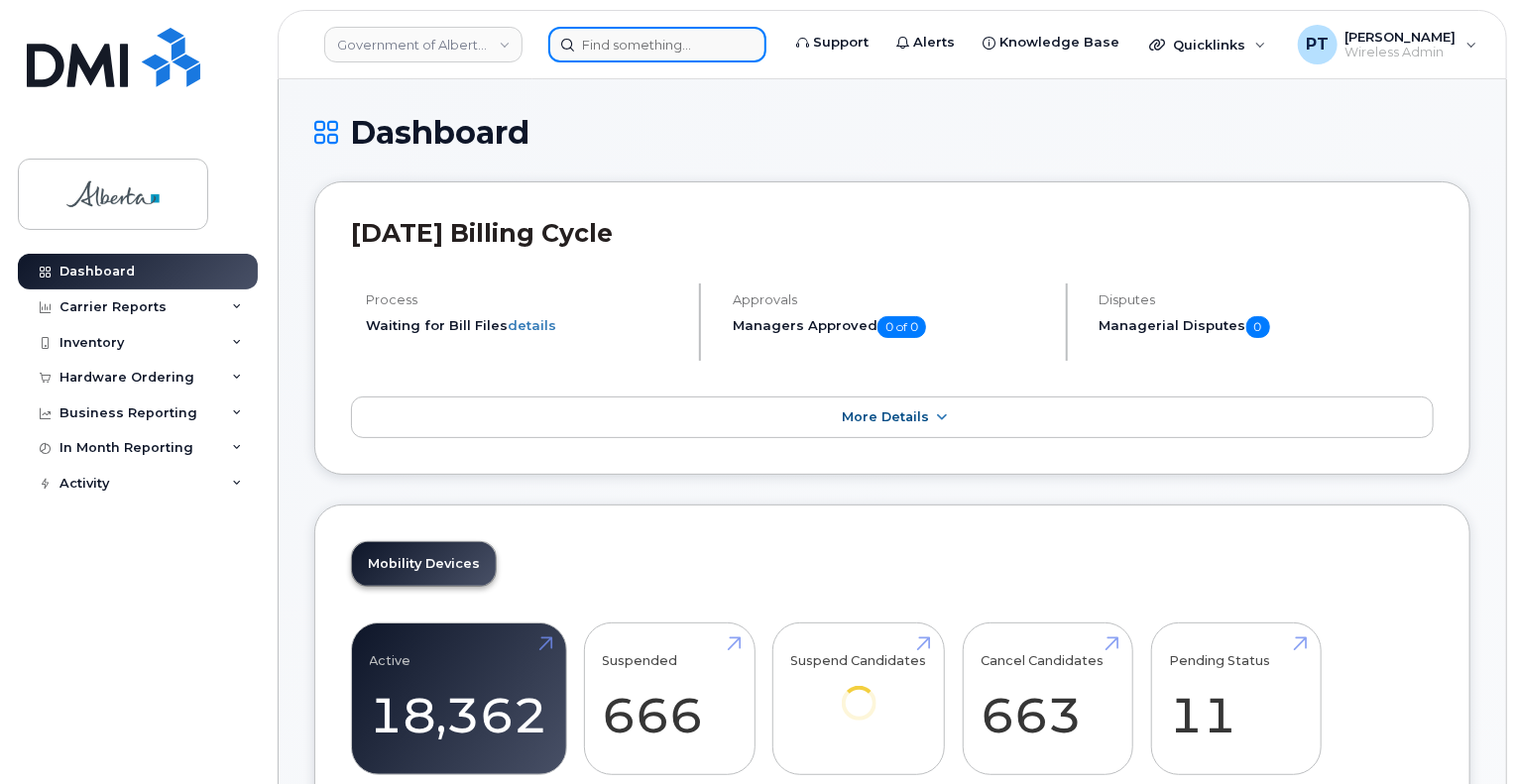 click at bounding box center [657, 45] 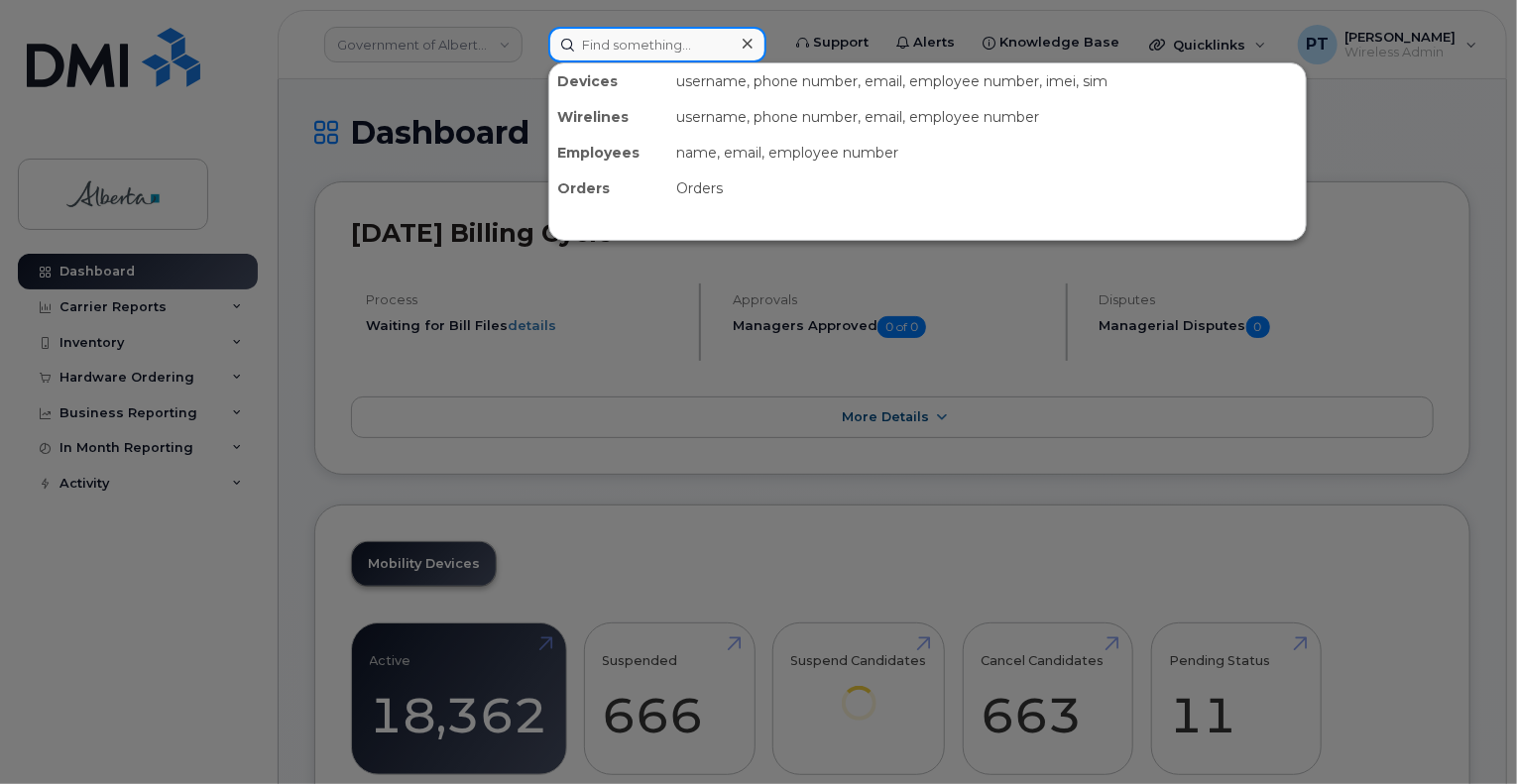 paste on "5873410523" 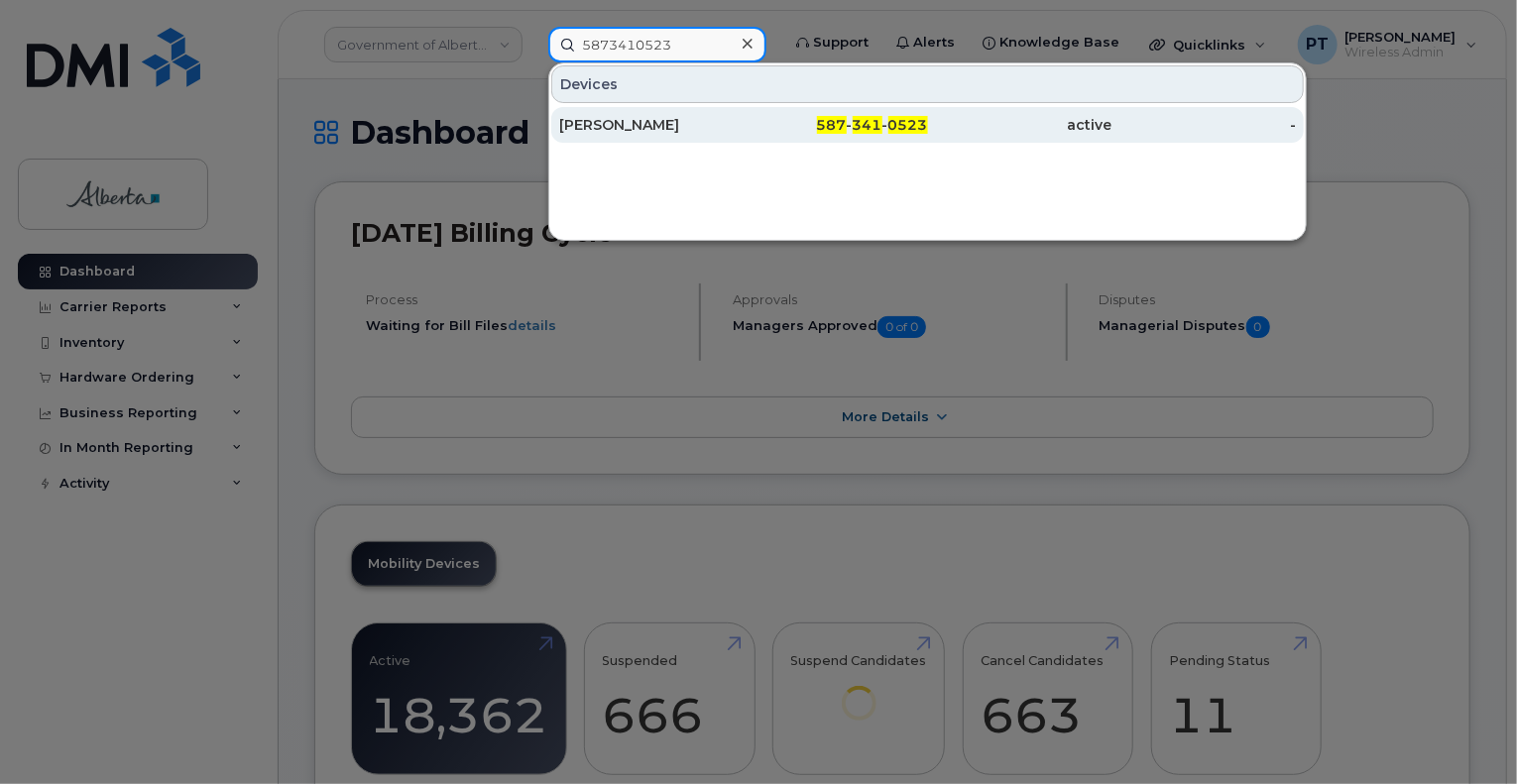 type on "5873410523" 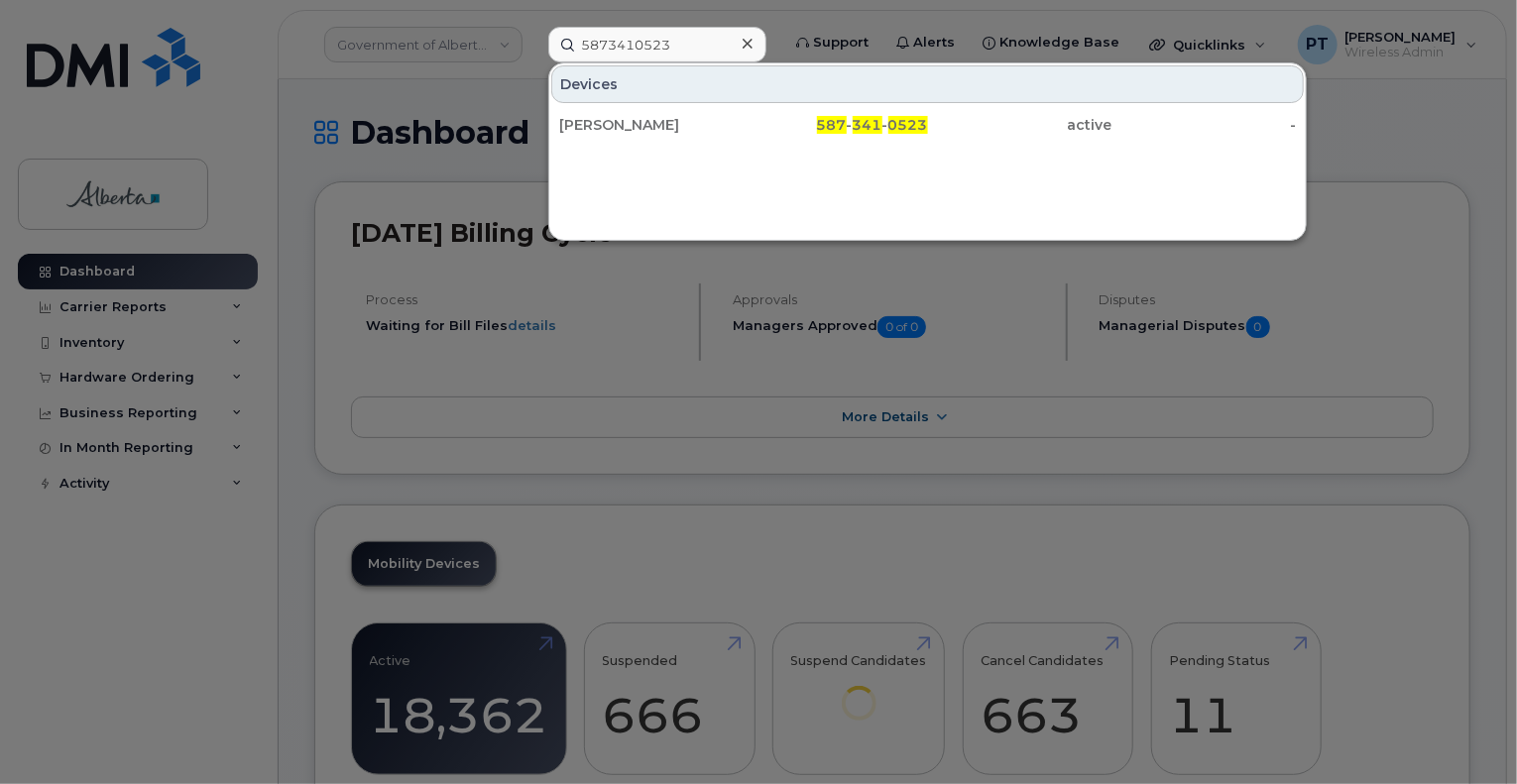 drag, startPoint x: 611, startPoint y: 120, endPoint x: 550, endPoint y: 284, distance: 174.97714 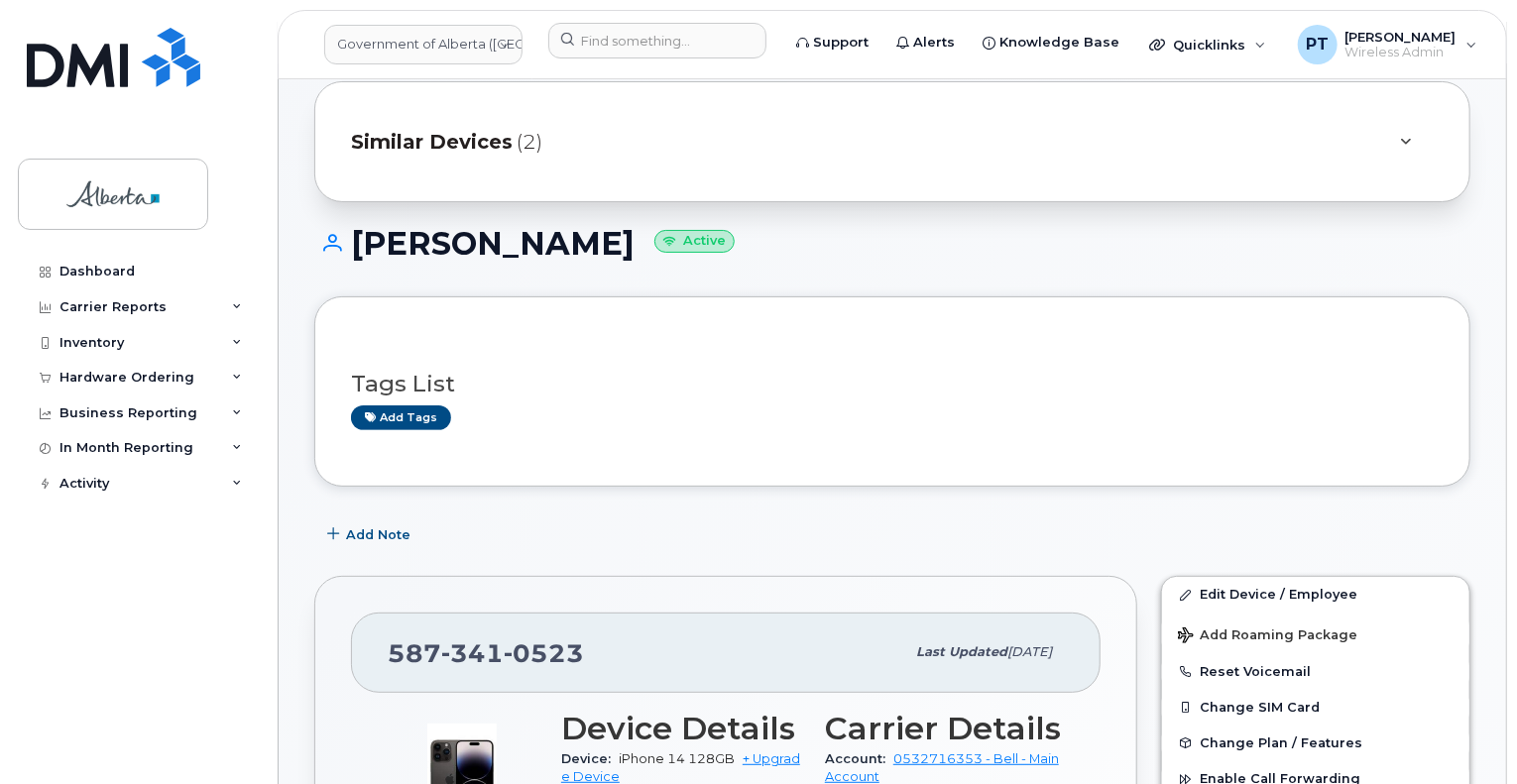 scroll, scrollTop: 0, scrollLeft: 0, axis: both 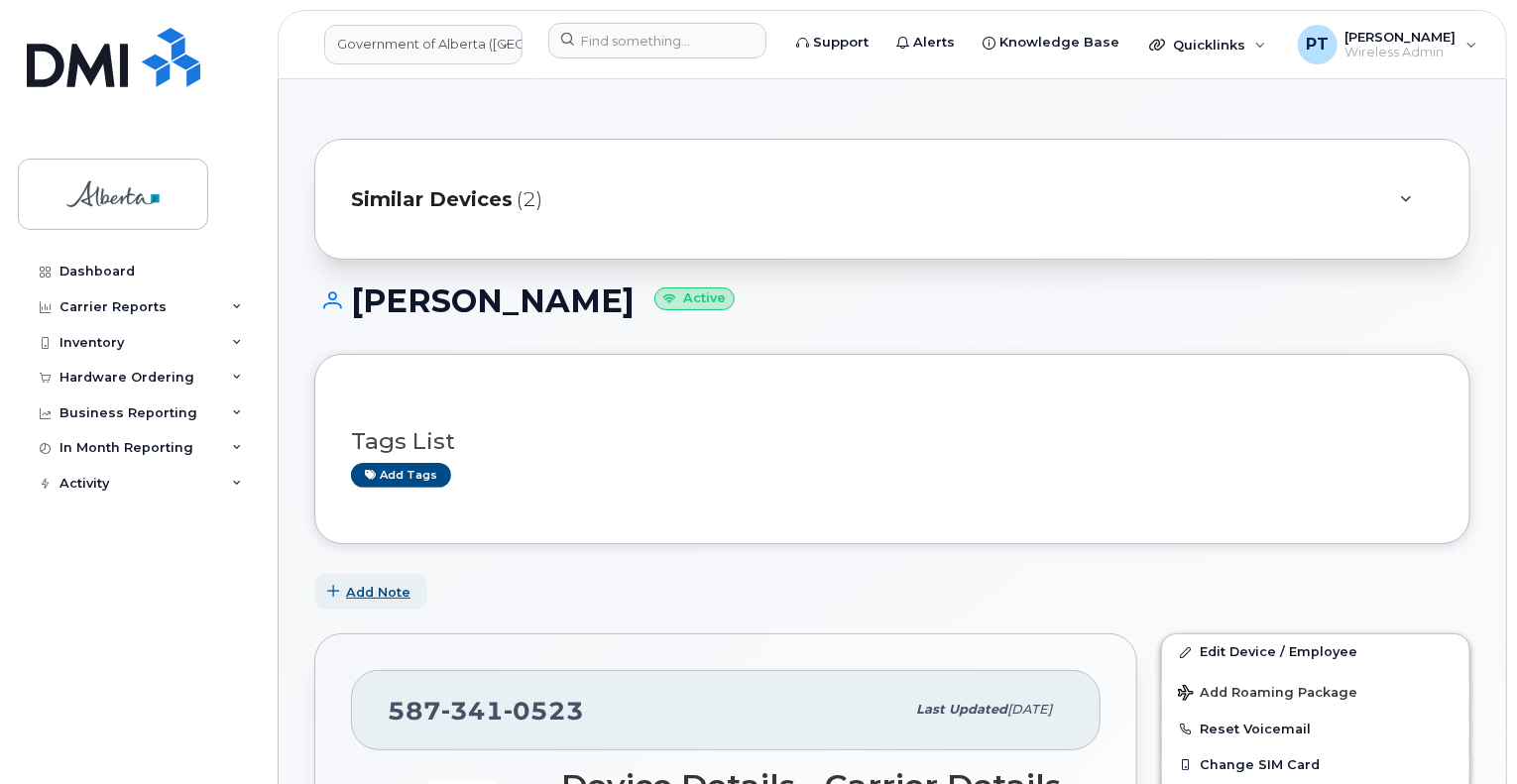 click on "Add Note" at bounding box center [378, 592] 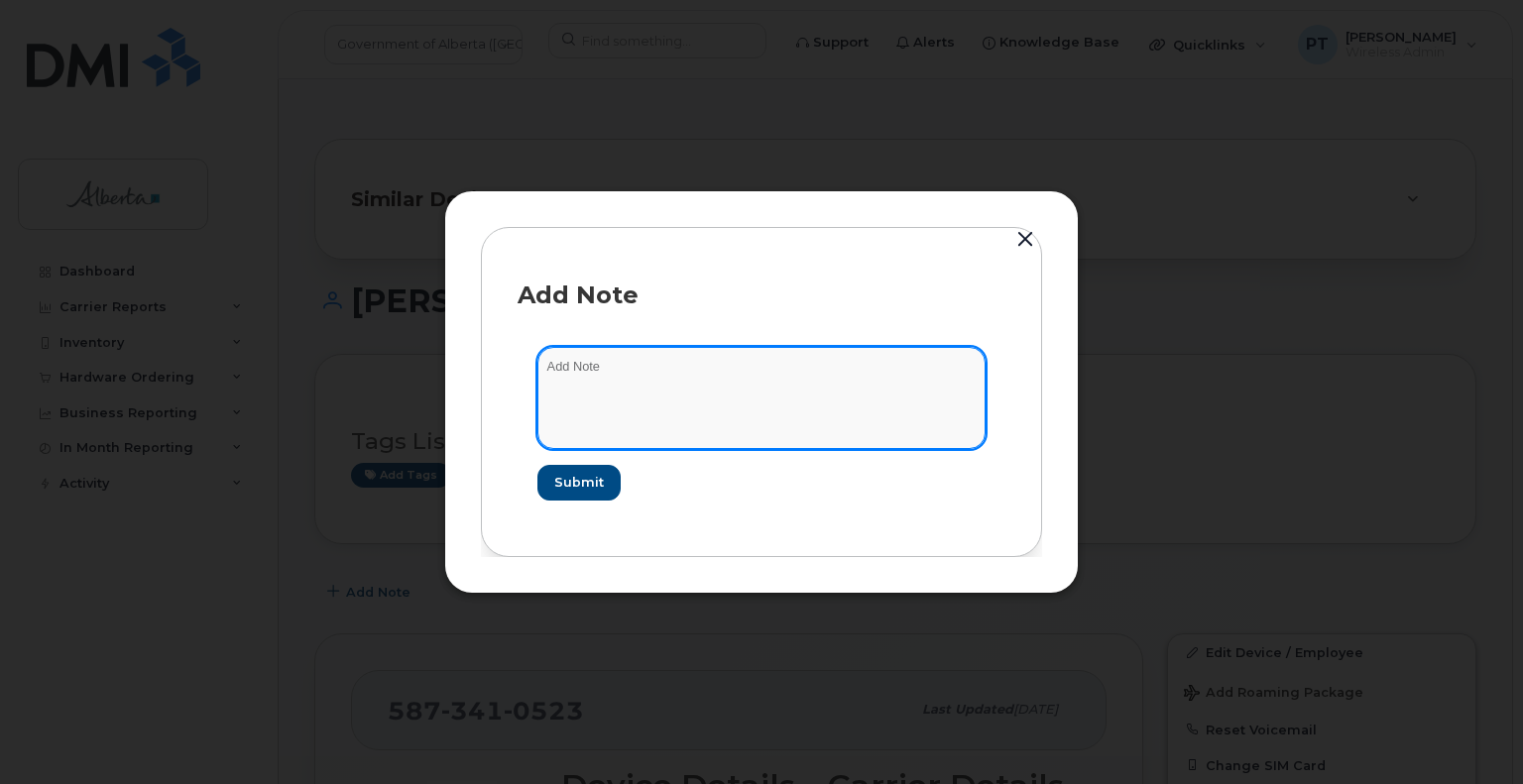 click at bounding box center (762, 397) 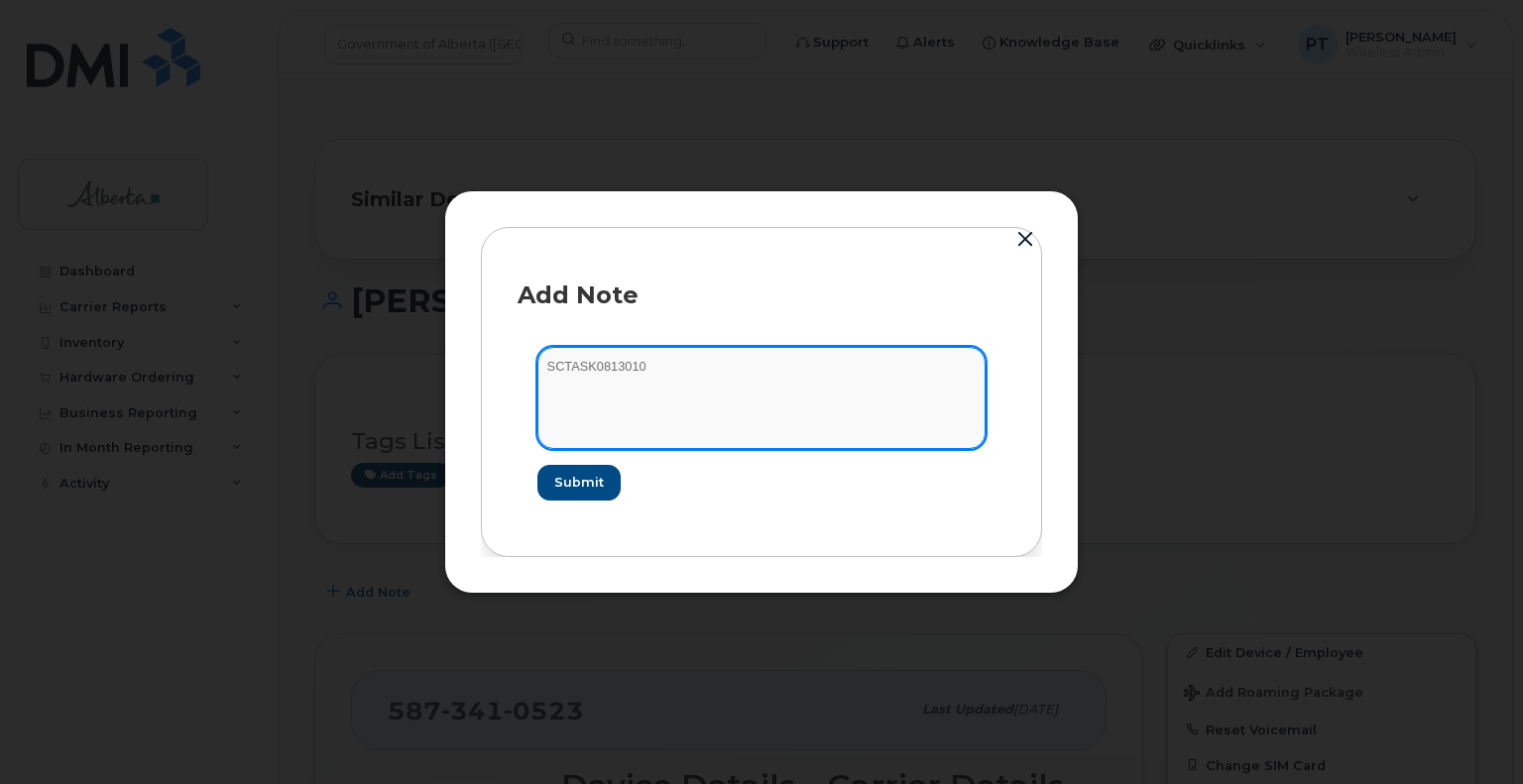 click on "SCTASK0813010" at bounding box center (762, 397) 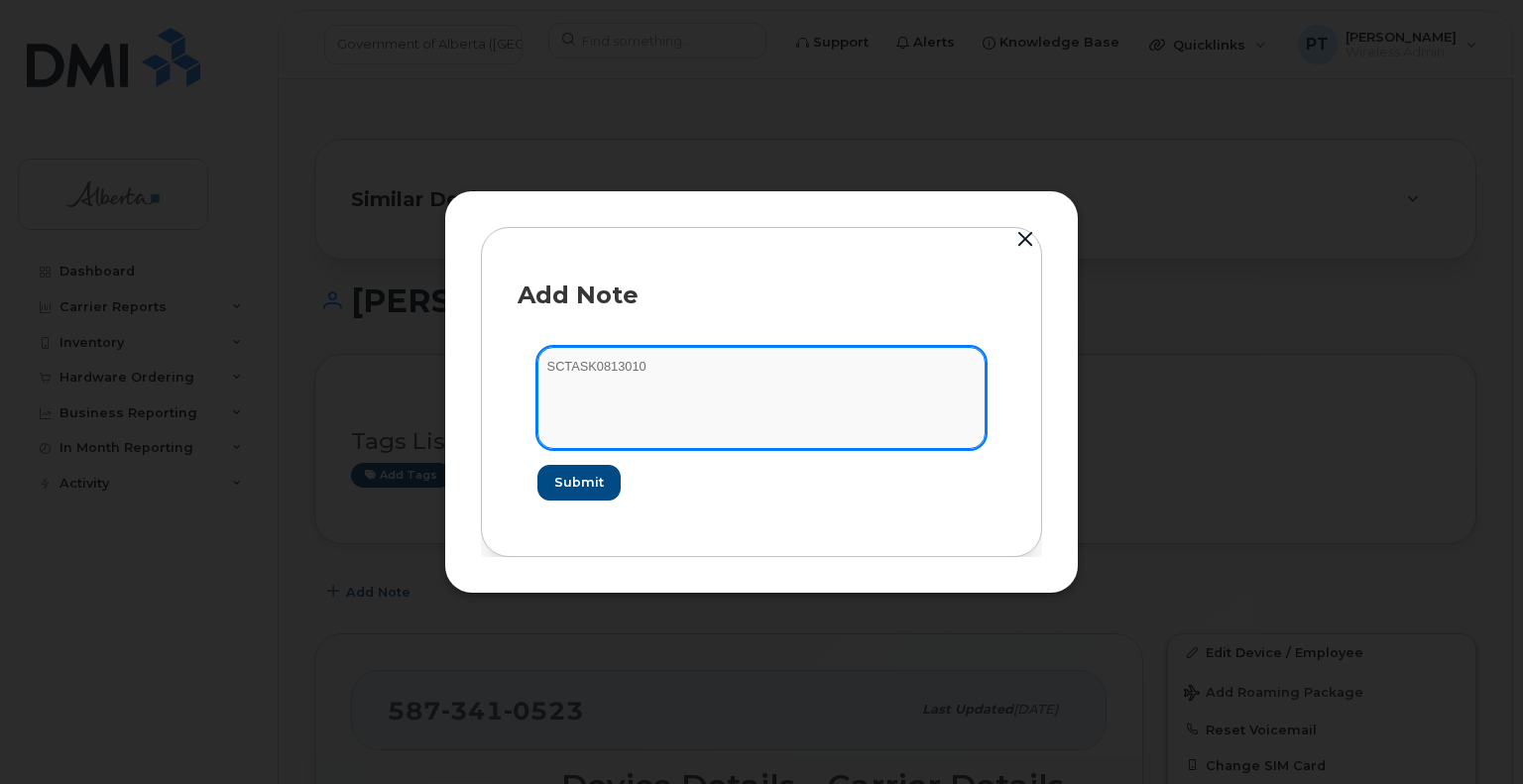paste on "Device Plan Reassign" 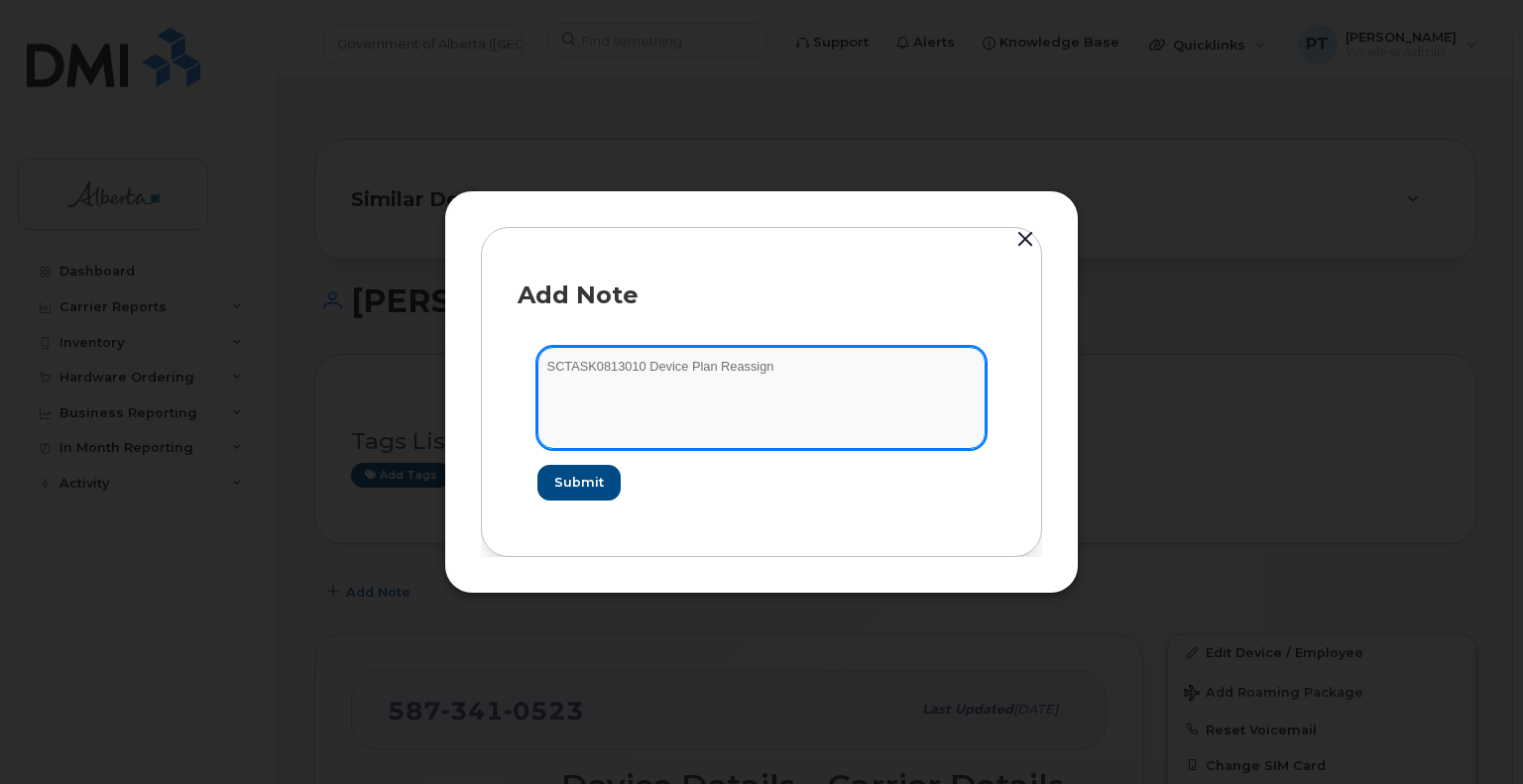 click on "SCTASK0813010 Device Plan Reassign" at bounding box center [762, 397] 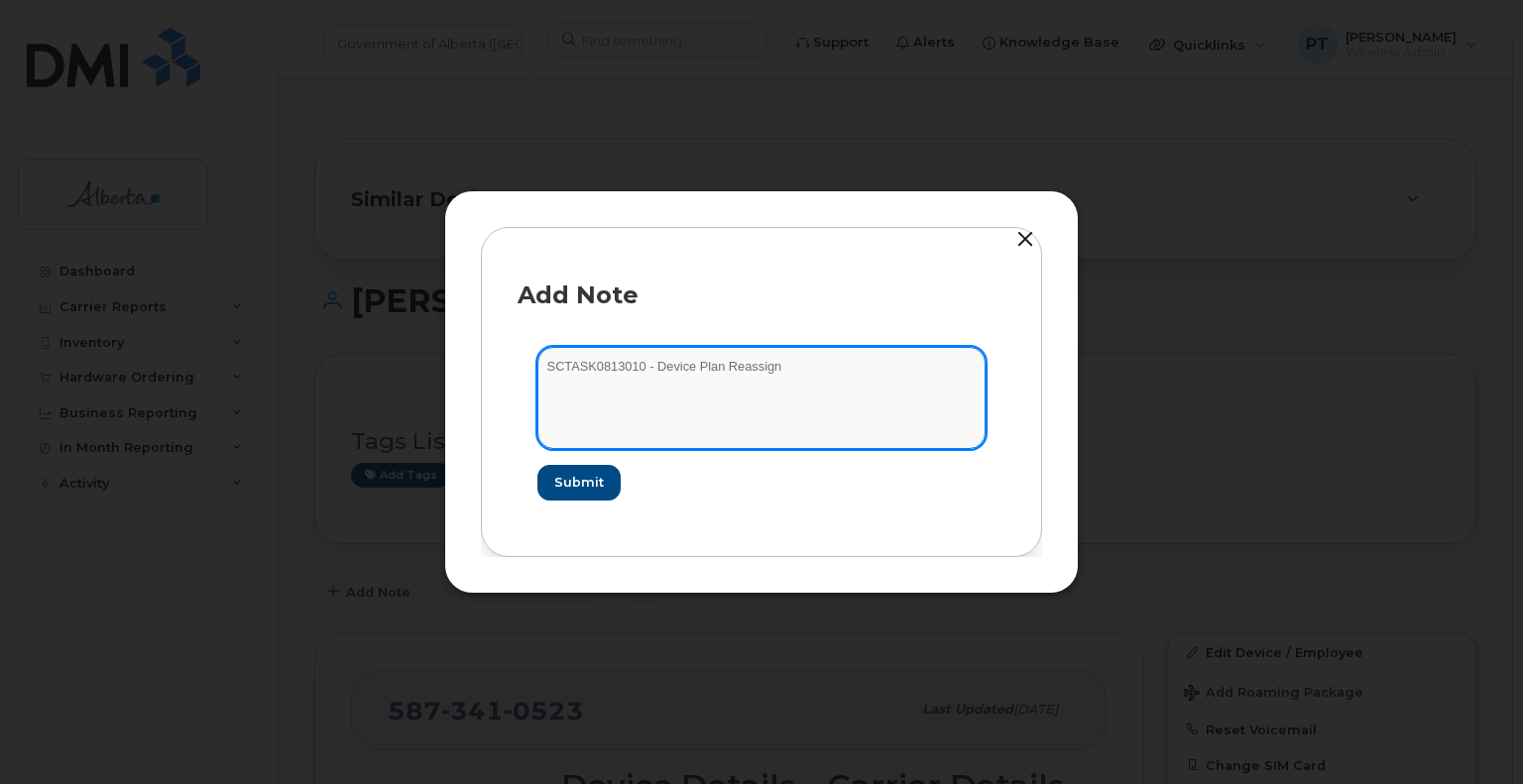 click on "SCTASK0813010 - Device Plan Reassign" at bounding box center (762, 397) 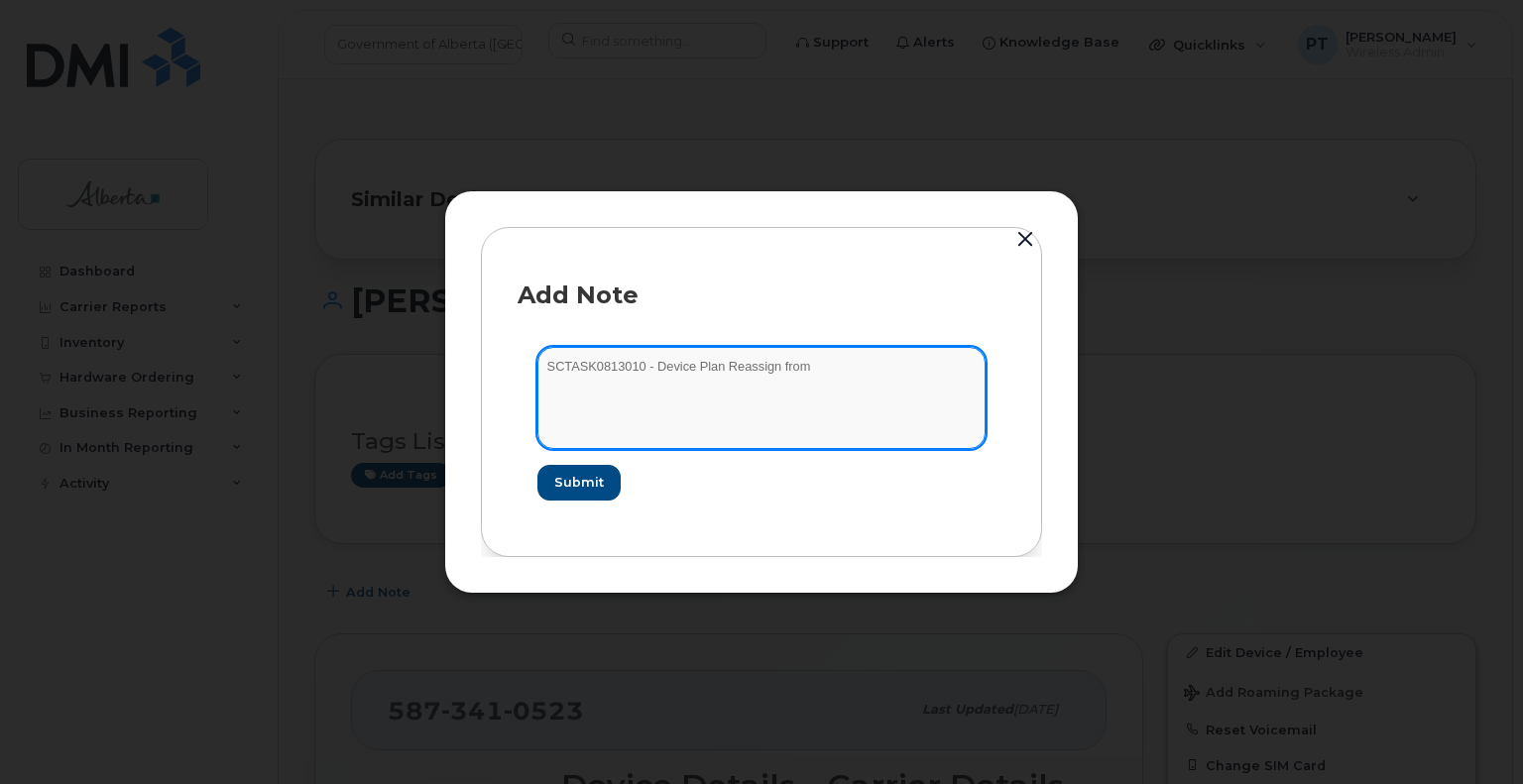 click on "SCTASK0813010 - Device Plan Reassign from" at bounding box center (762, 397) 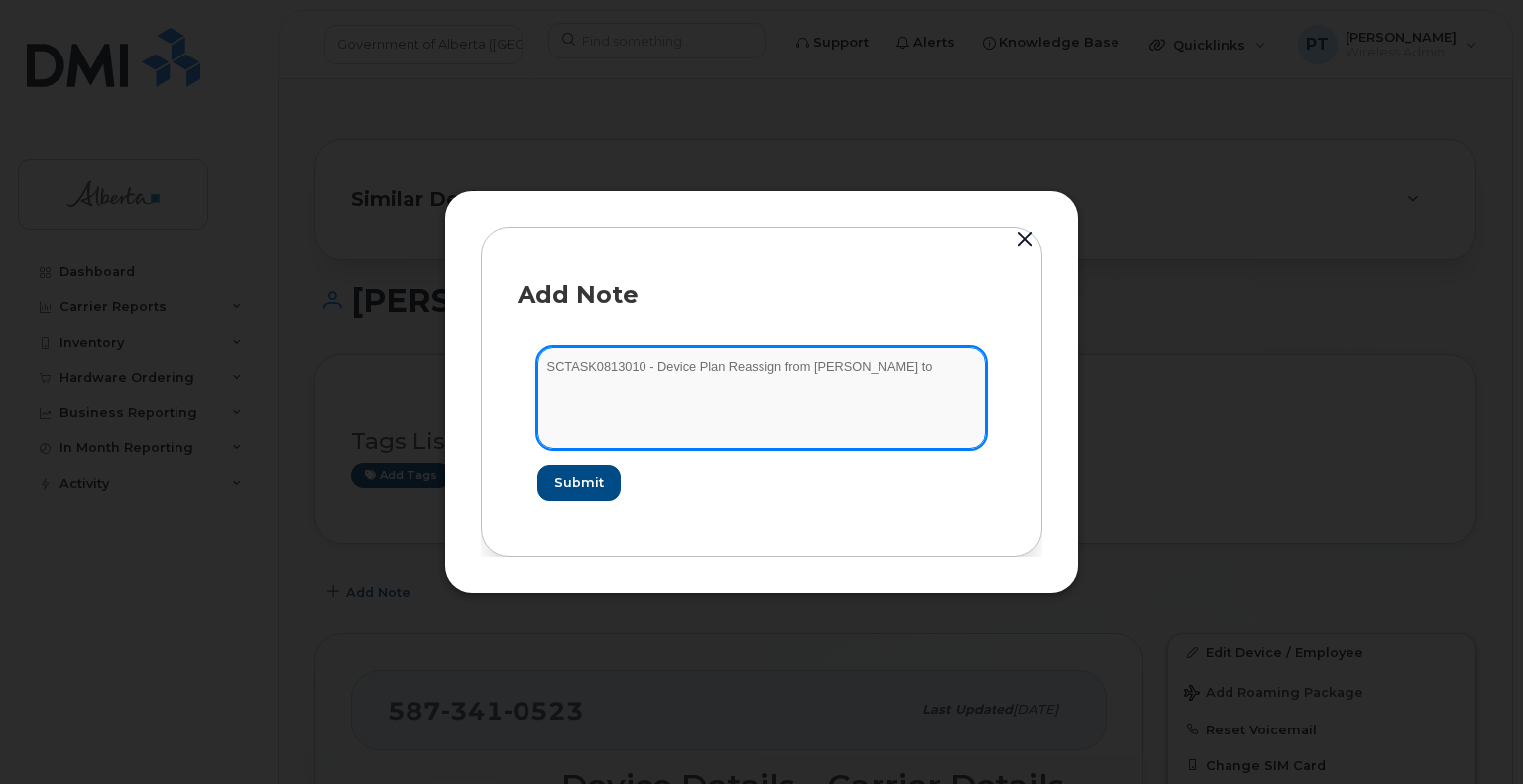 click on "SCTASK0813010 - Device Plan Reassign from Erin Morgan to" at bounding box center (762, 397) 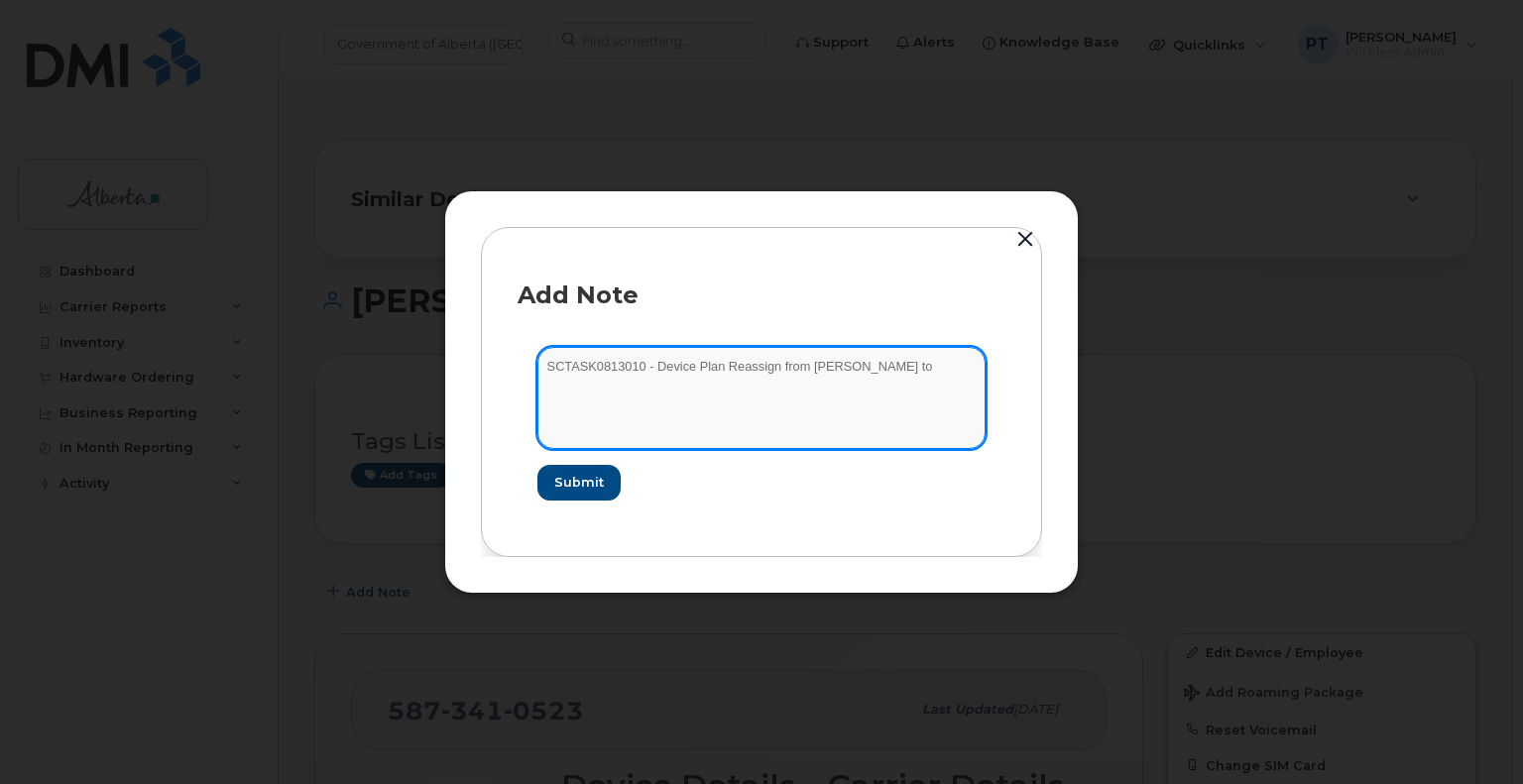 paste on "Charleen Anderson" 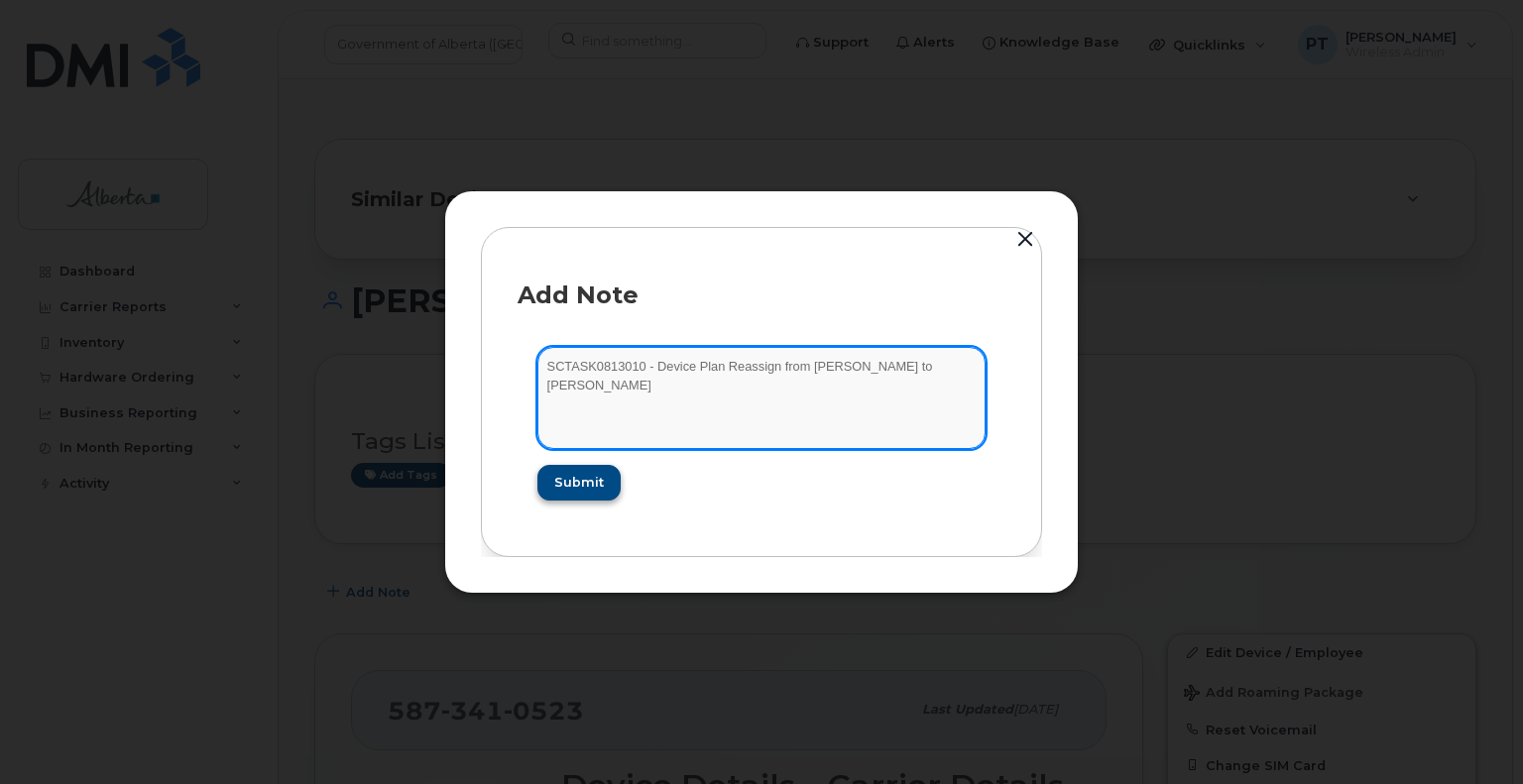 type on "SCTASK0813010 - Device Plan Reassign from Erin Morgan to Charleen Anderson" 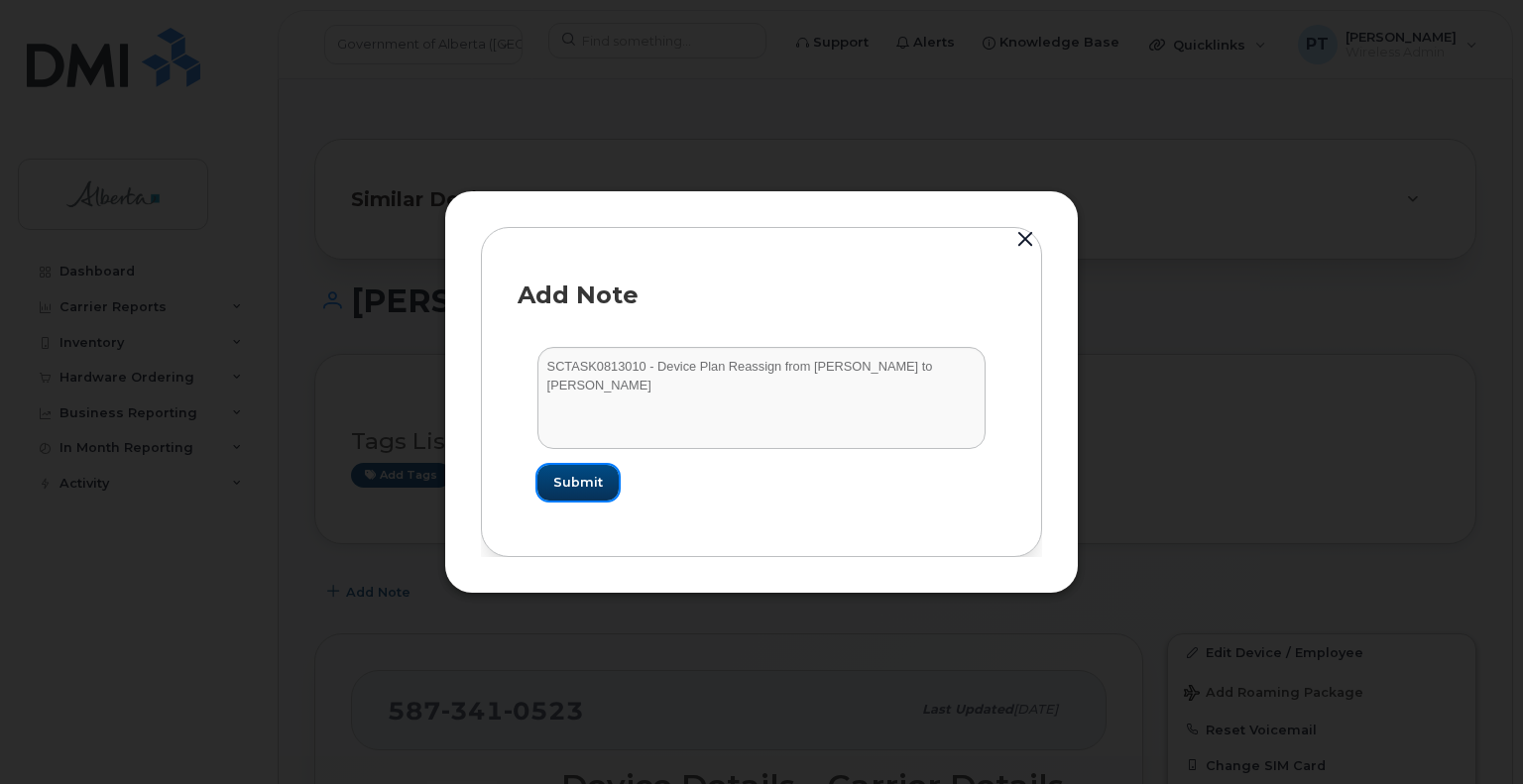 click on "Submit" at bounding box center (578, 482) 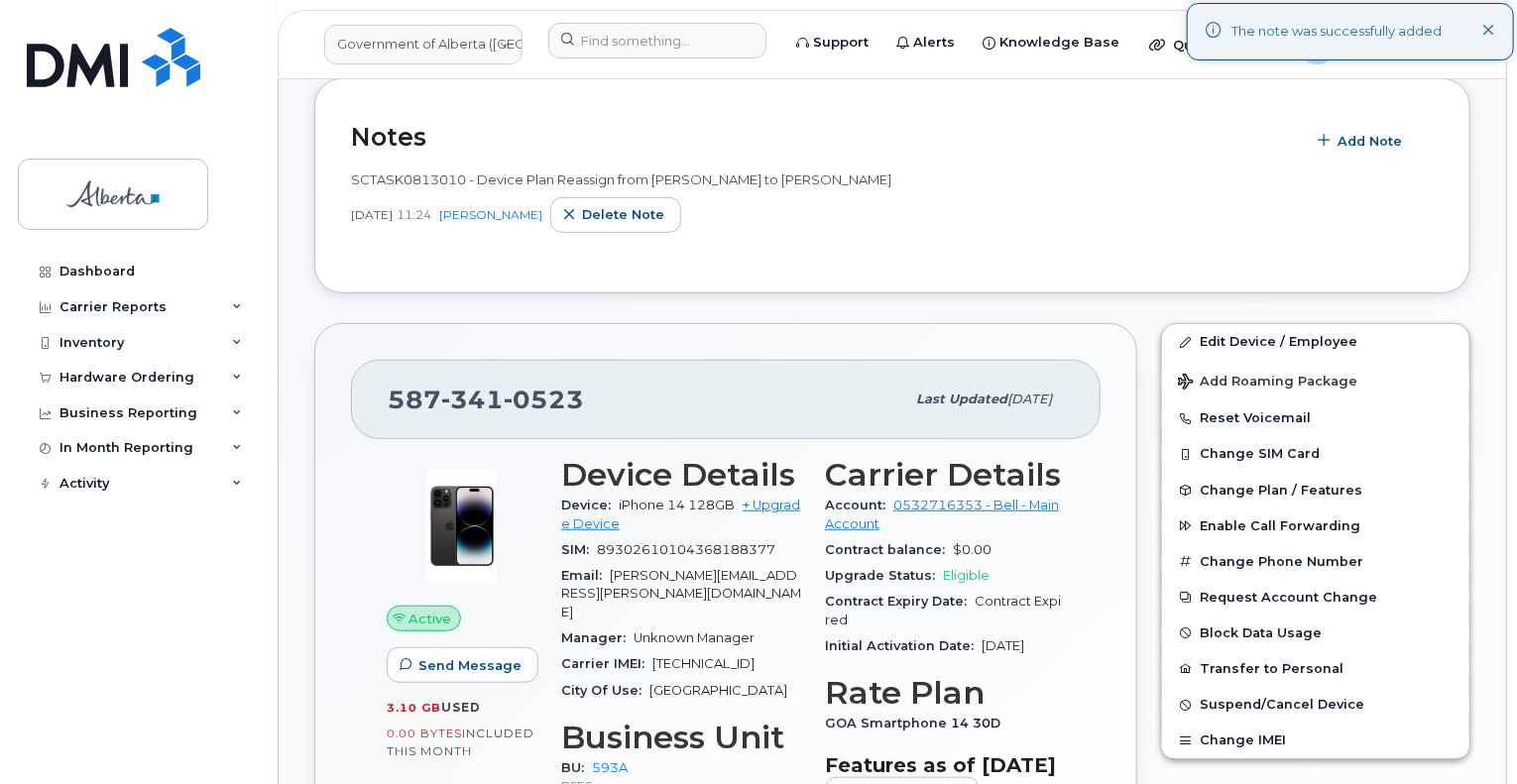 scroll, scrollTop: 694, scrollLeft: 0, axis: vertical 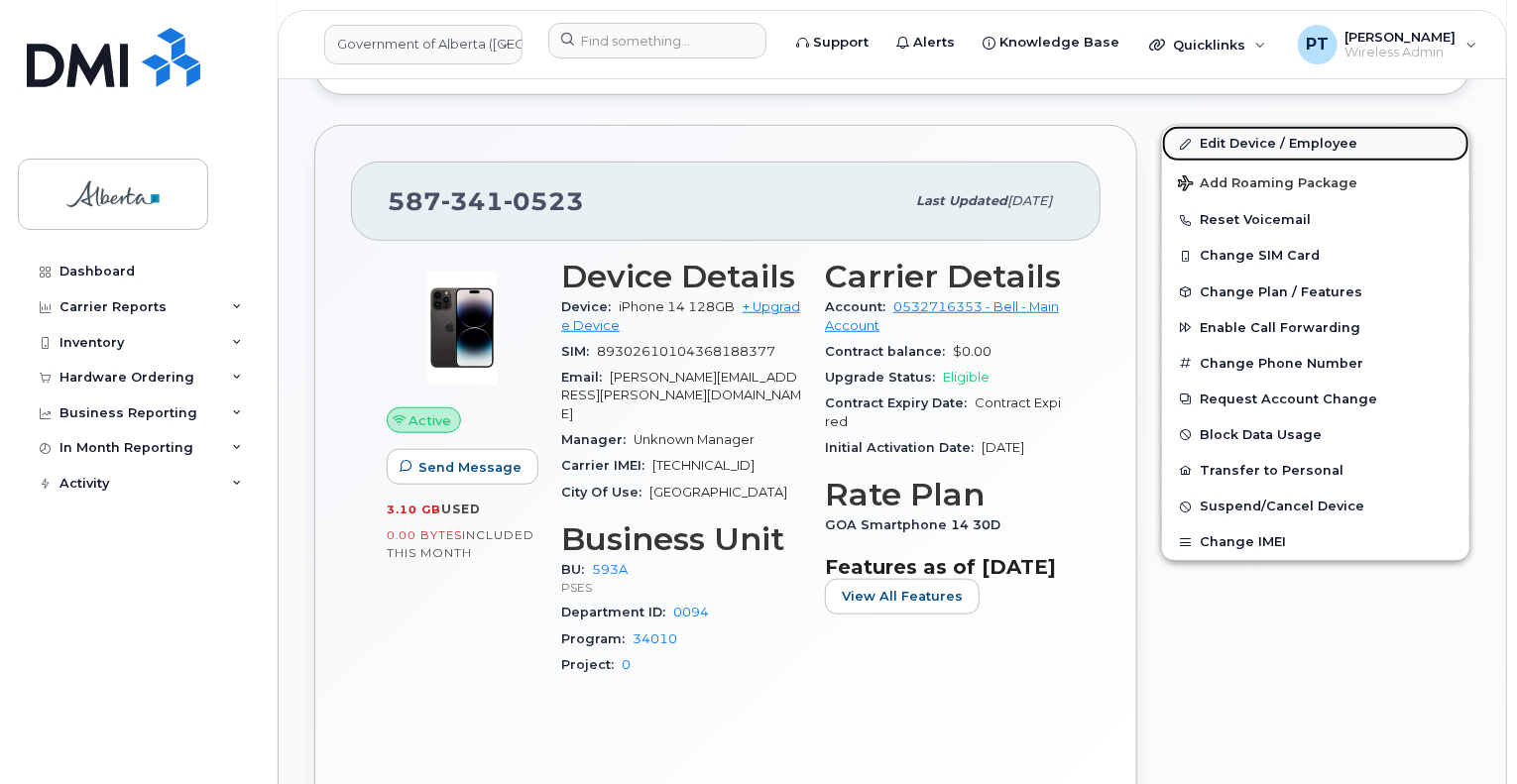 click on "Edit Device / Employee" at bounding box center (1316, 144) 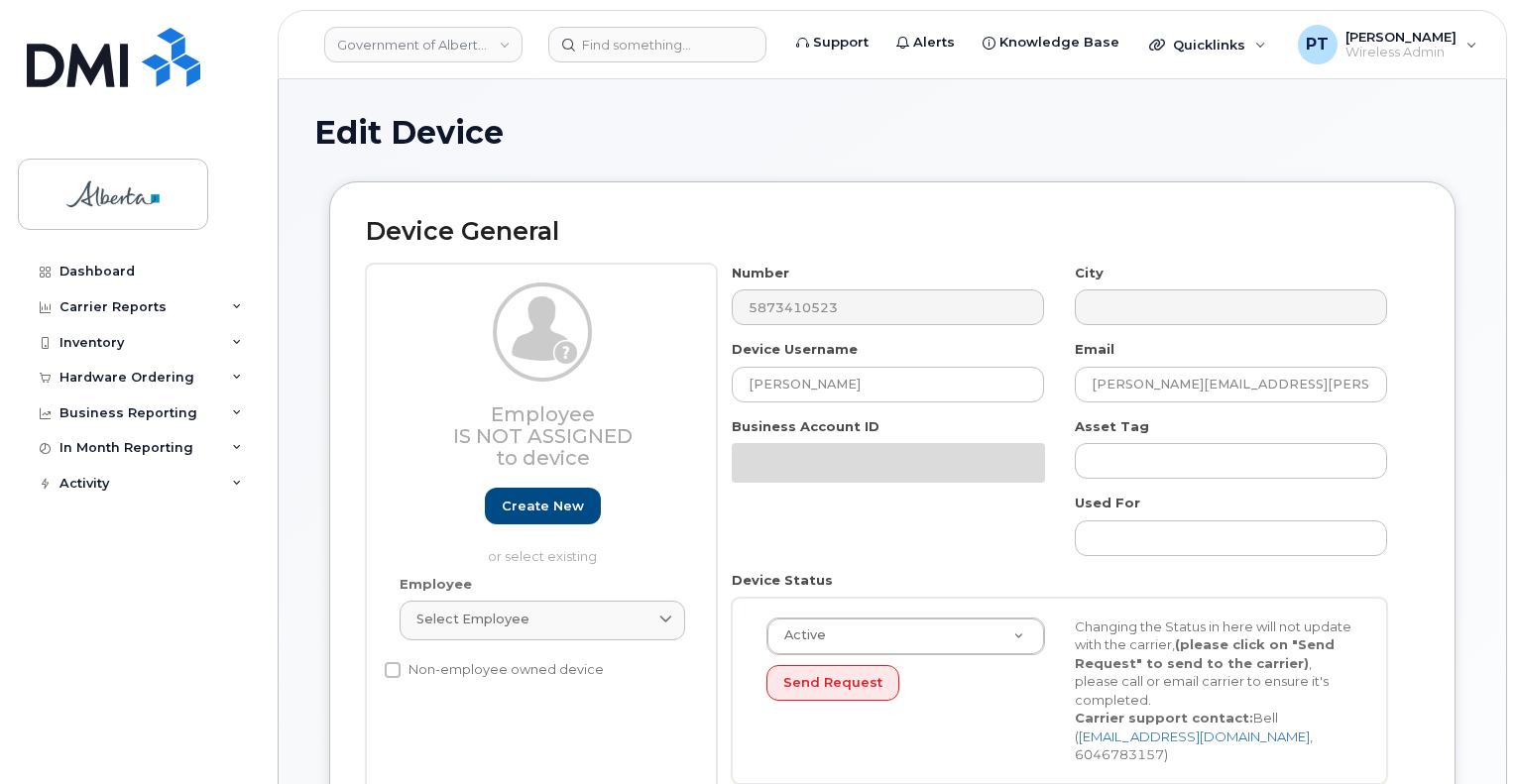 select on "4797682" 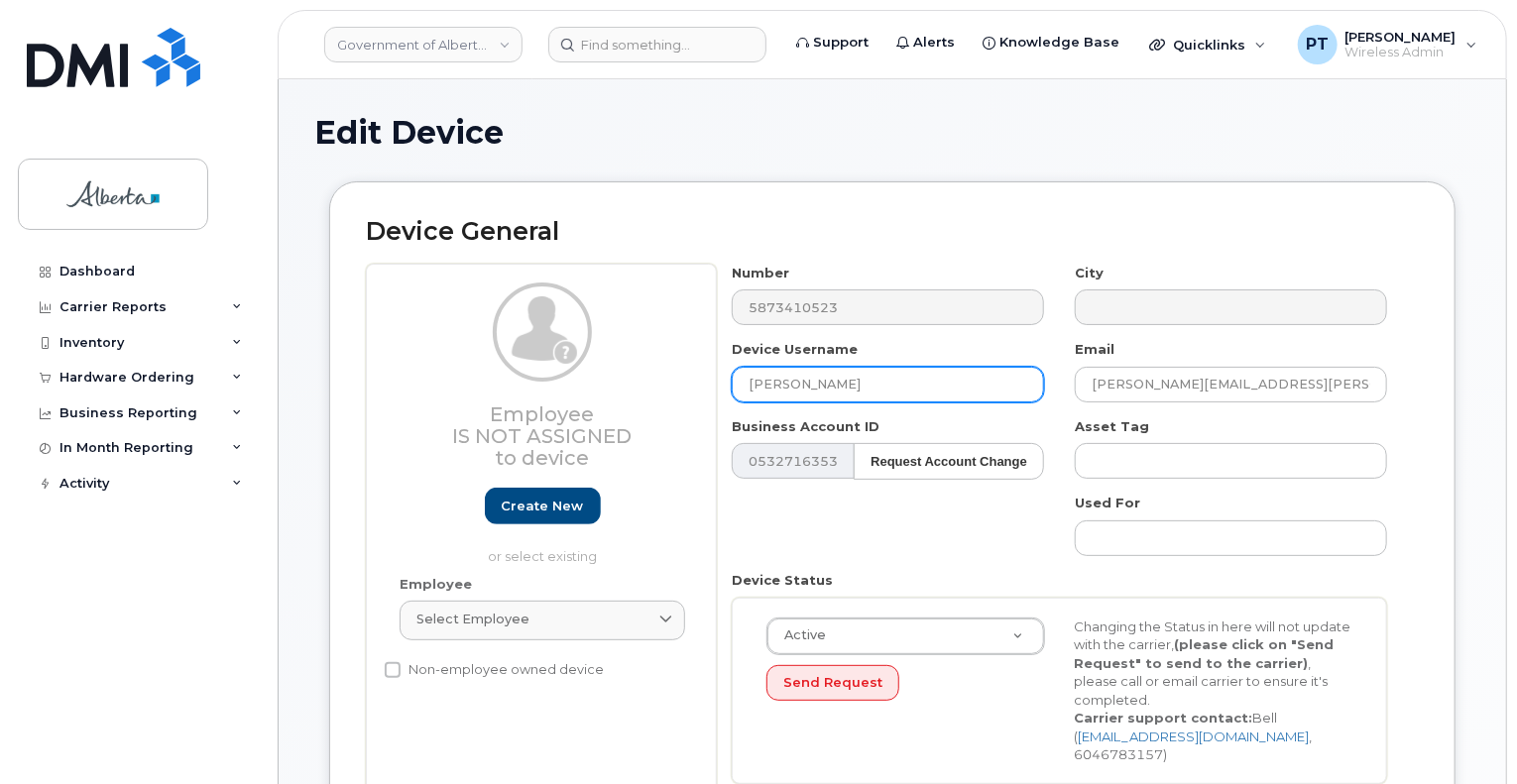 drag, startPoint x: 686, startPoint y: 388, endPoint x: 603, endPoint y: 399, distance: 83.72574 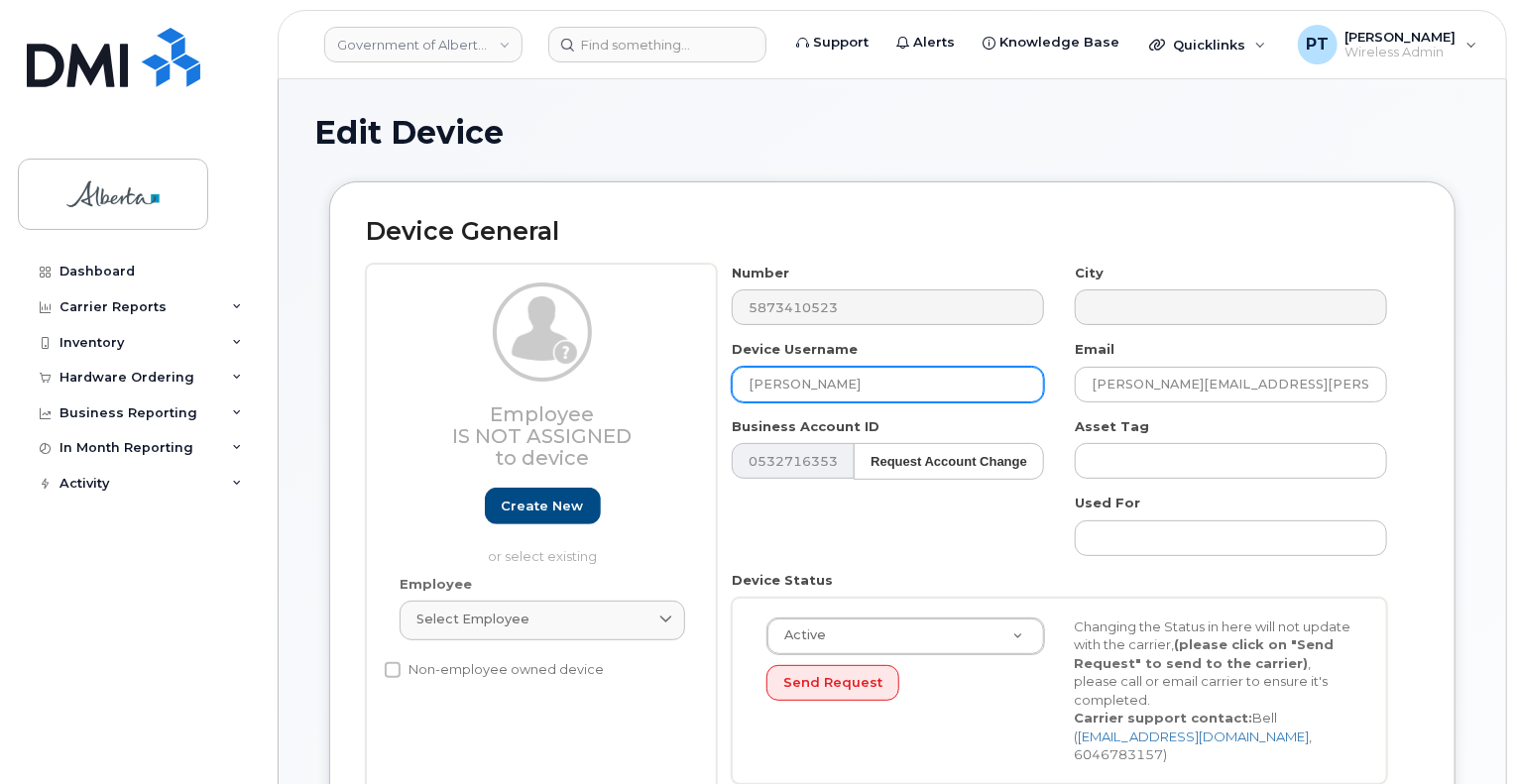 click on "Employee Is not assigned to device Create new or select existing Employee Select employee Type first three symbols or more
Non-employee owned device
Number
5873410523
City
Device Username
Erin Morgan
Email
Erin.Morgan@gov.ab.ca
Business Account ID
0532716353 (Bell) Request Account Change 11182
Asset Tag
Used For
Device Status
Active                                     Active
Suspended
Cancelled
Send Request
Changing the Status in here will not update with the carrier,   (please click on "Send Request" to send to the carrier)  , please call or email carrier to ensure it's completed.
Carrier support contact:
Bell
( wirelessbbmcare@bell.ca , 6046783157)" at bounding box center [892, 531] 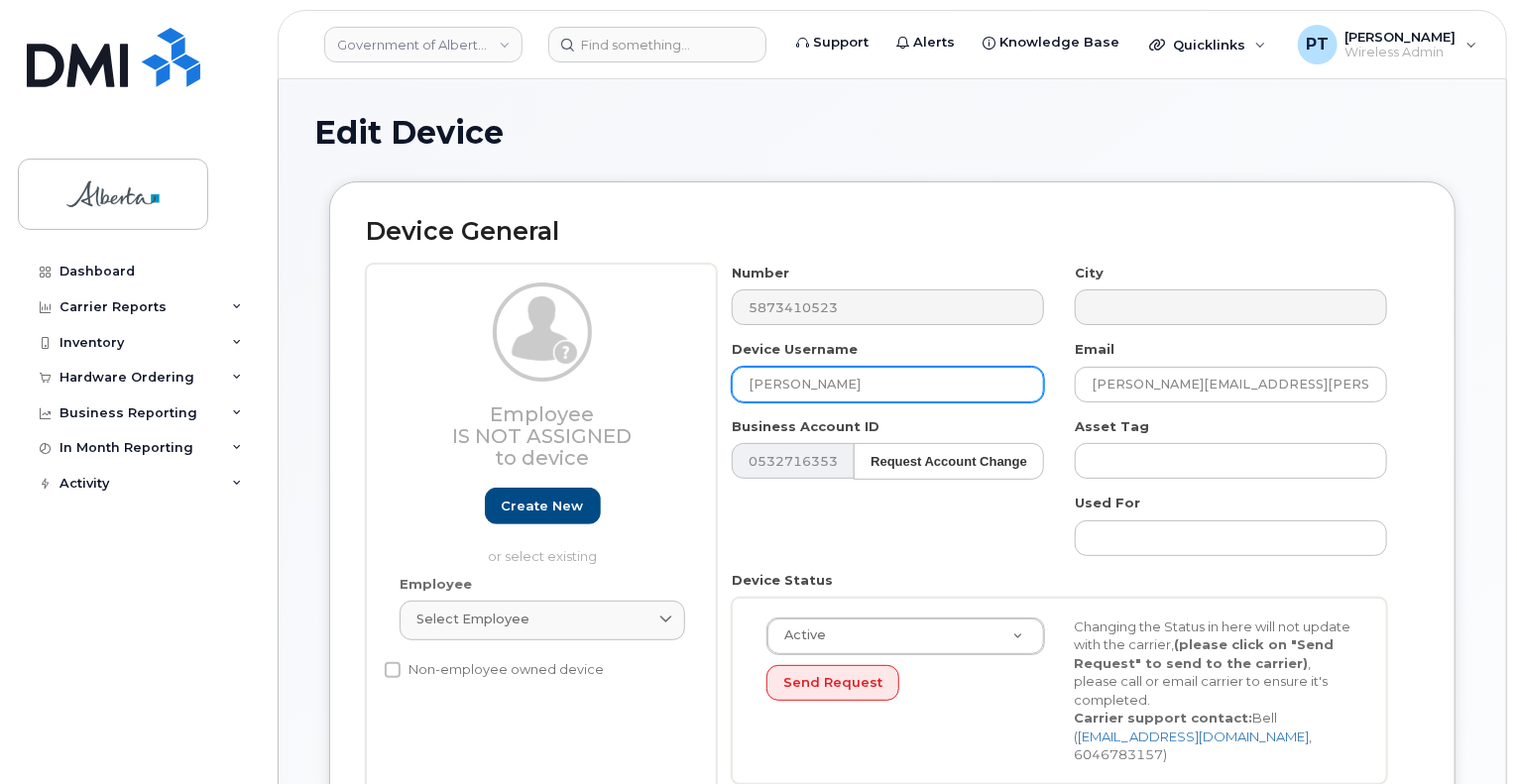 type on "Charleen Anderson" 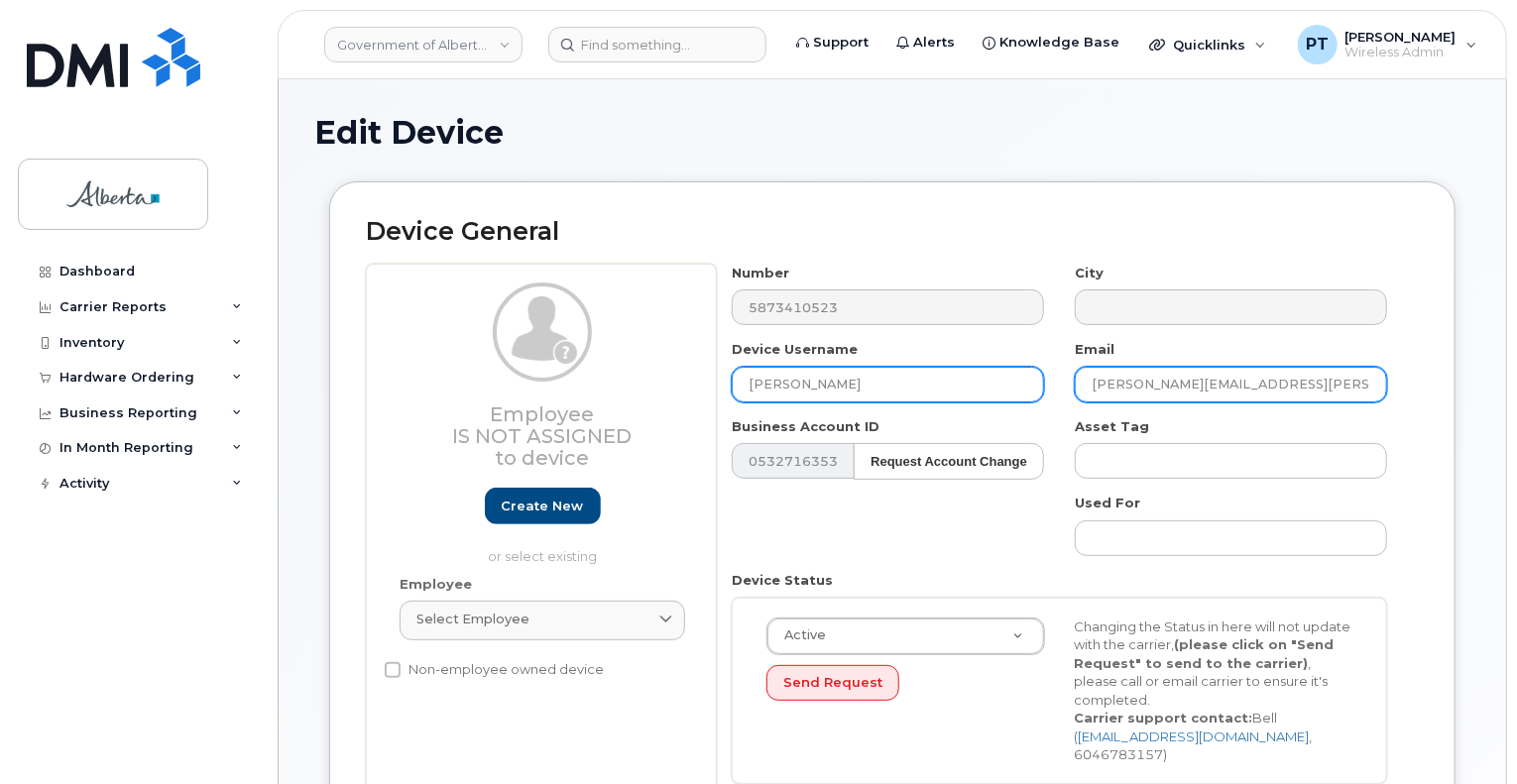drag, startPoint x: 1253, startPoint y: 387, endPoint x: 1038, endPoint y: 388, distance: 215.0023 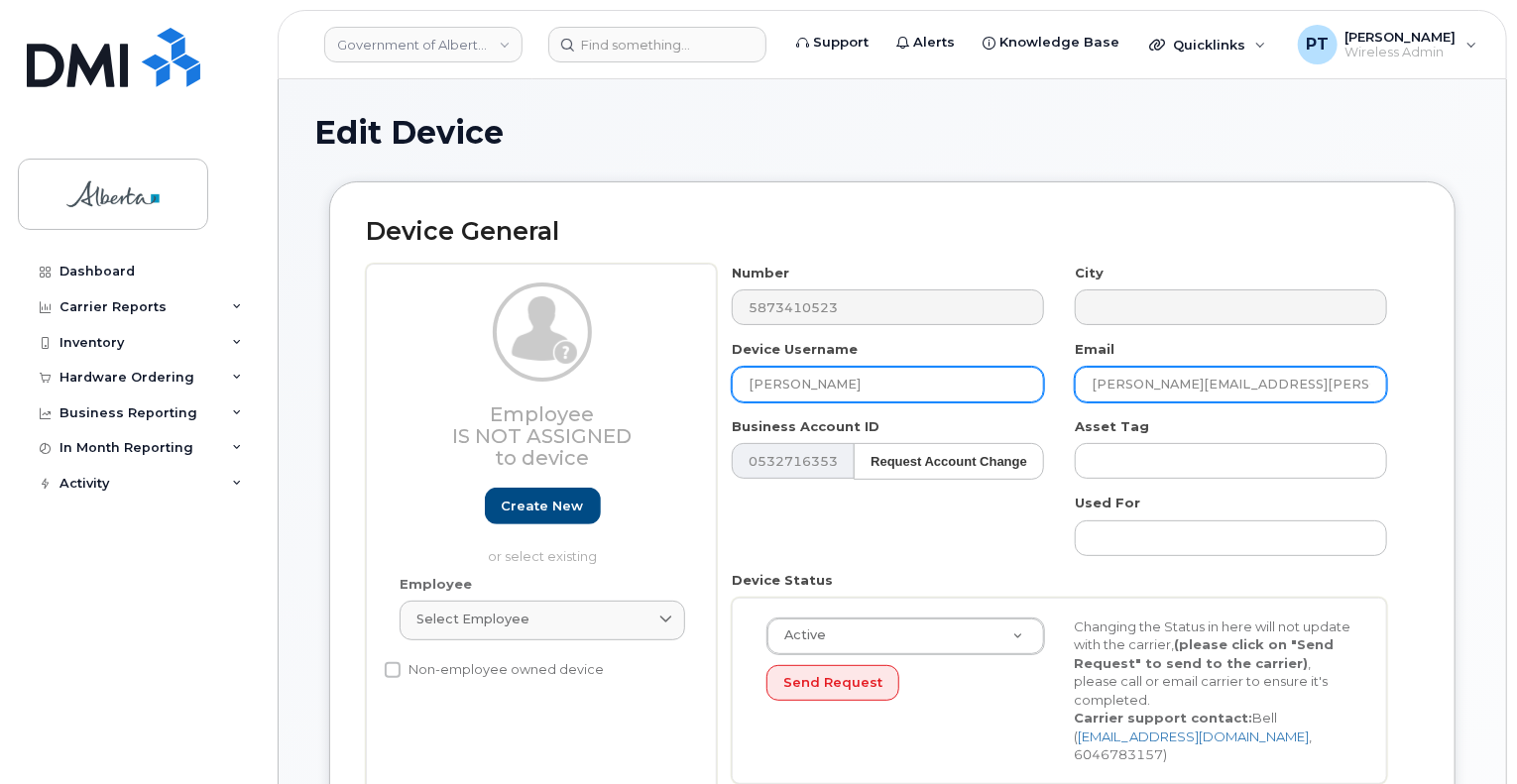 paste on "charleen.anderso" 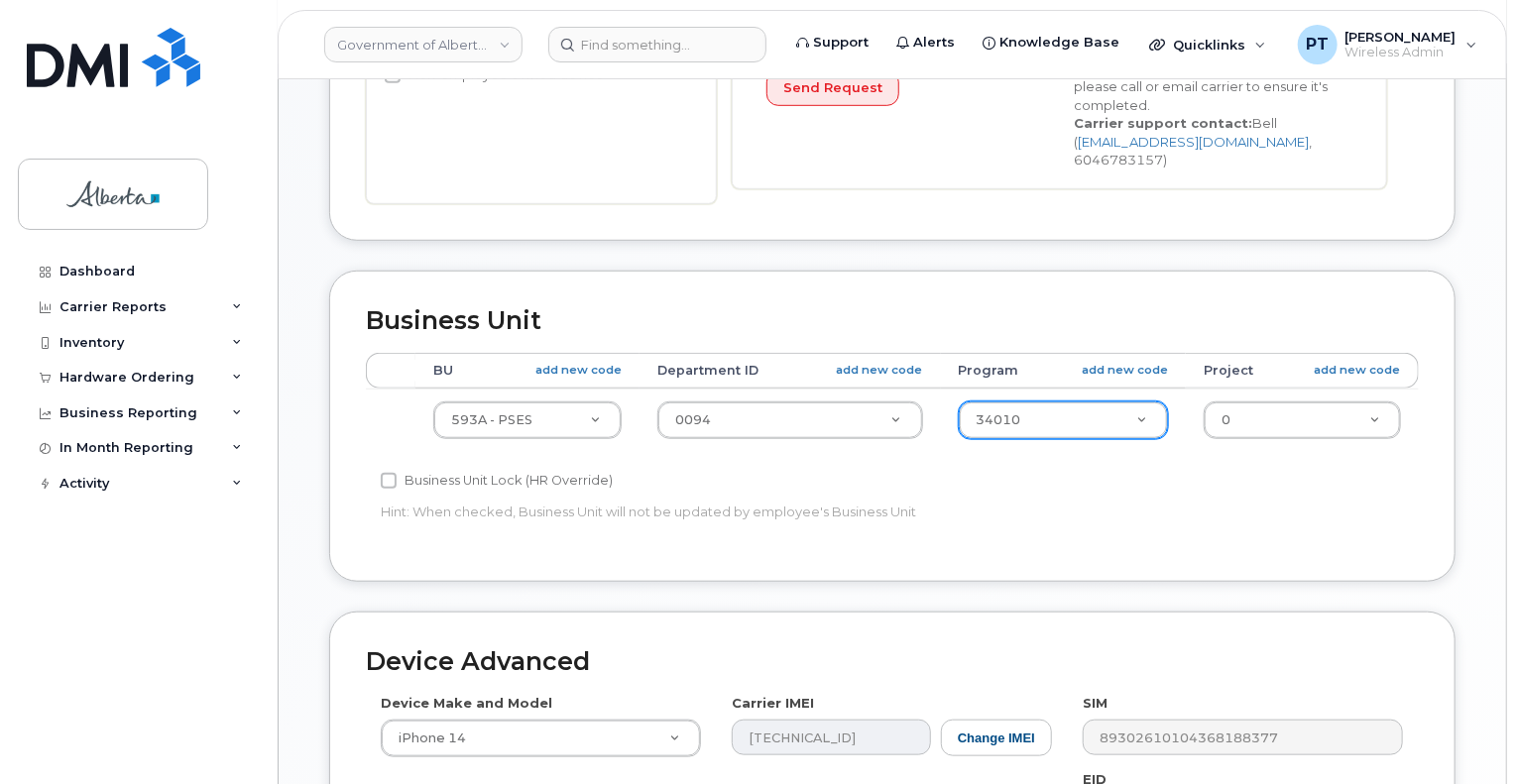 scroll, scrollTop: 991, scrollLeft: 0, axis: vertical 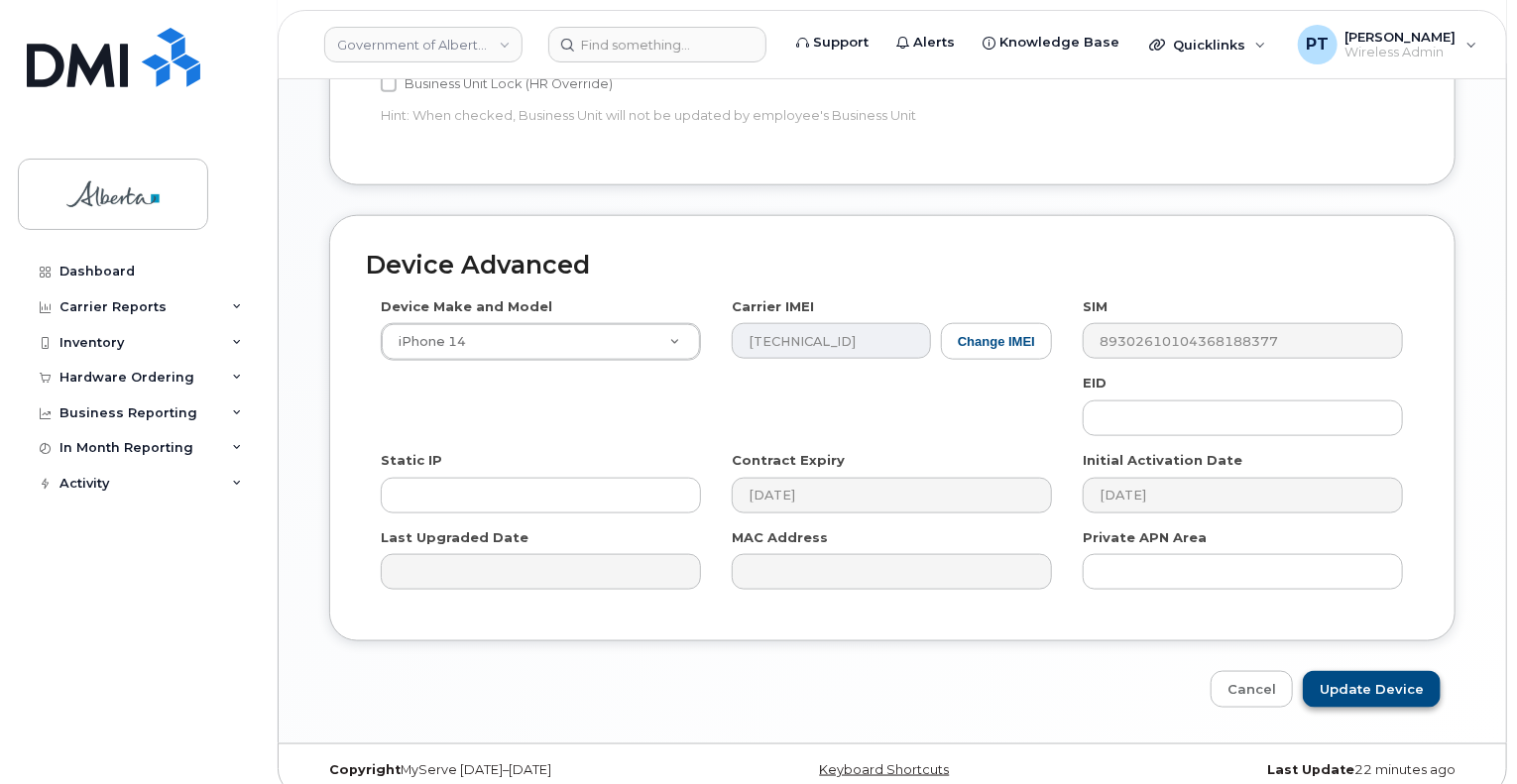 type on "charleen.anderson@gov.ab.ca" 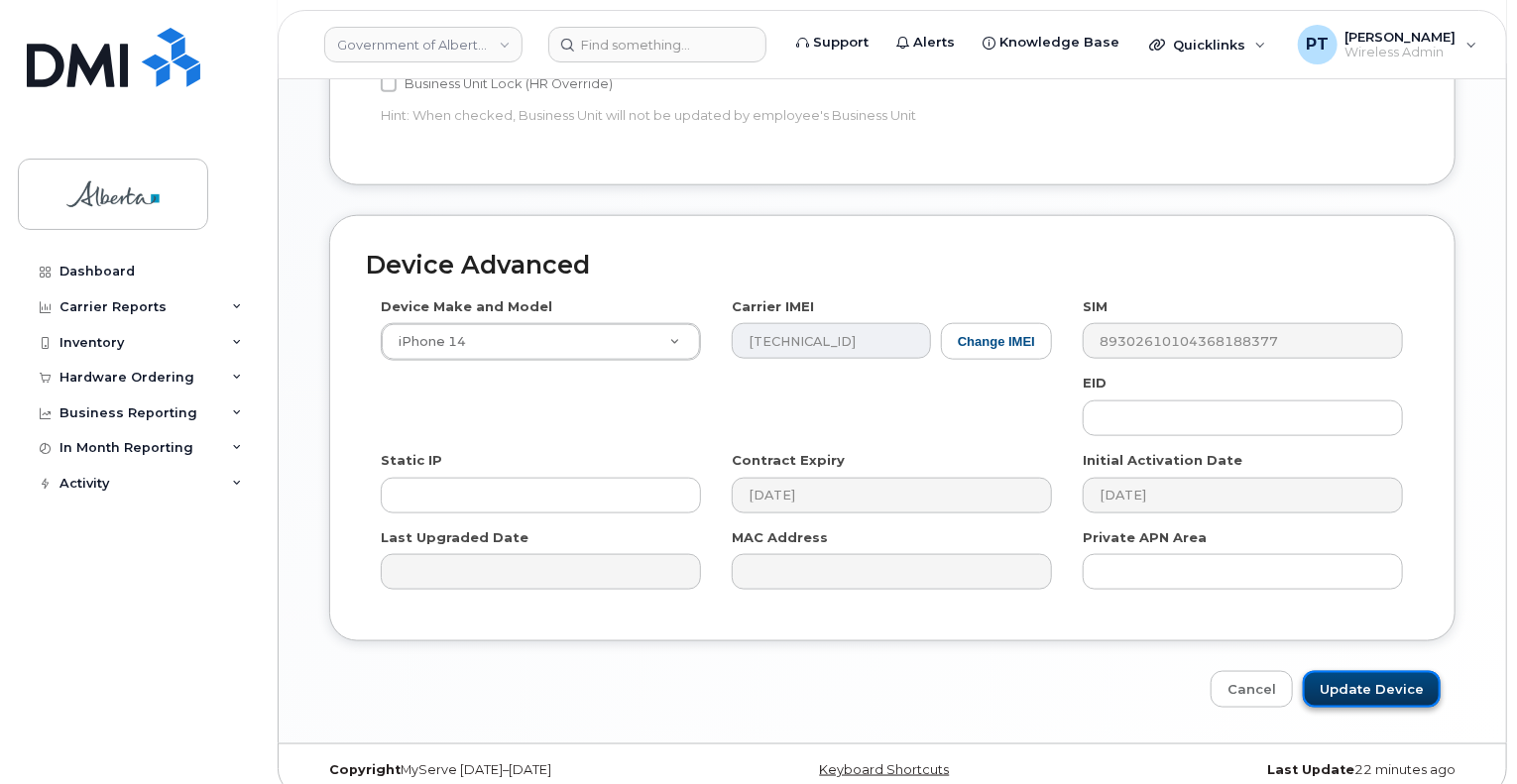 click on "Update Device" at bounding box center (1371, 689) 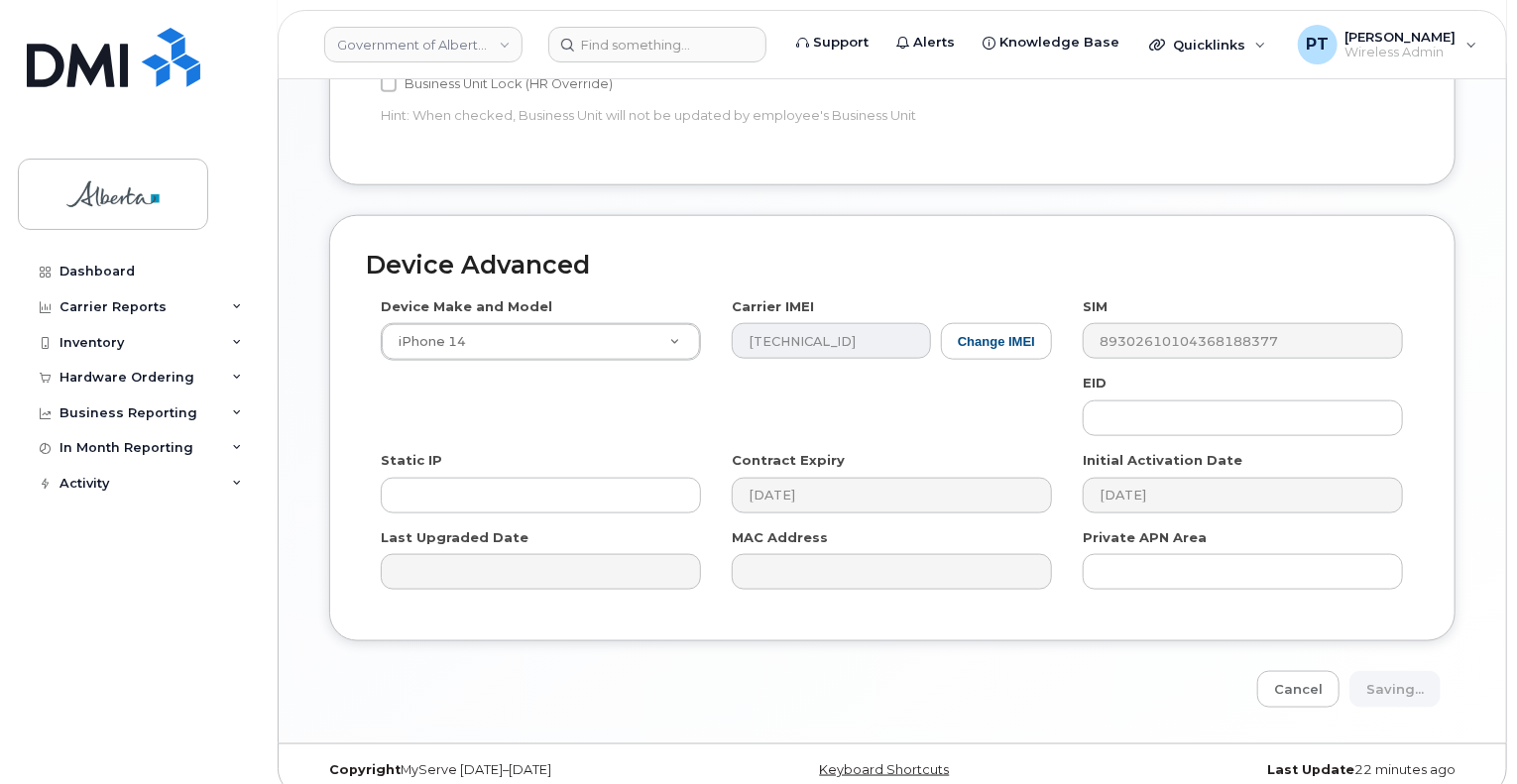 type on "Saving..." 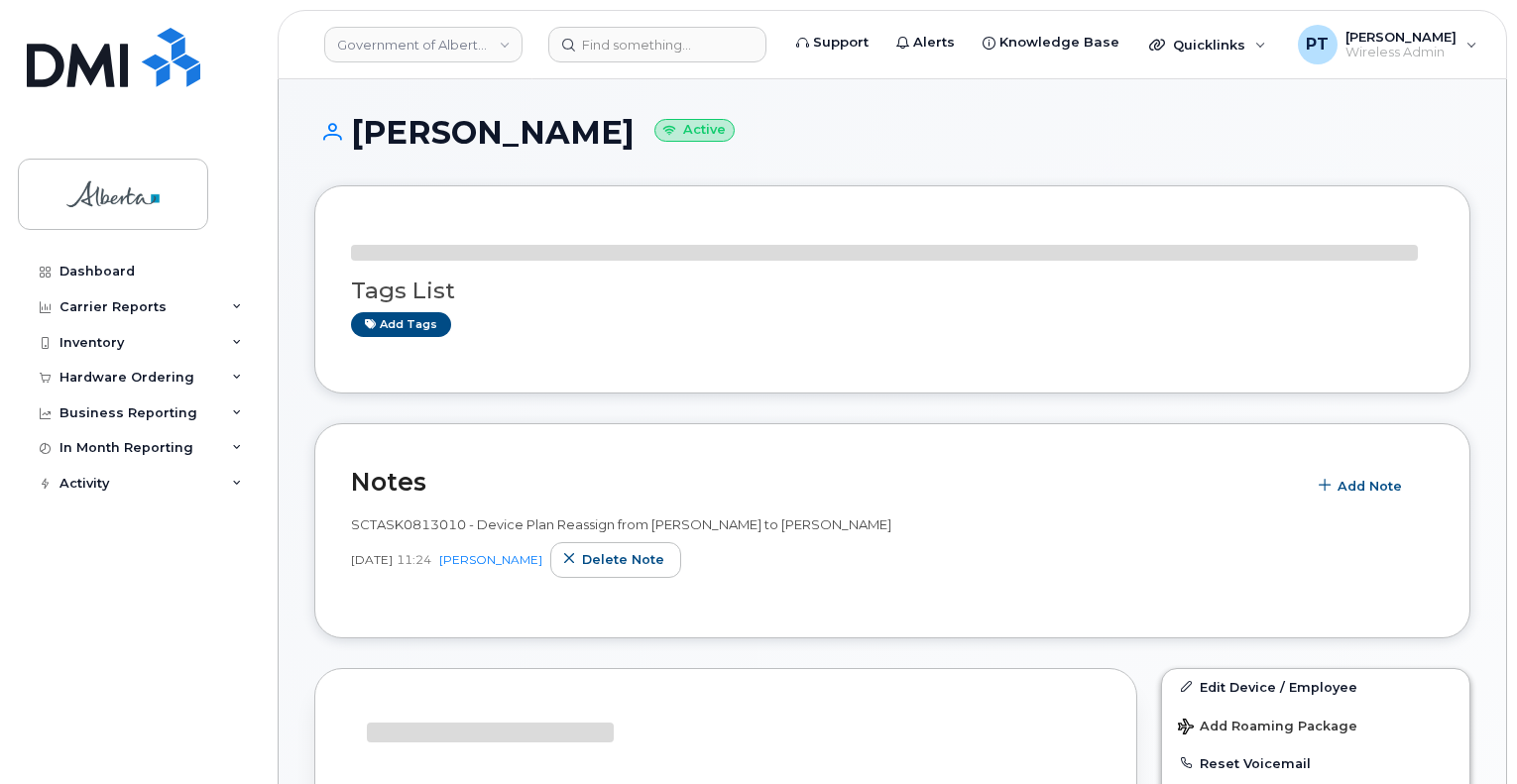 scroll, scrollTop: 0, scrollLeft: 0, axis: both 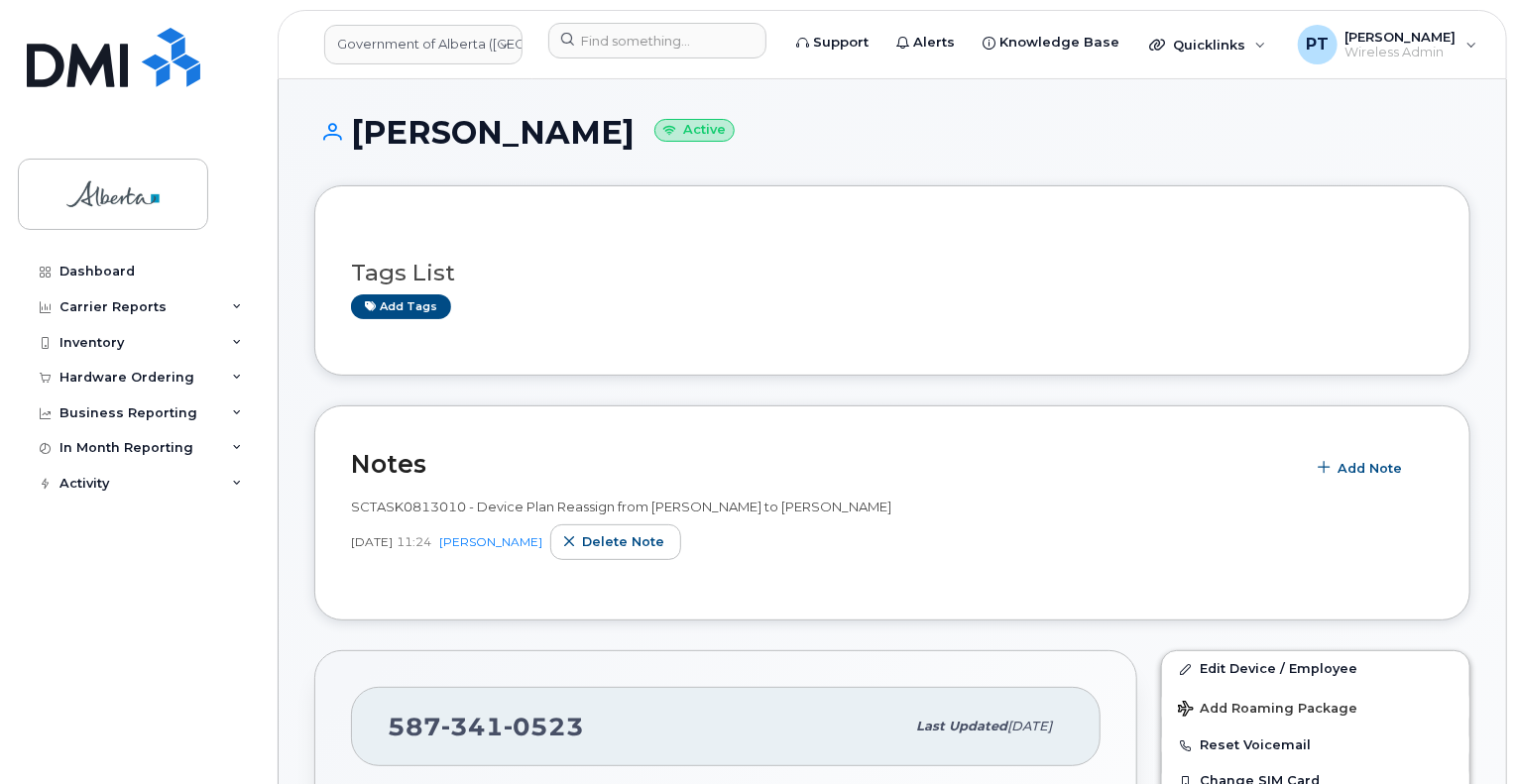 drag, startPoint x: 901, startPoint y: 308, endPoint x: 894, endPoint y: 335, distance: 27.89265 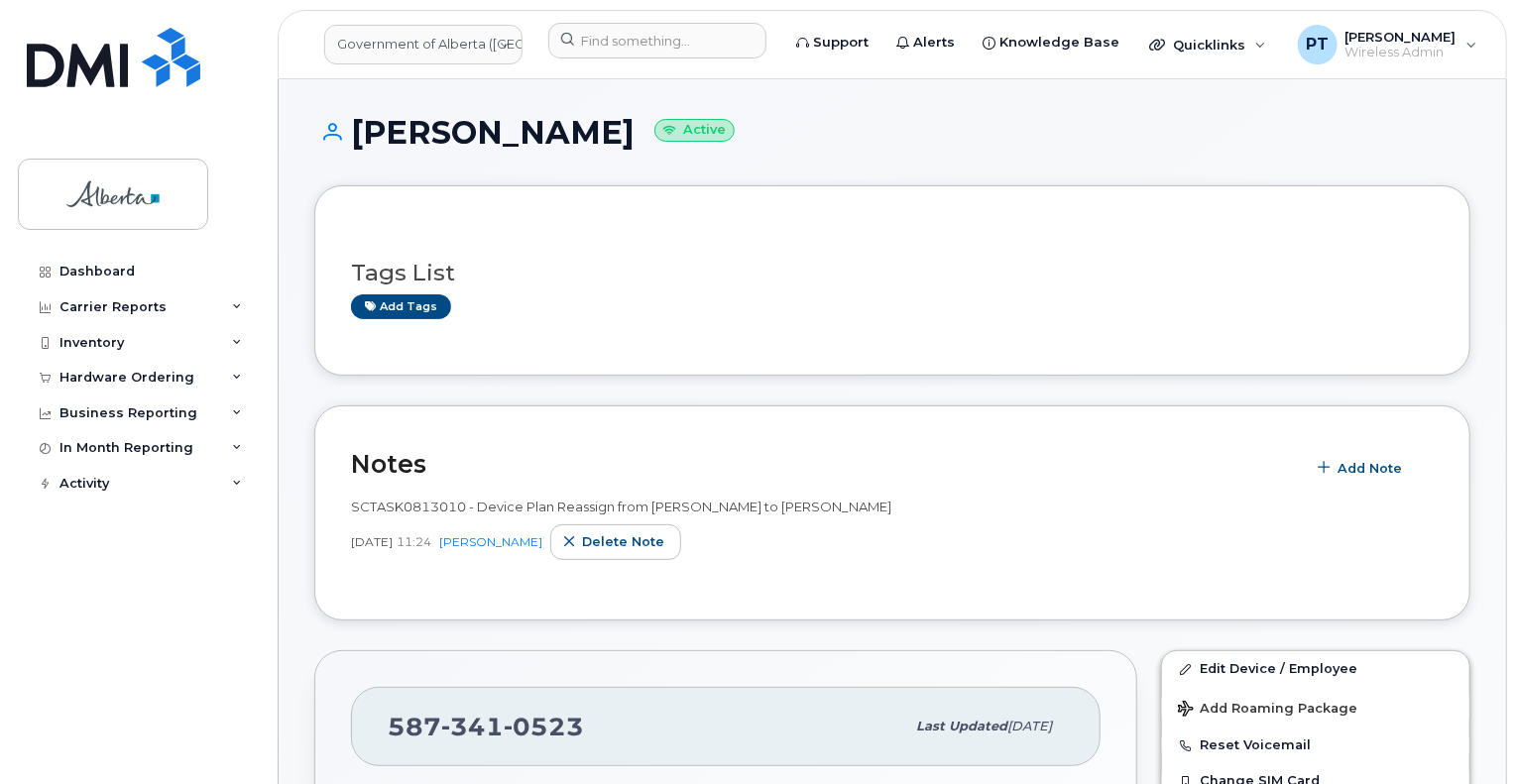 scroll, scrollTop: 297, scrollLeft: 0, axis: vertical 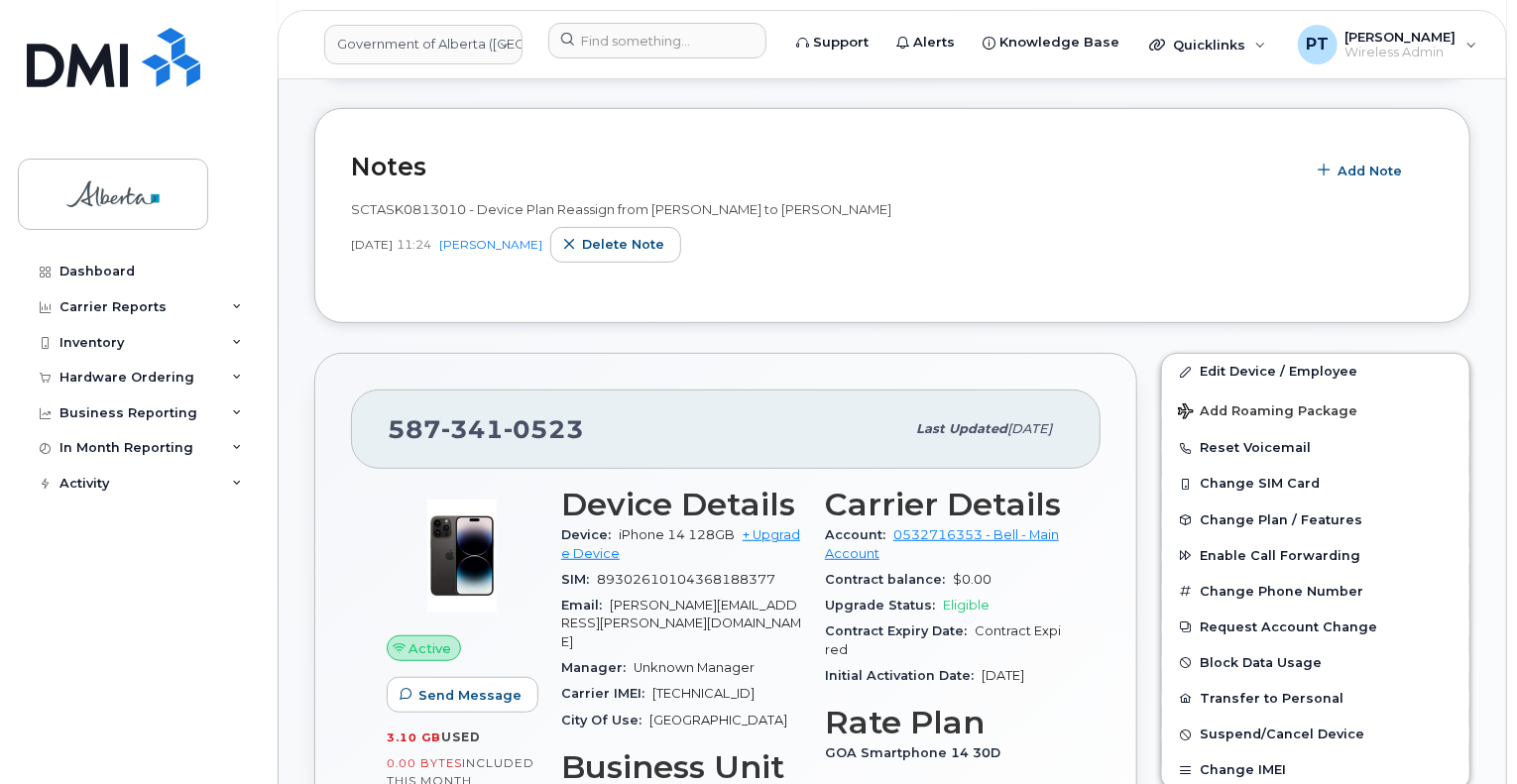 drag, startPoint x: 616, startPoint y: 211, endPoint x: 892, endPoint y: 202, distance: 276.1467 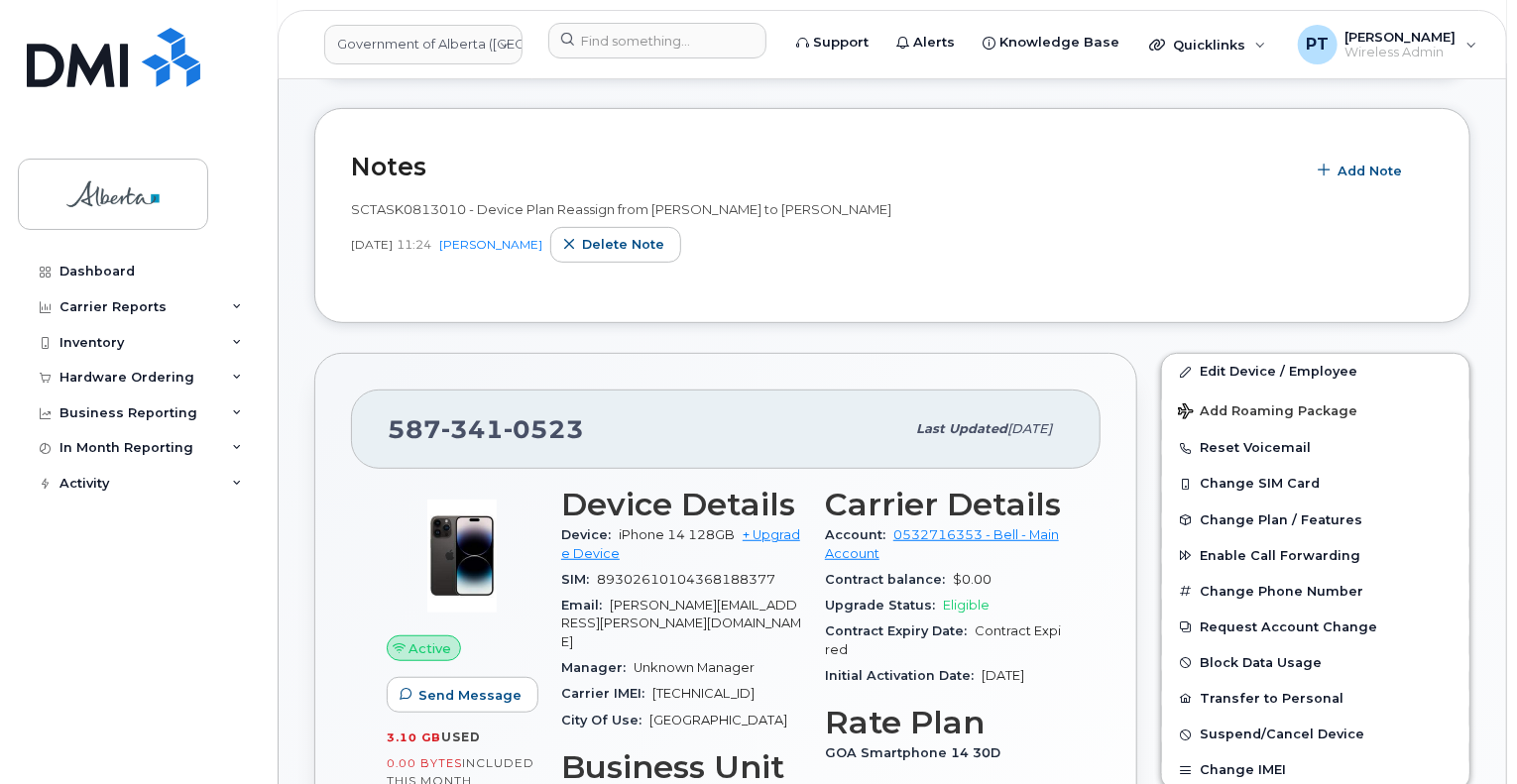 click on "SCTASK0813010 - Device Plan Reassign from Erin Morgan to Charleen Anderson Jul 14, 2025 11:24 Penny Tse Delete note" at bounding box center [892, 237] 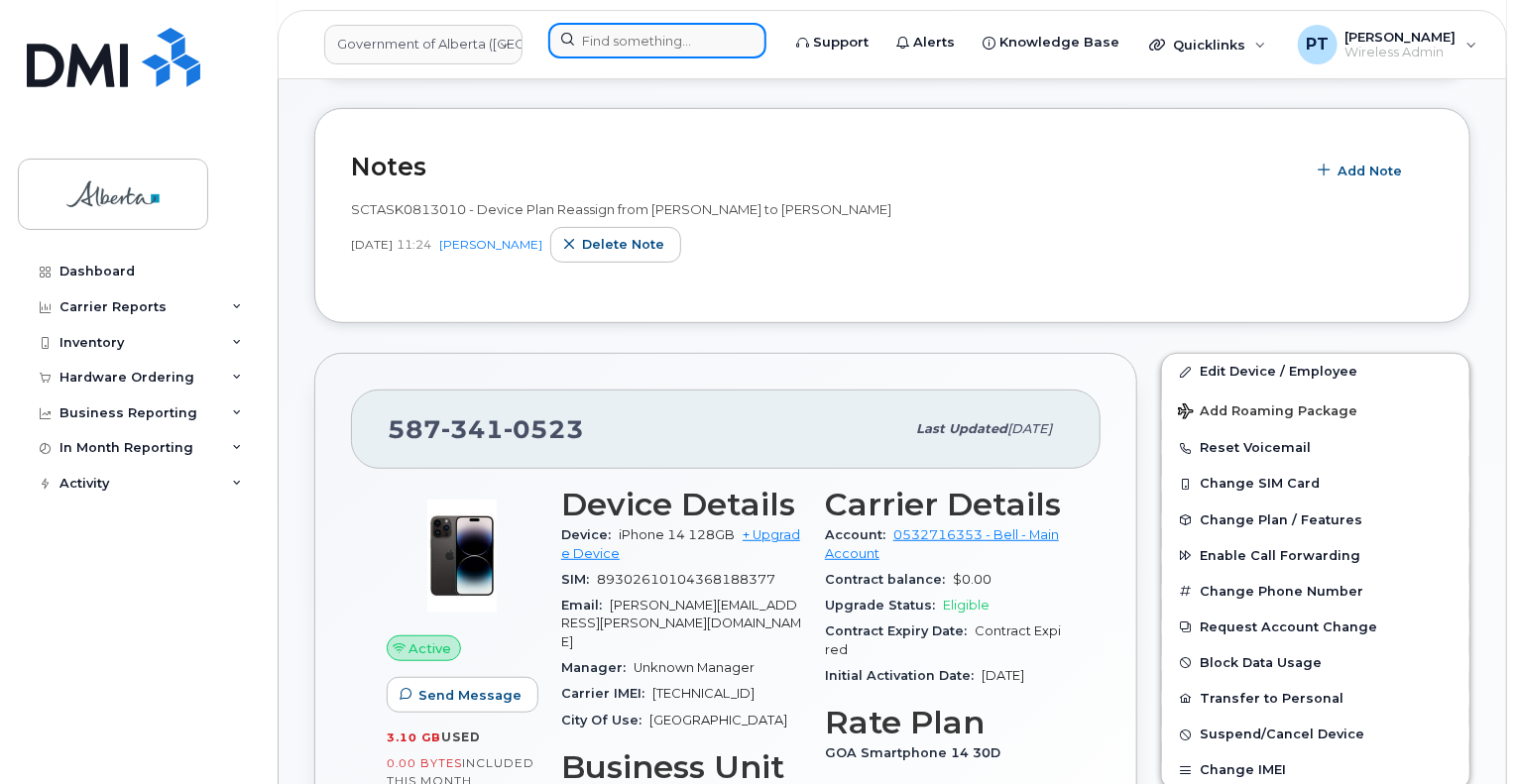 click at bounding box center [657, 41] 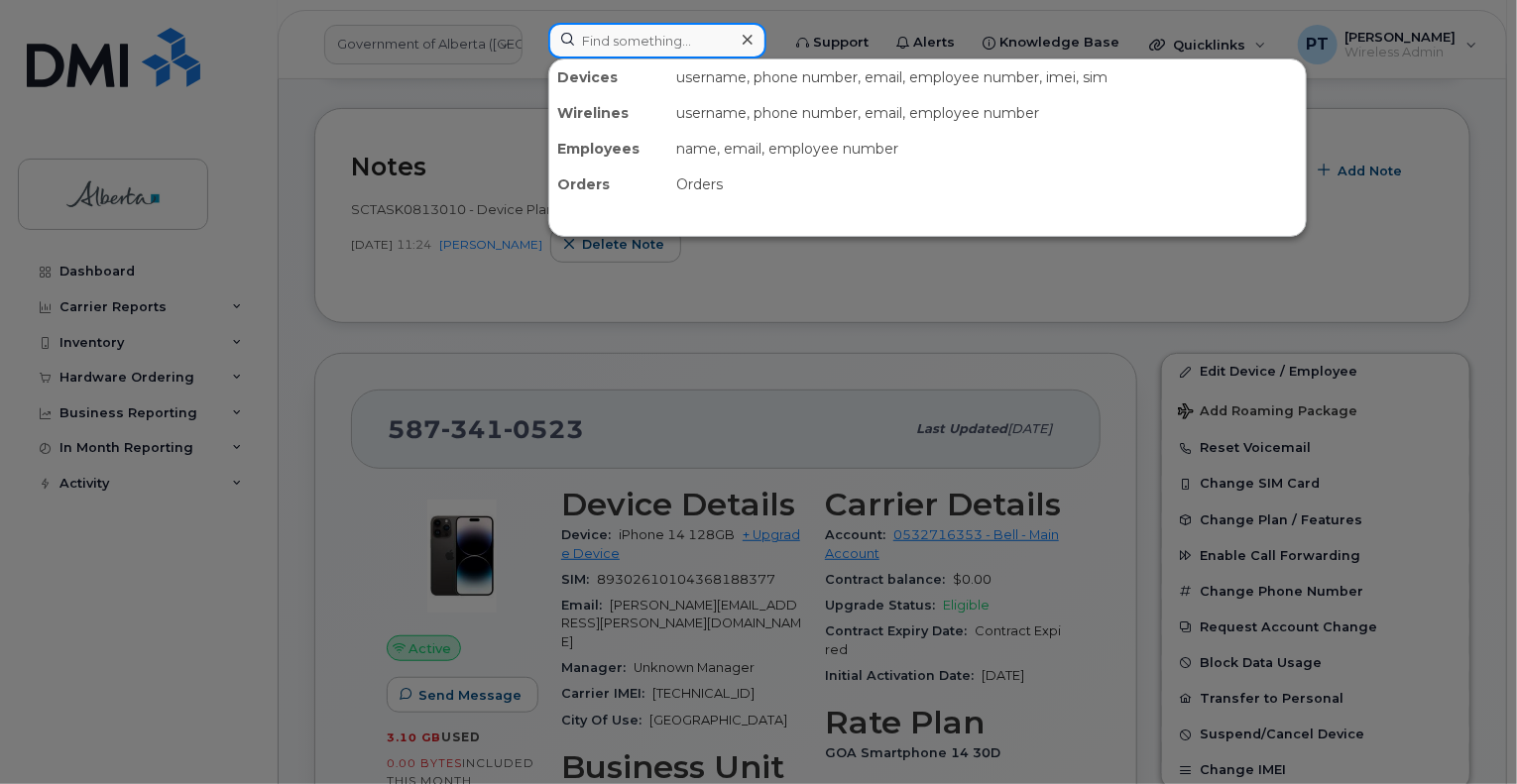 paste on "Kendra Sinclair" 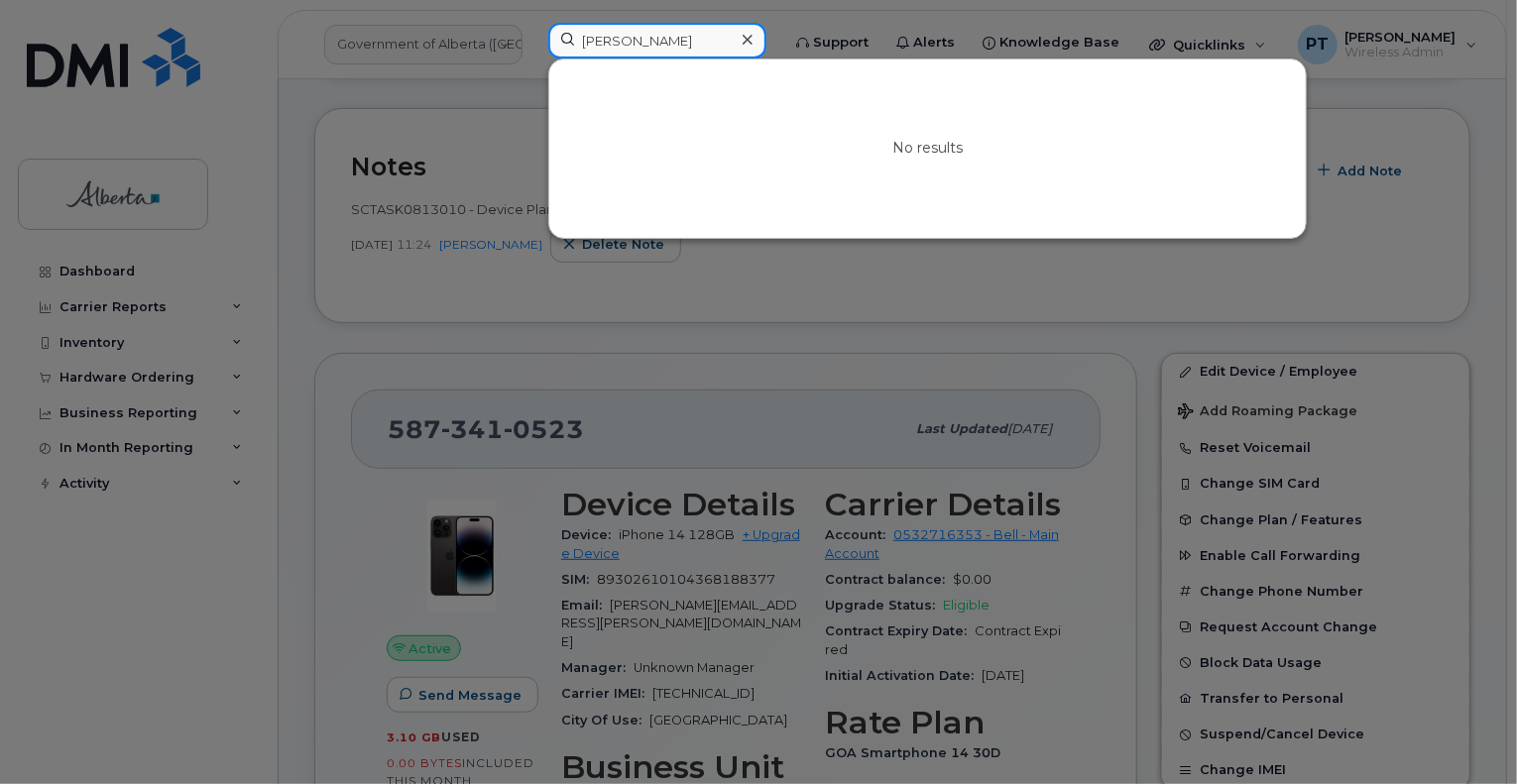 type on "Kendra Sinclair" 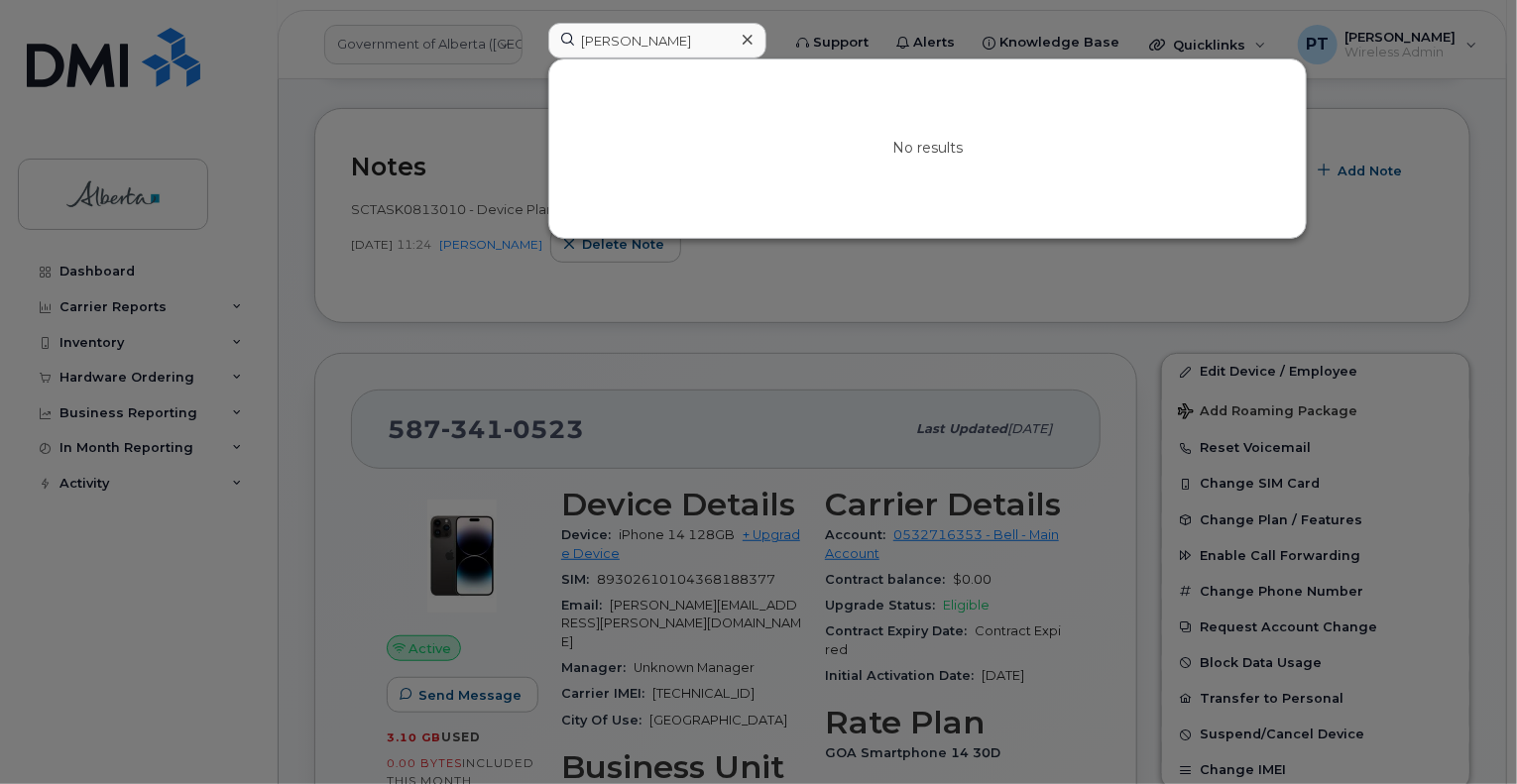 click at bounding box center (758, 392) 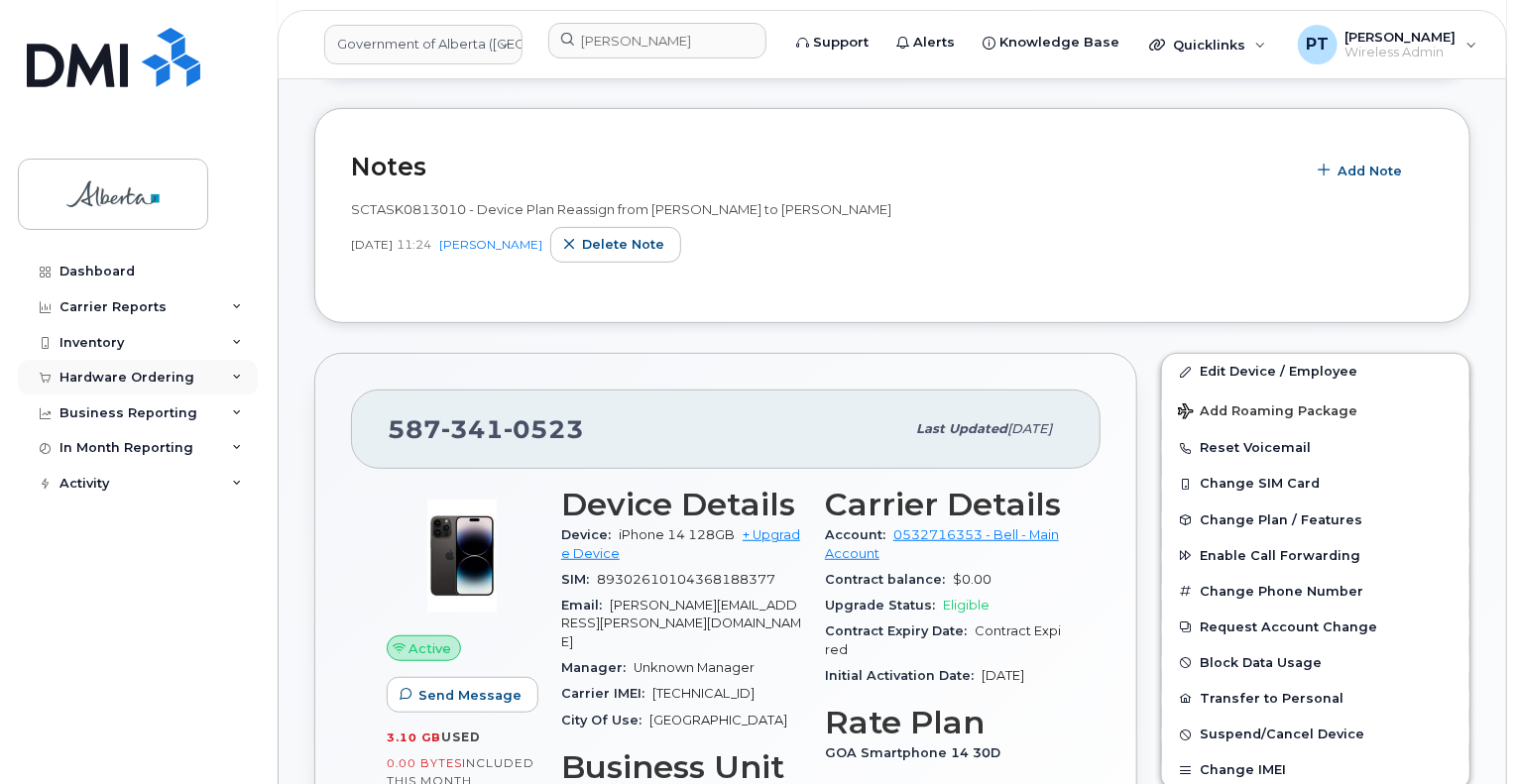 click on "Hardware Ordering" at bounding box center [127, 378] 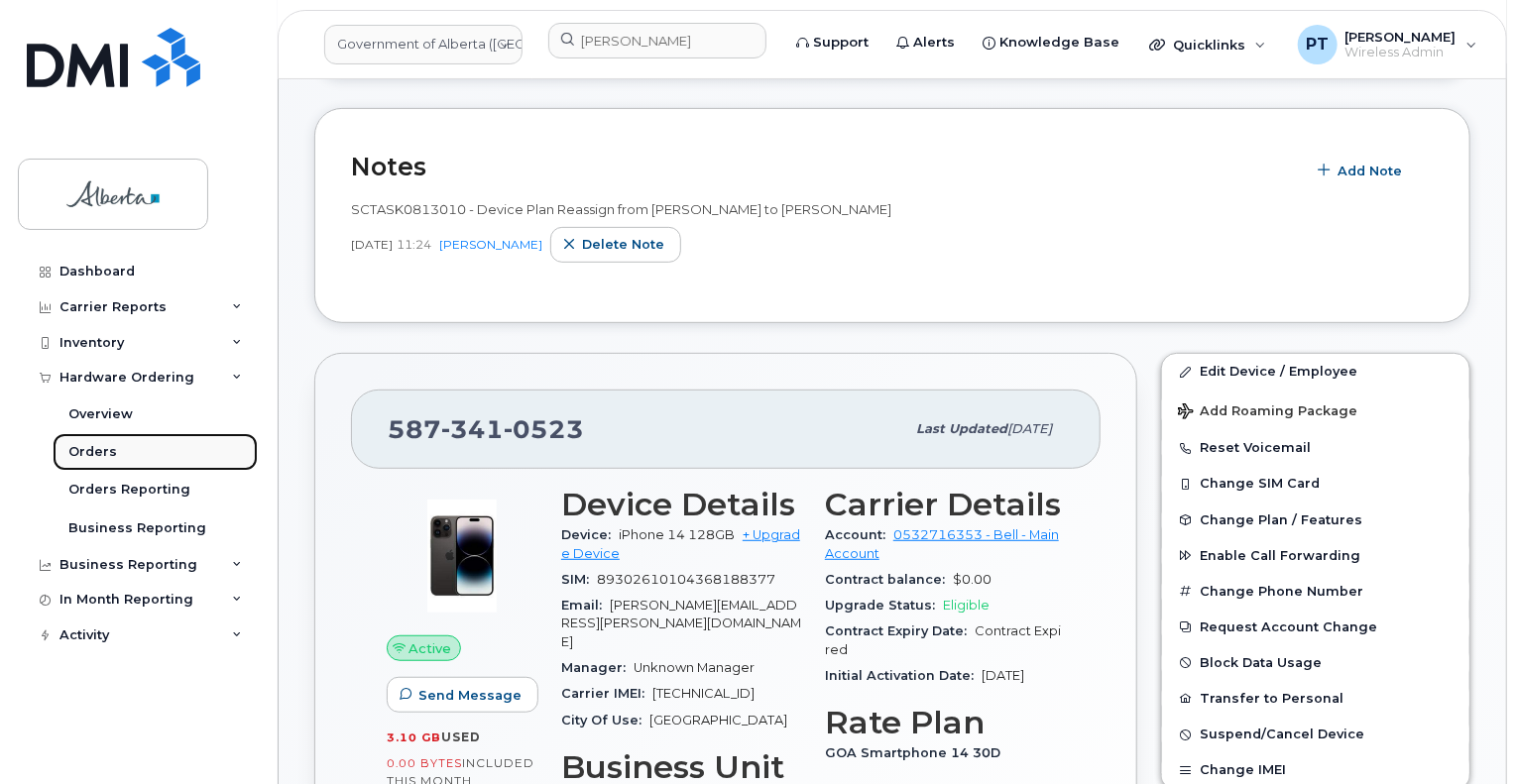 click on "Orders" at bounding box center [155, 452] 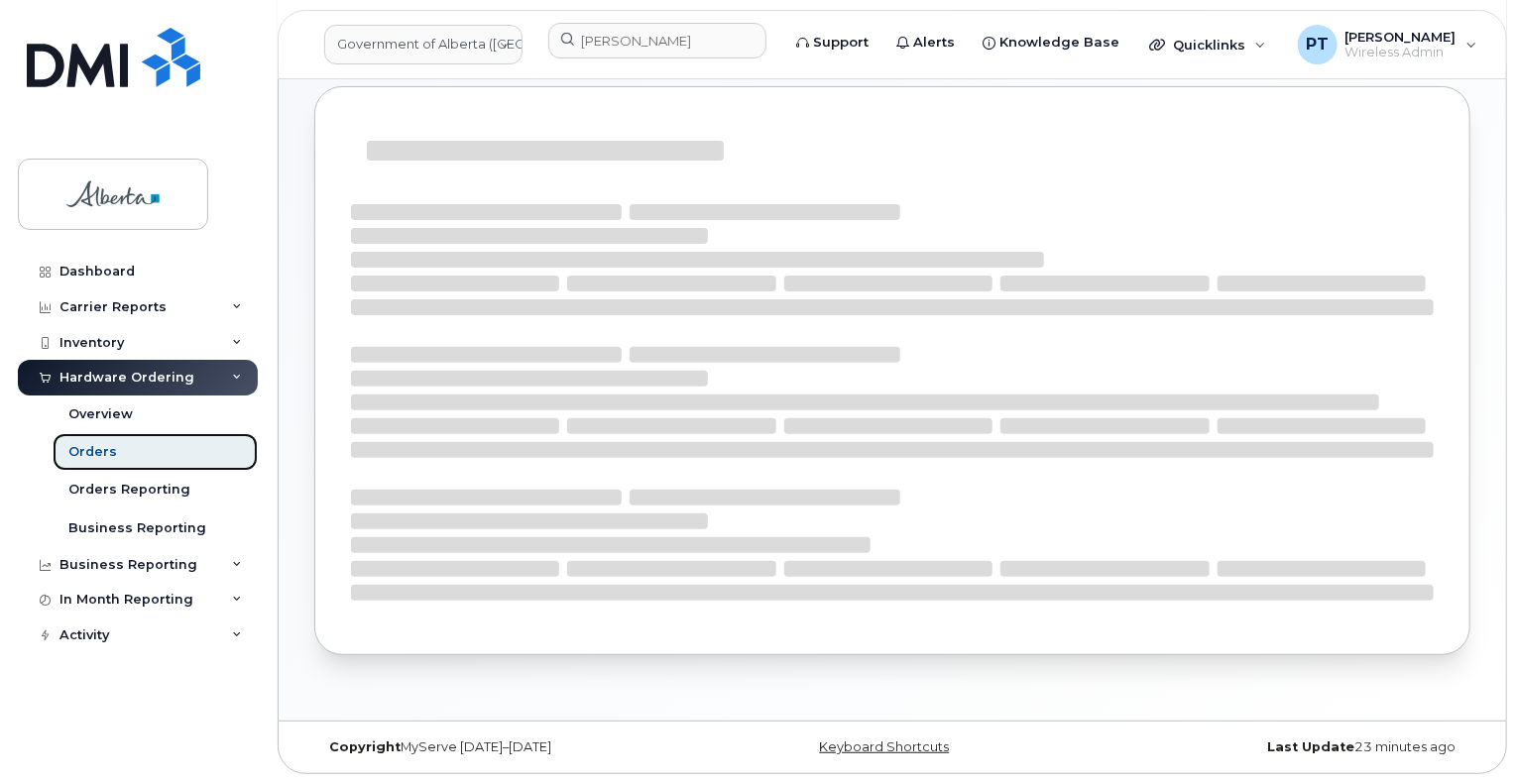 scroll, scrollTop: 0, scrollLeft: 0, axis: both 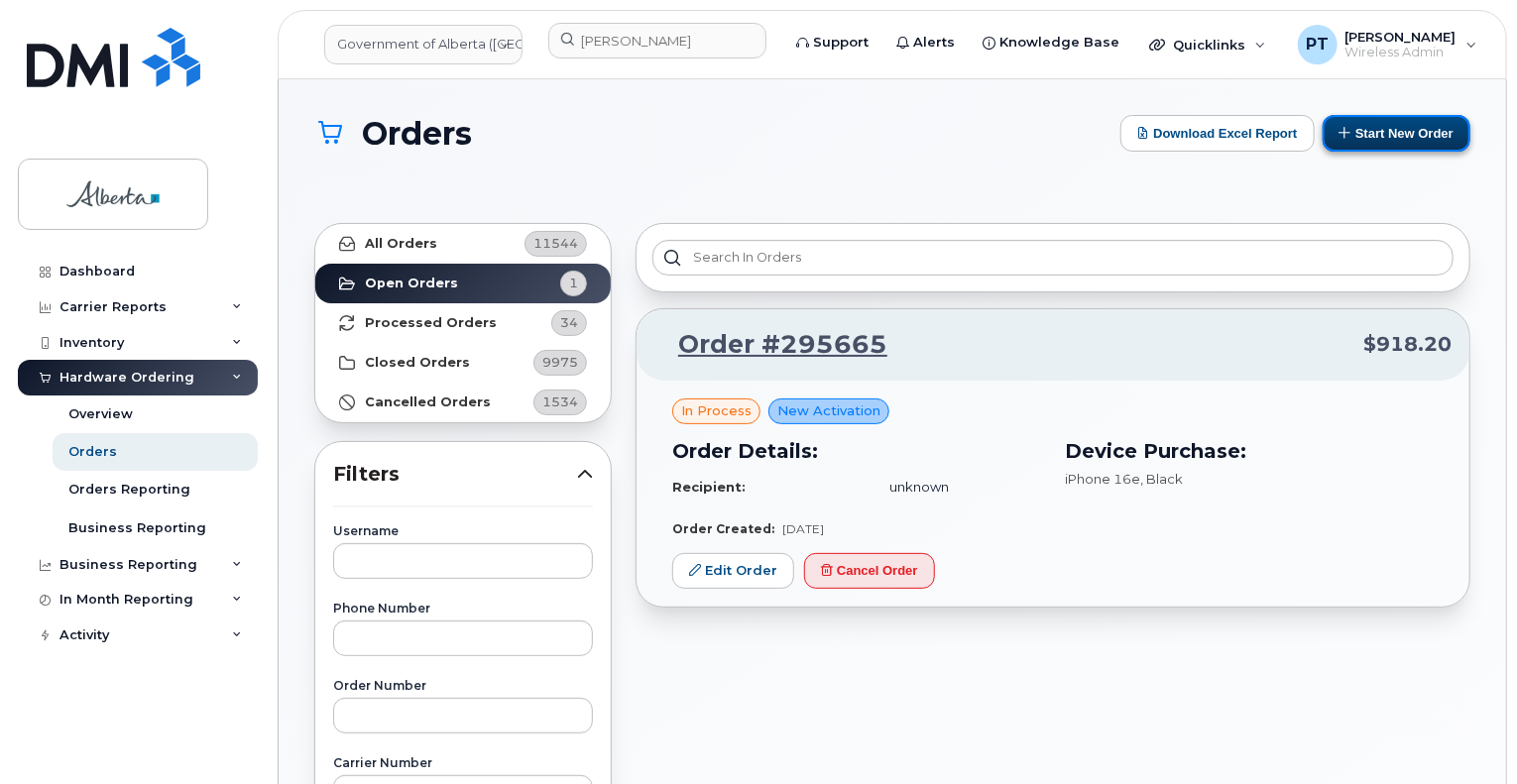 click on "Start New Order" at bounding box center [1396, 133] 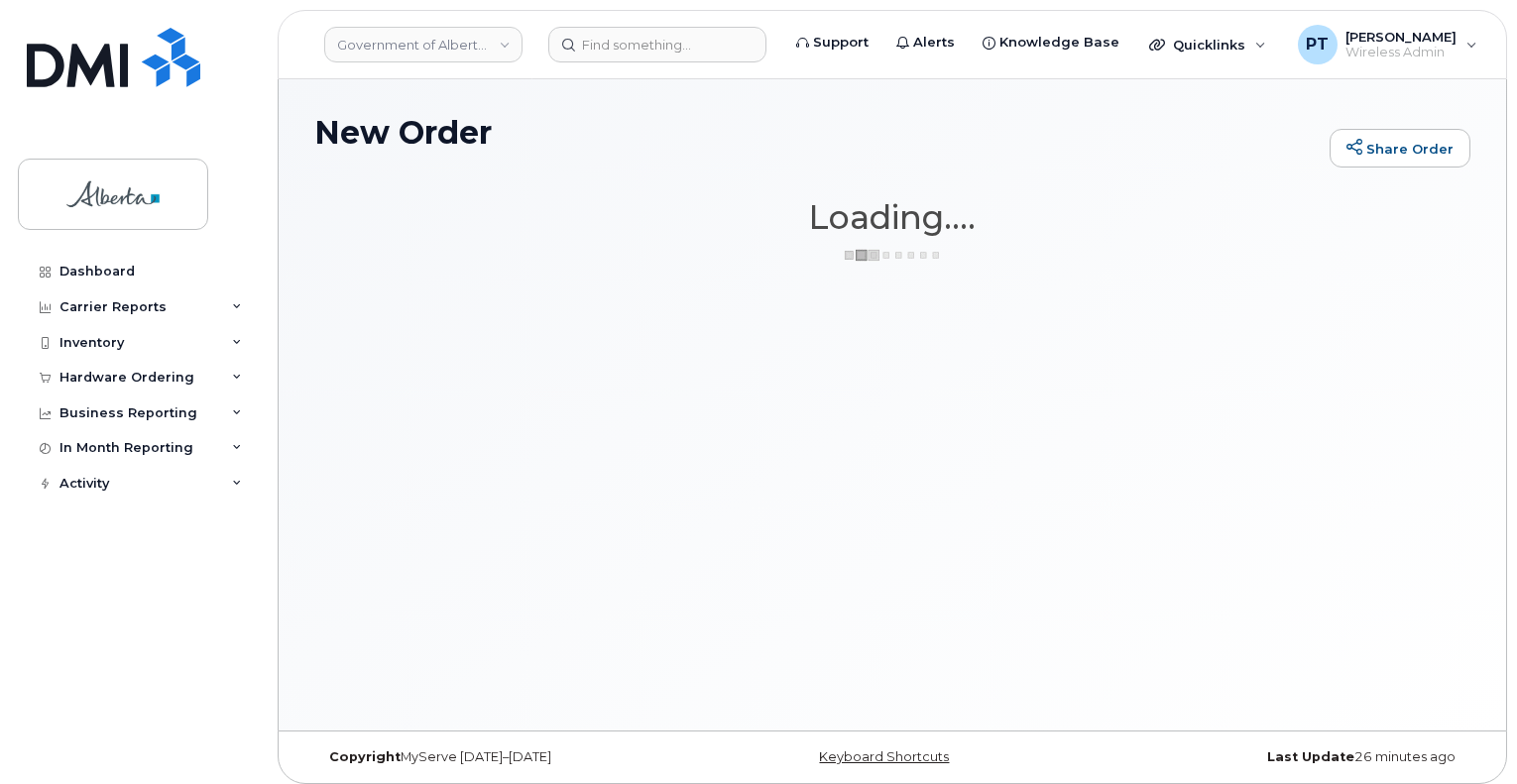 scroll, scrollTop: 0, scrollLeft: 0, axis: both 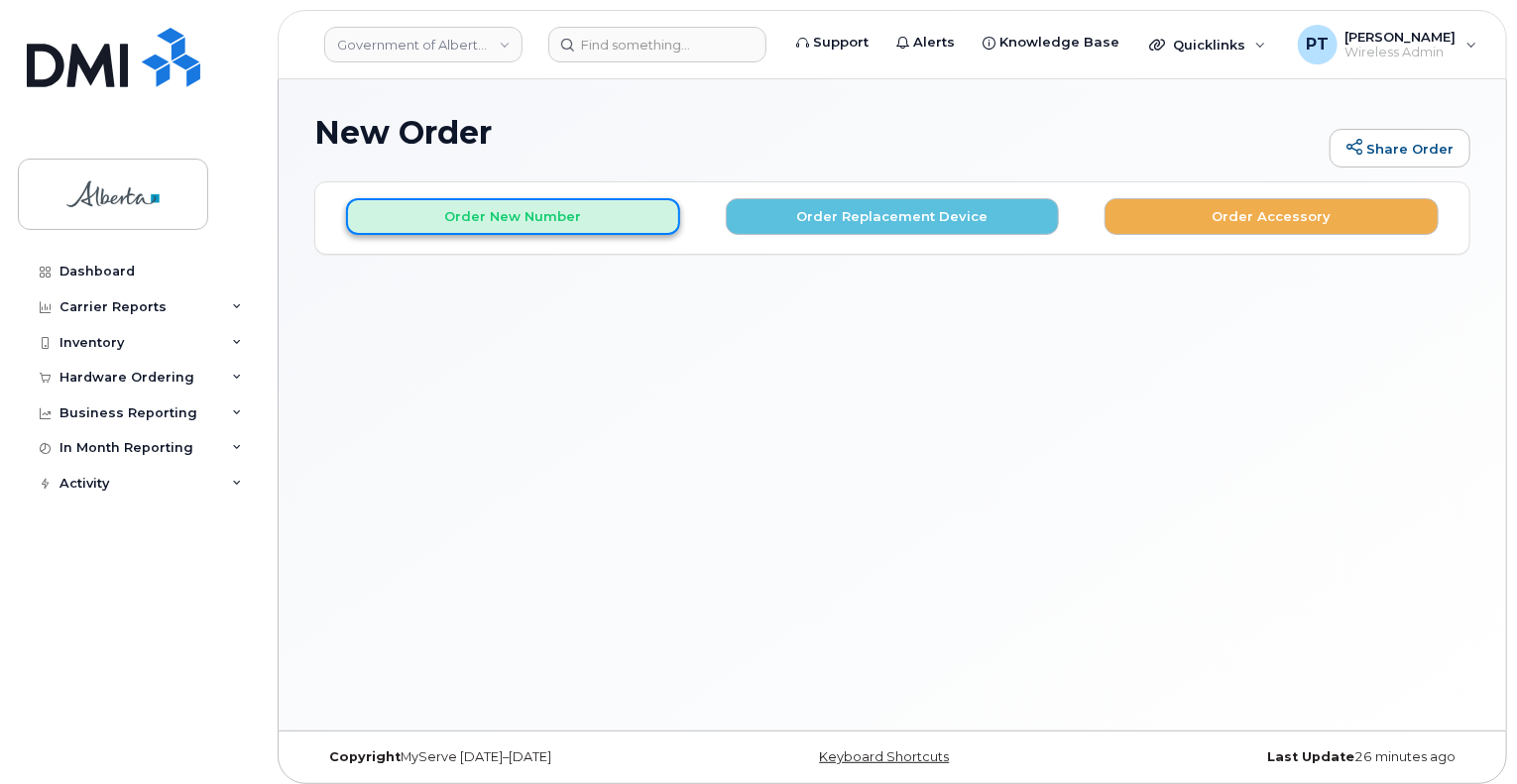 click on "Order New Number" at bounding box center [513, 216] 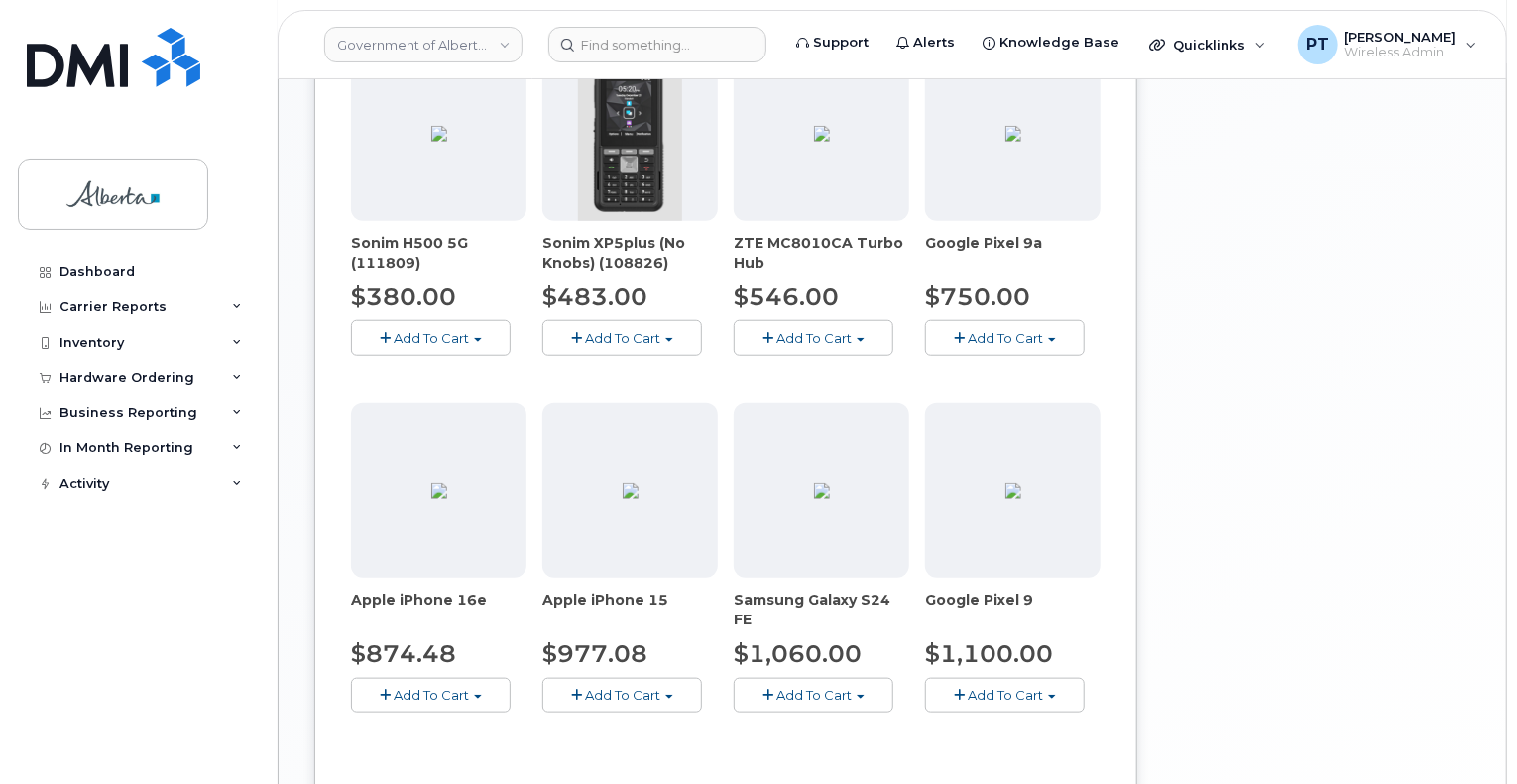 scroll, scrollTop: 686, scrollLeft: 0, axis: vertical 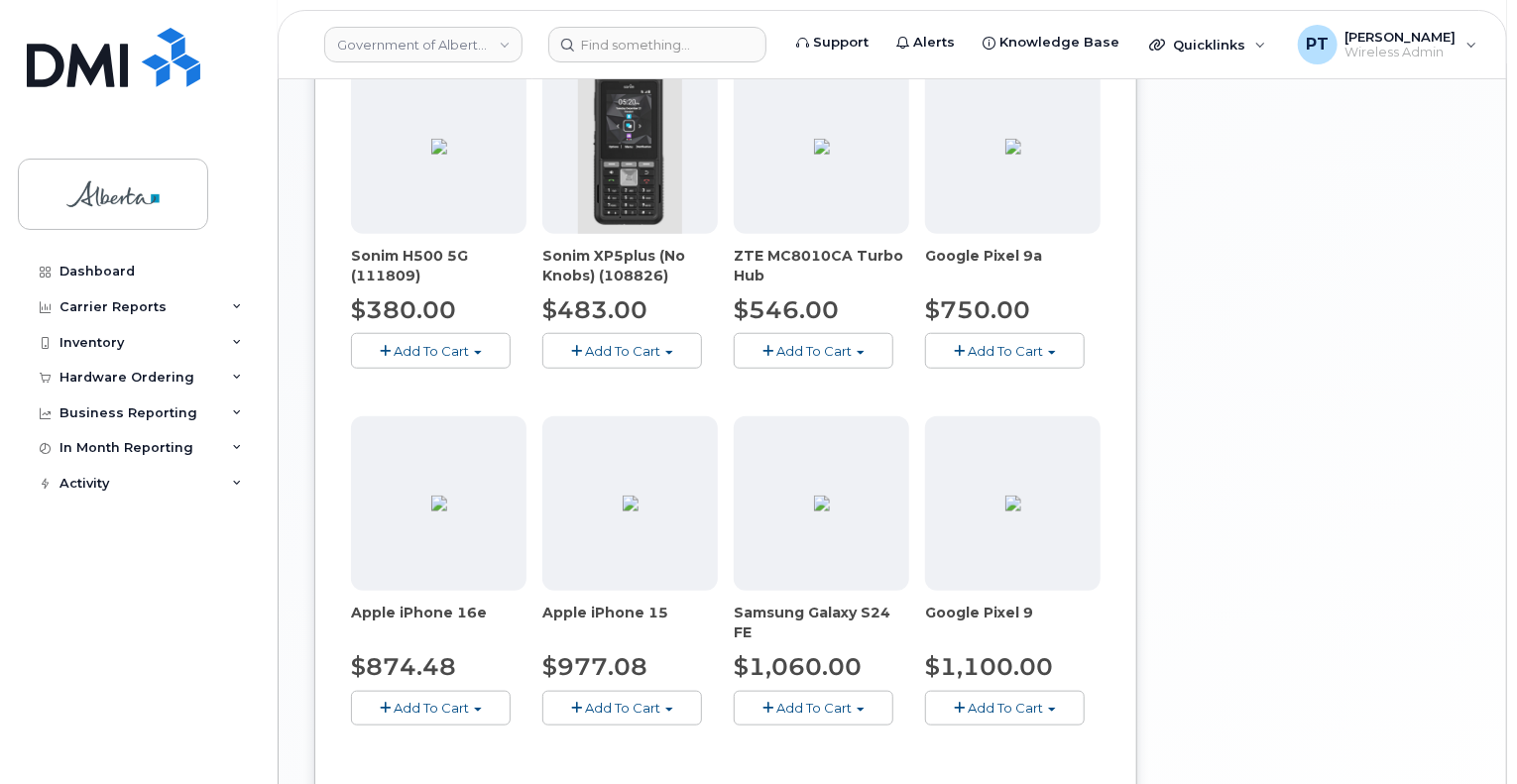 click on "Add To Cart" at bounding box center (431, 708) 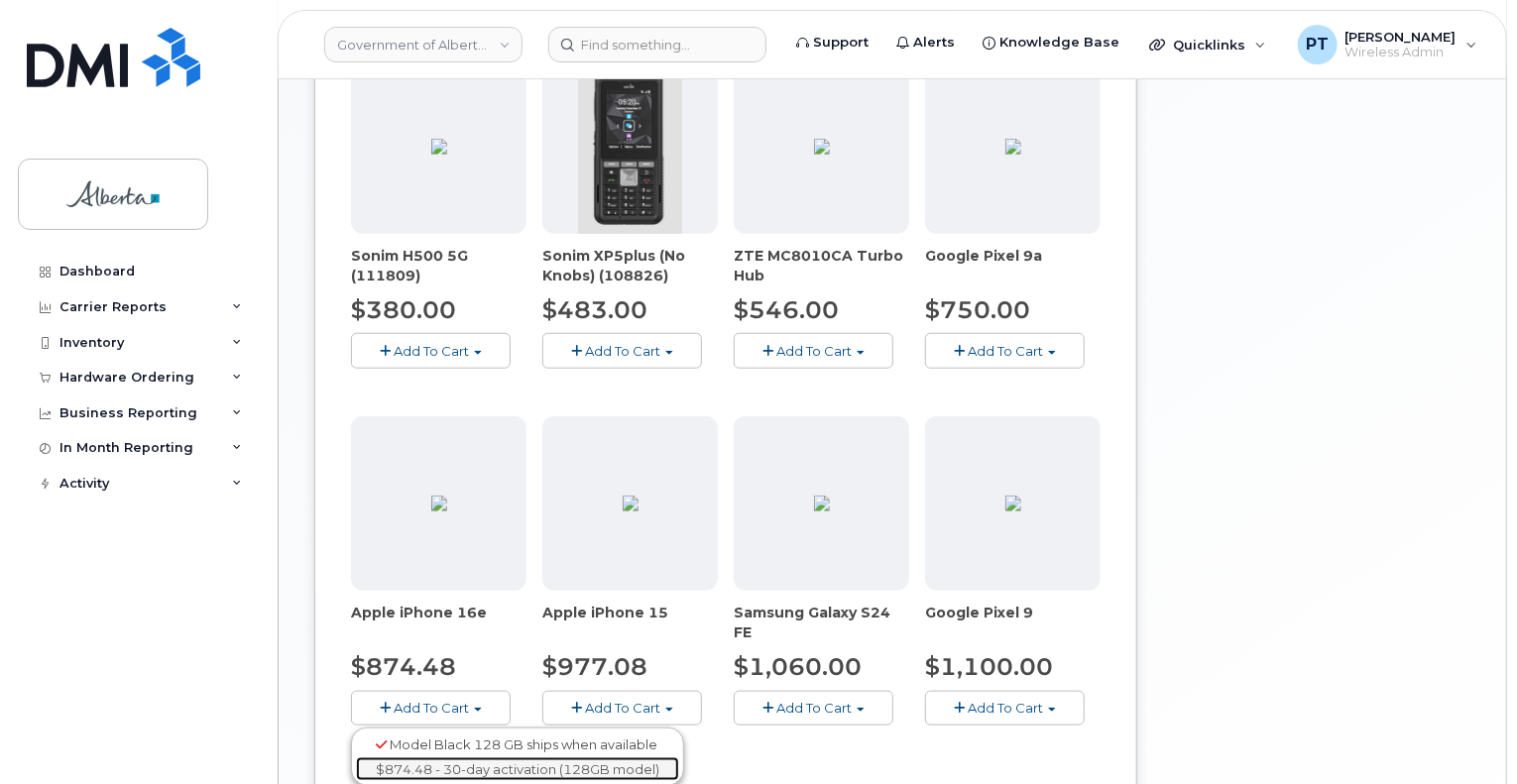 click on "$874.48 - 30-day activation (128GB model)" at bounding box center (518, 769) 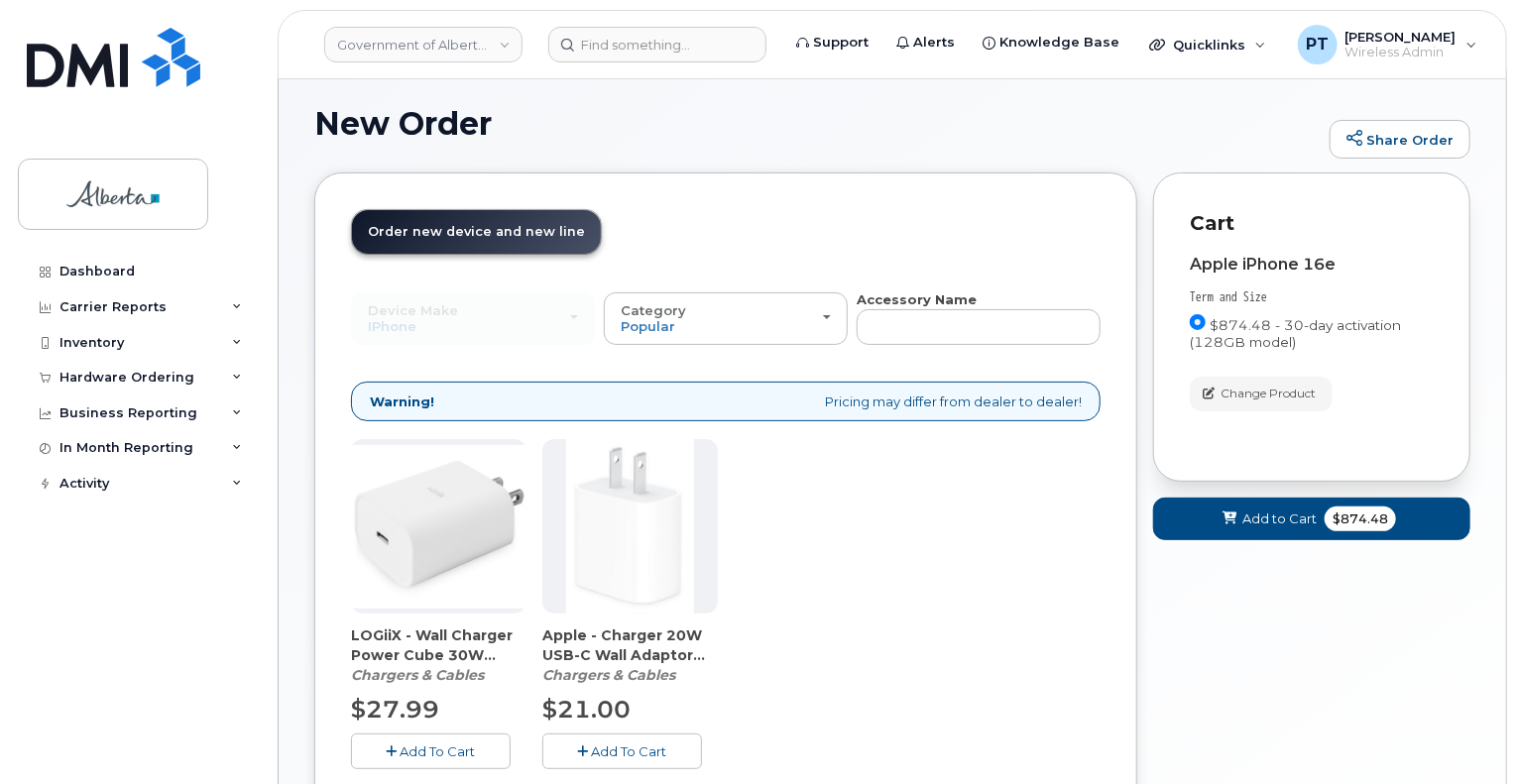 scroll, scrollTop: 129, scrollLeft: 0, axis: vertical 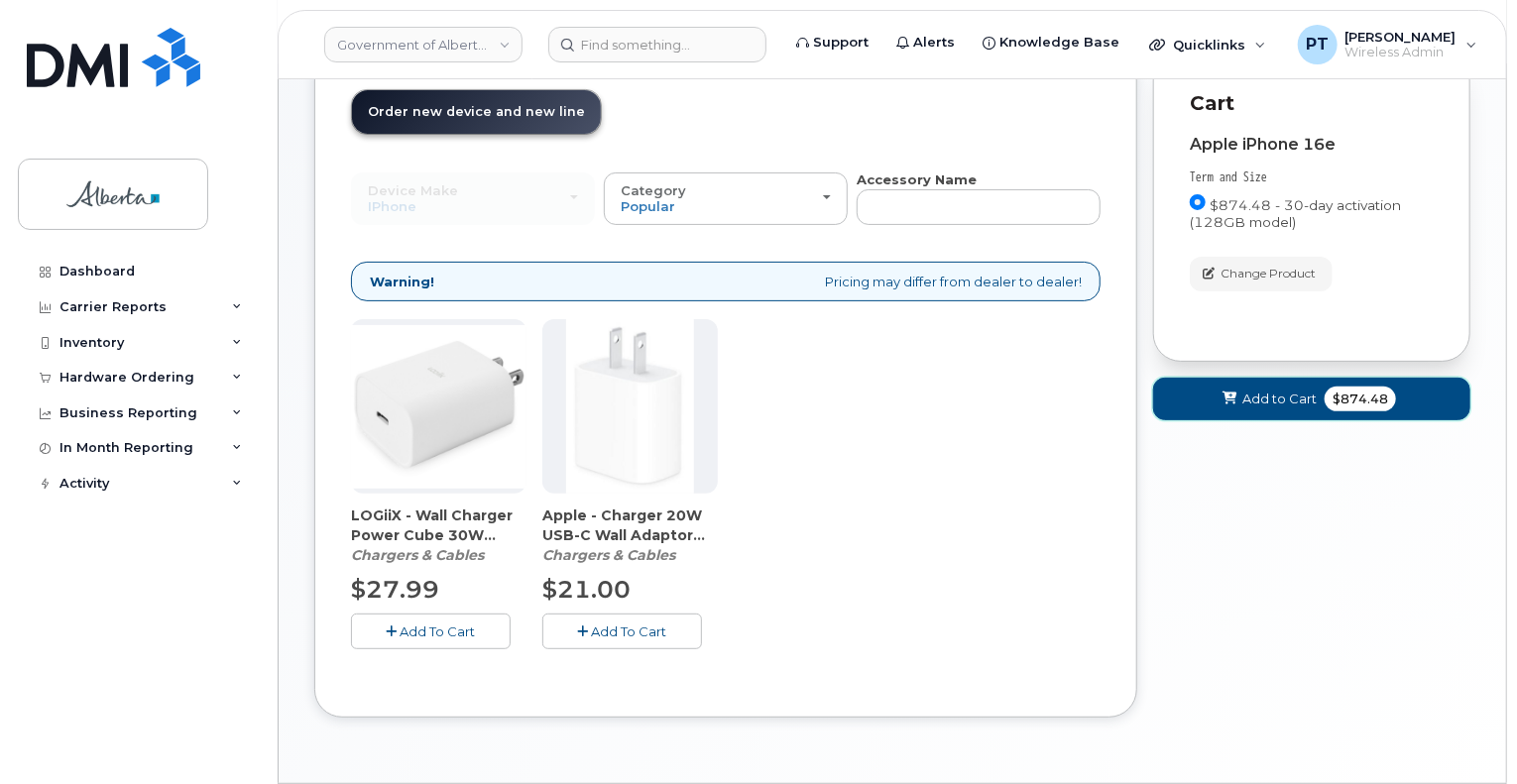 click on "Add to Cart" at bounding box center [1279, 398] 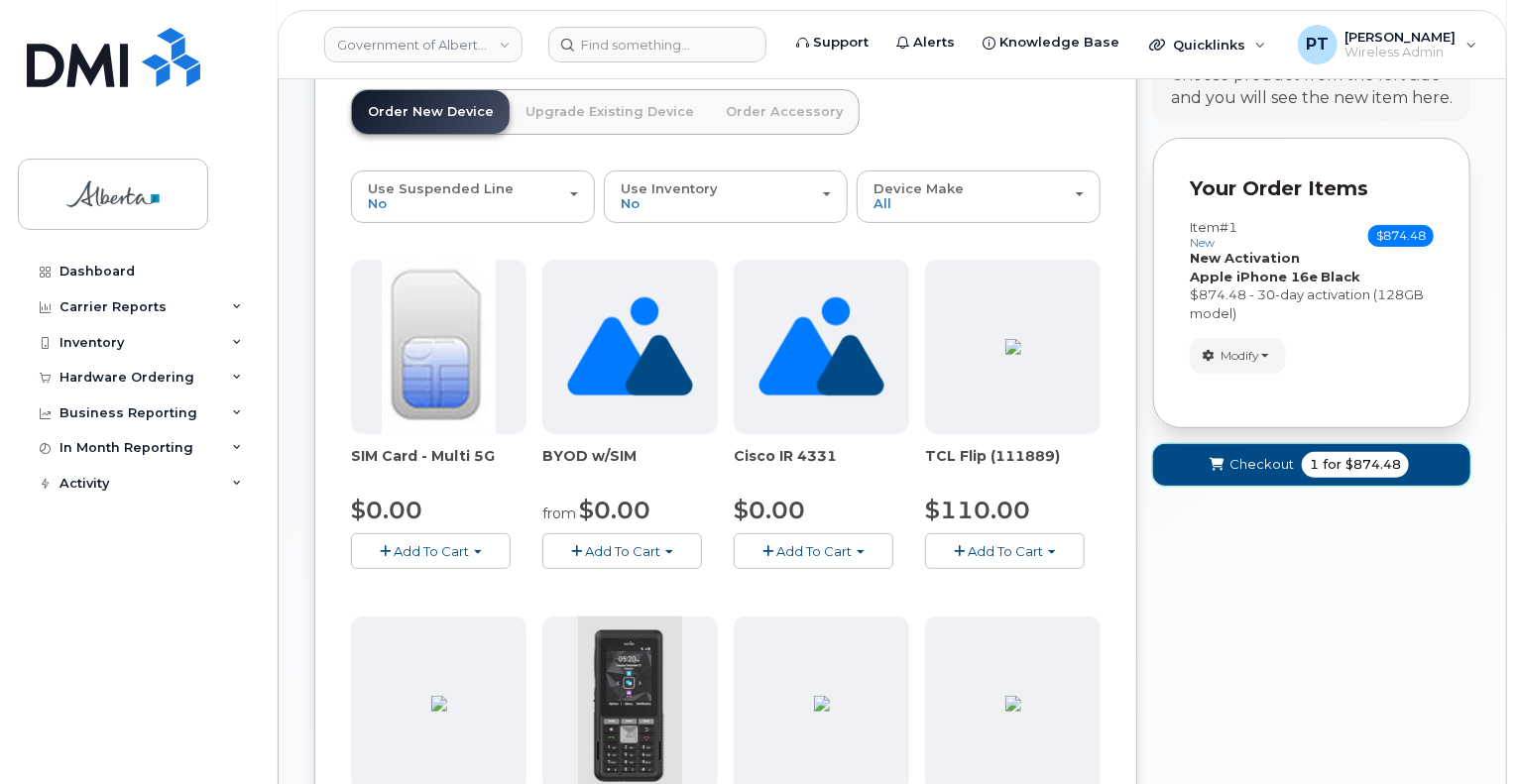 click at bounding box center (1217, 464) 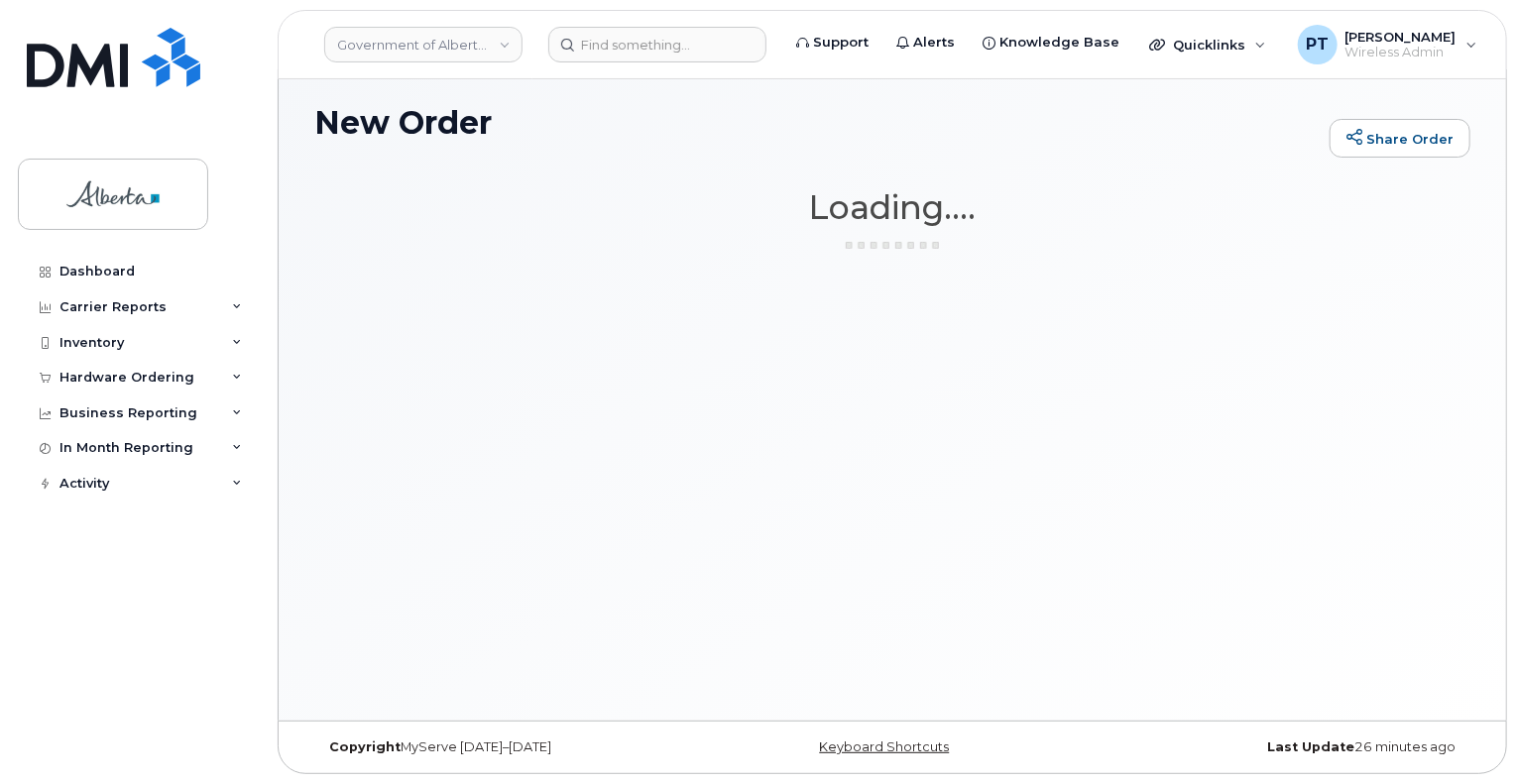 scroll, scrollTop: 9, scrollLeft: 0, axis: vertical 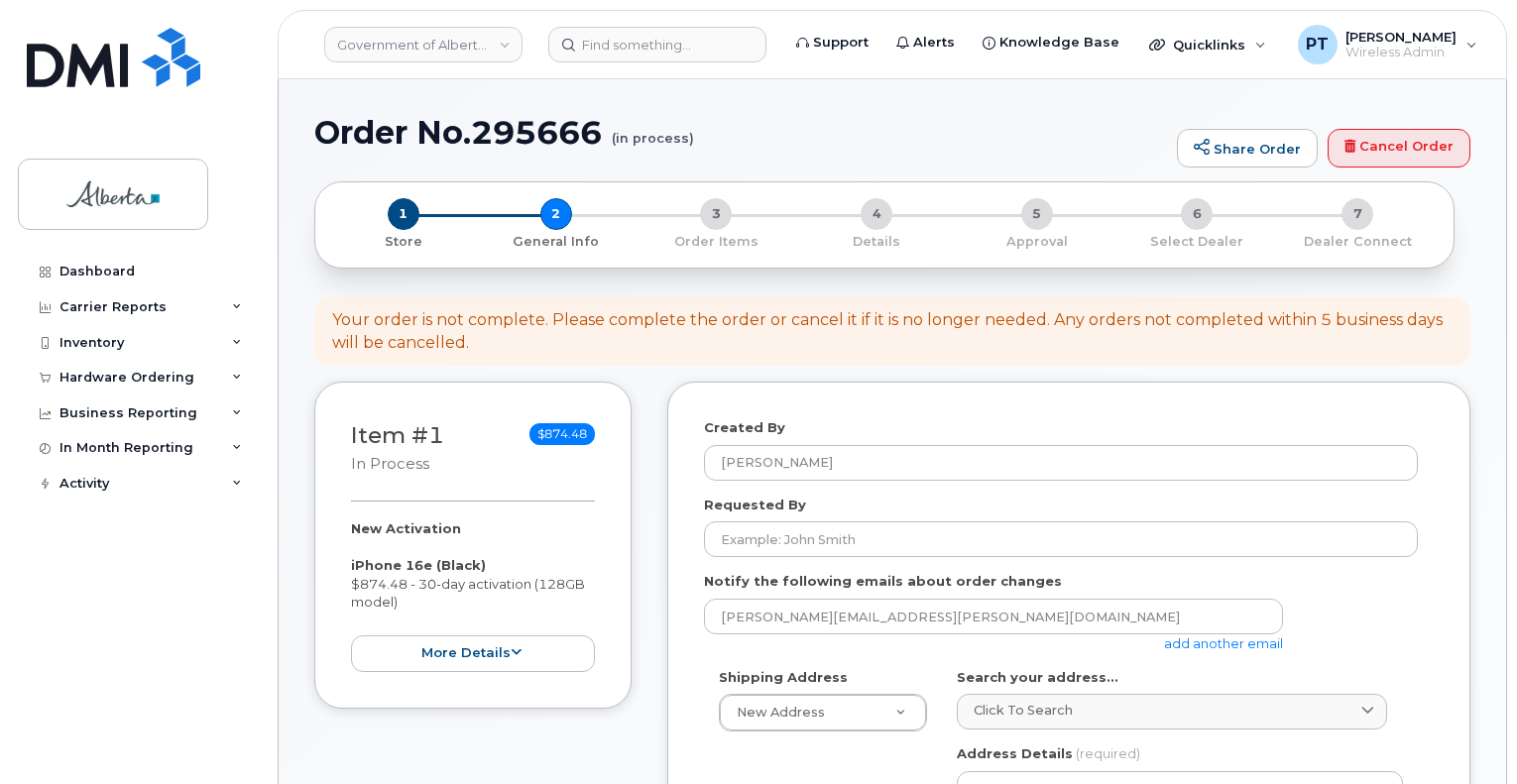 select 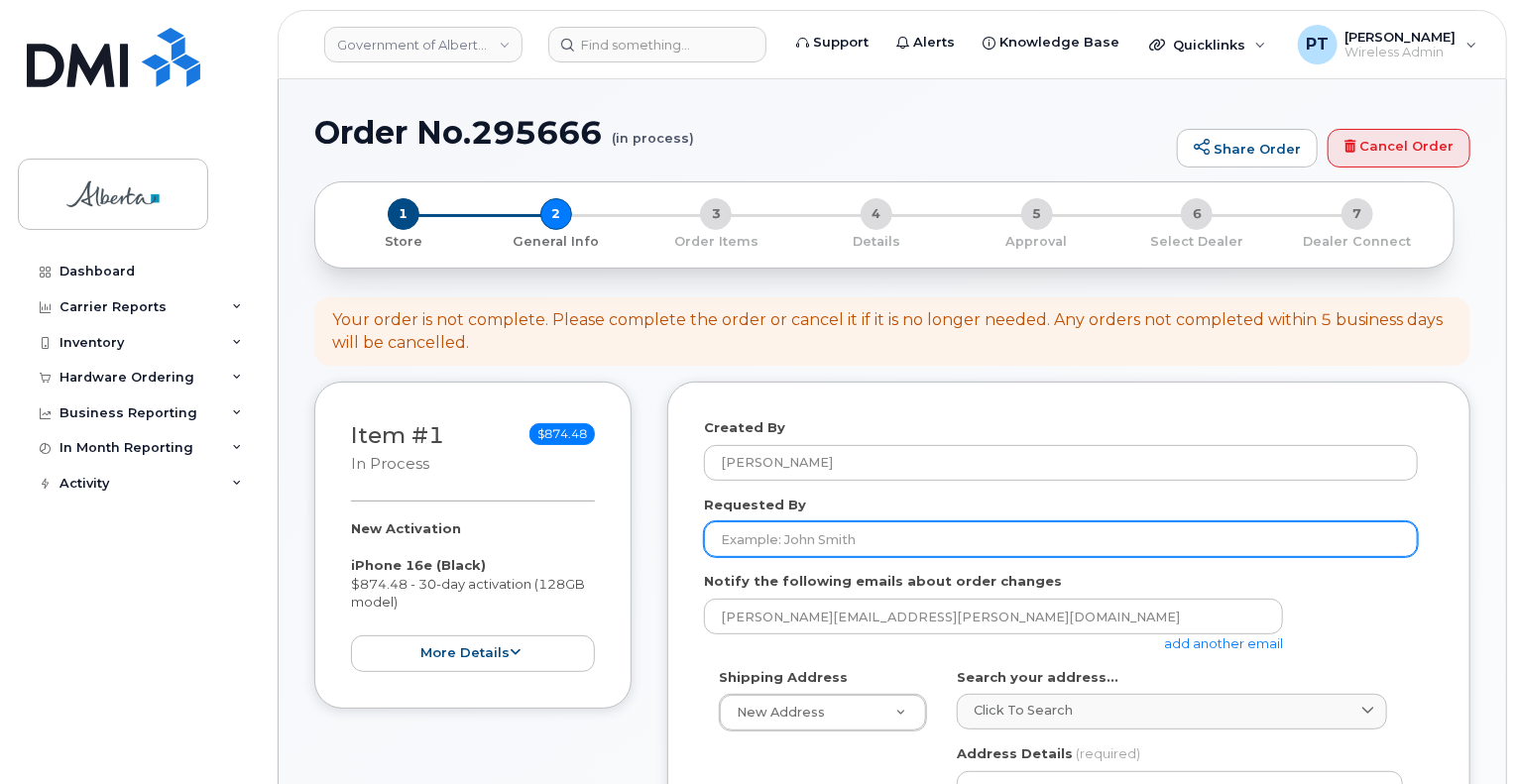 click on "Requested By" at bounding box center (1061, 539) 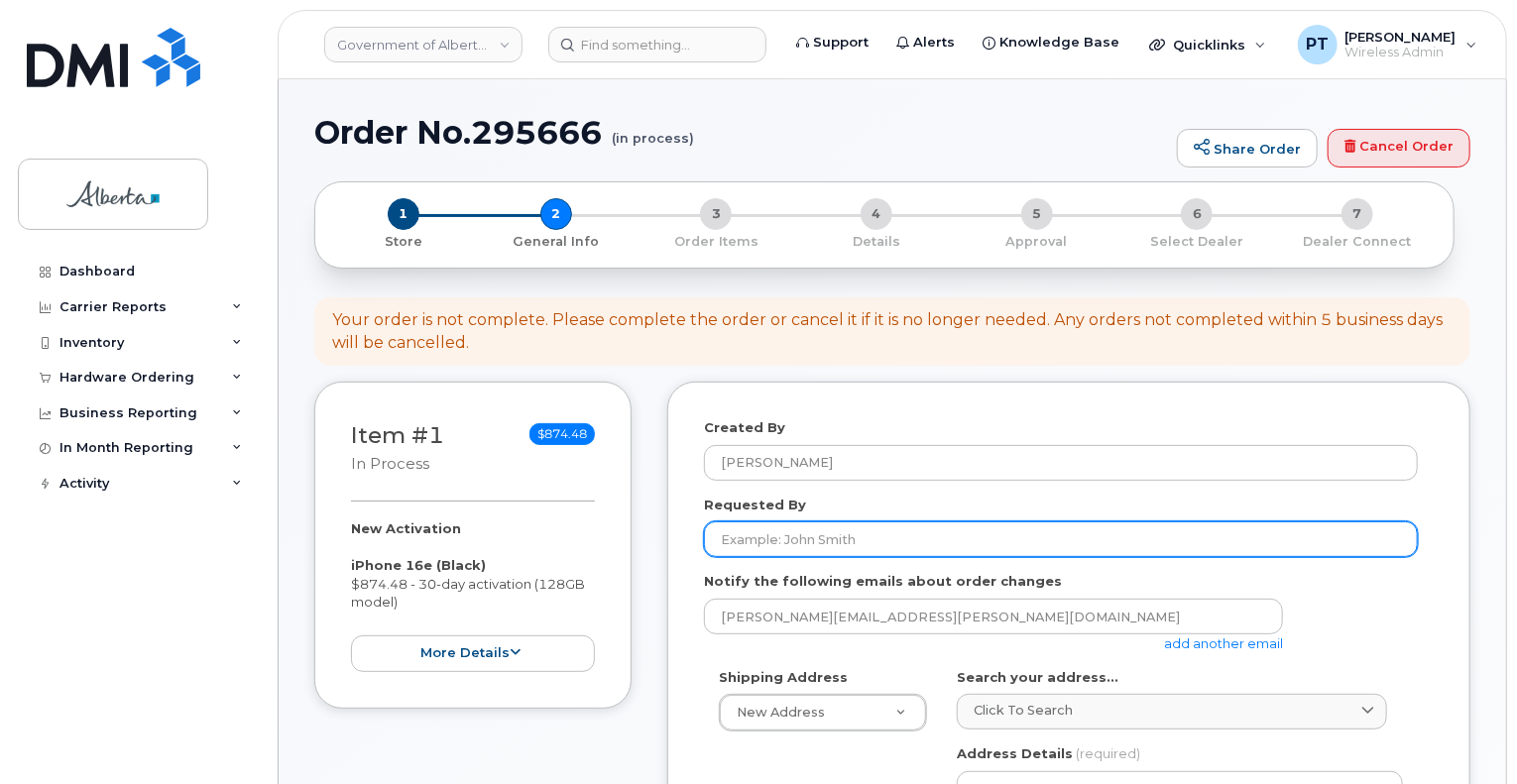 click on "Requested By" at bounding box center (1061, 539) 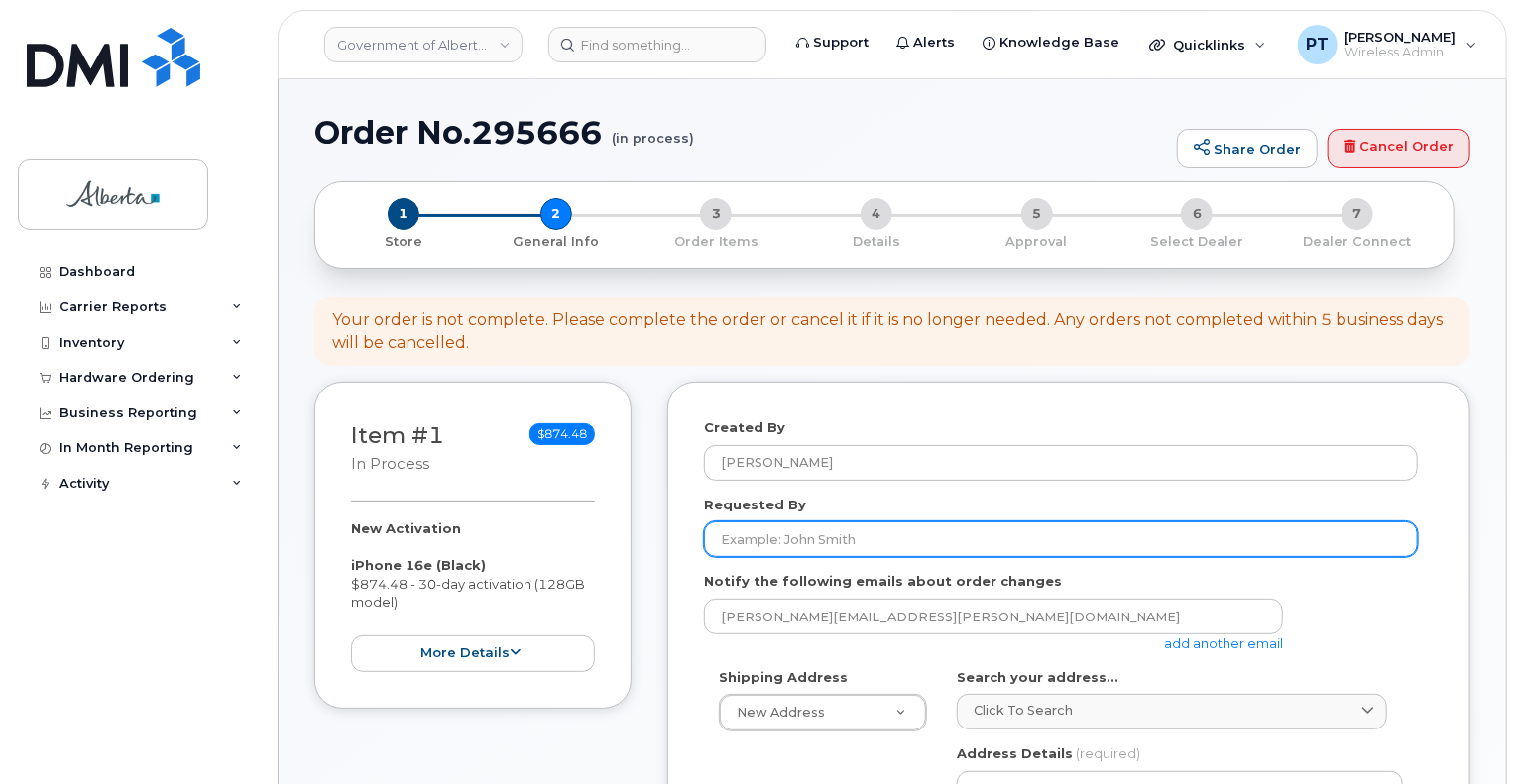 paste on "[PERSON_NAME]" 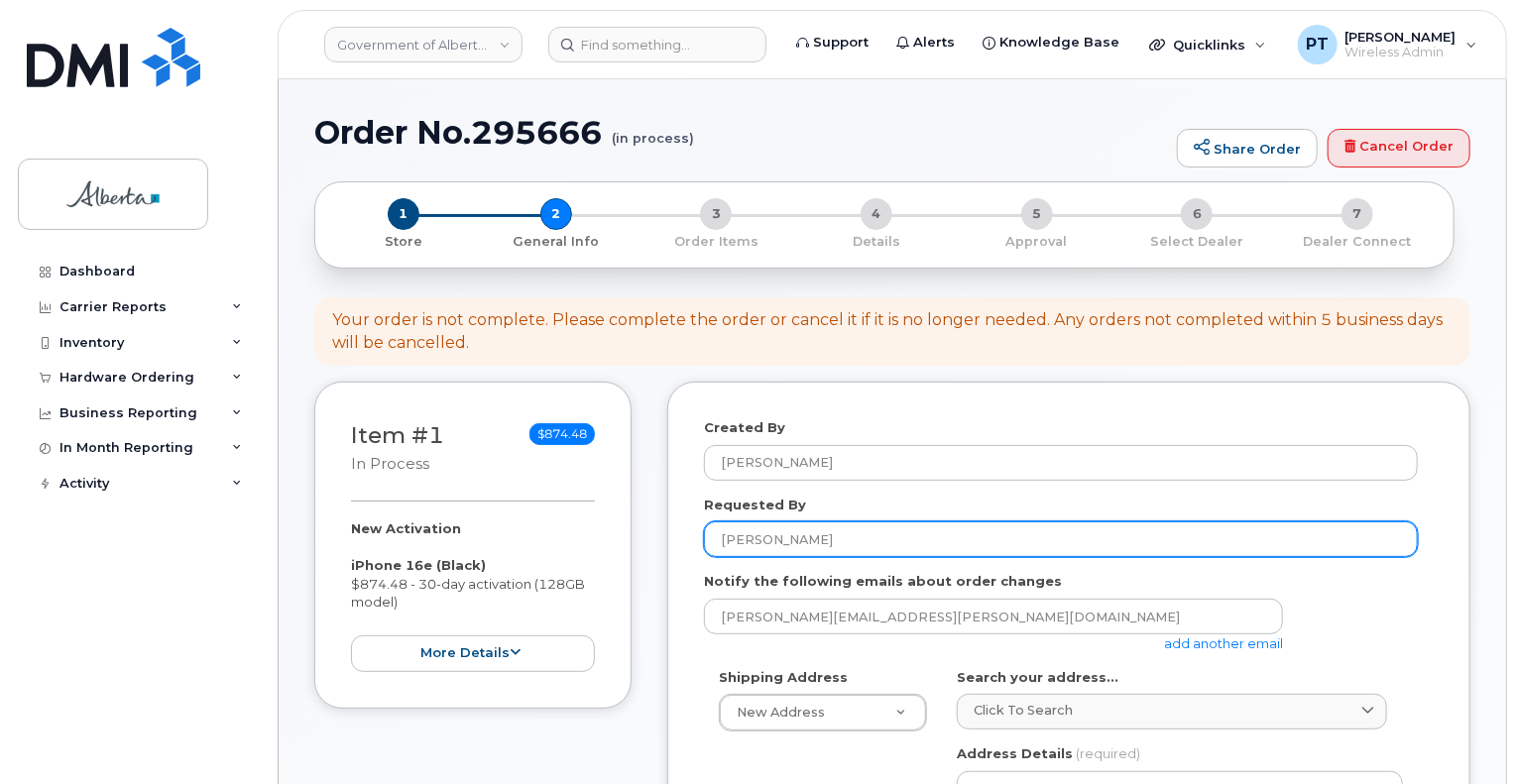 type on "[PERSON_NAME]" 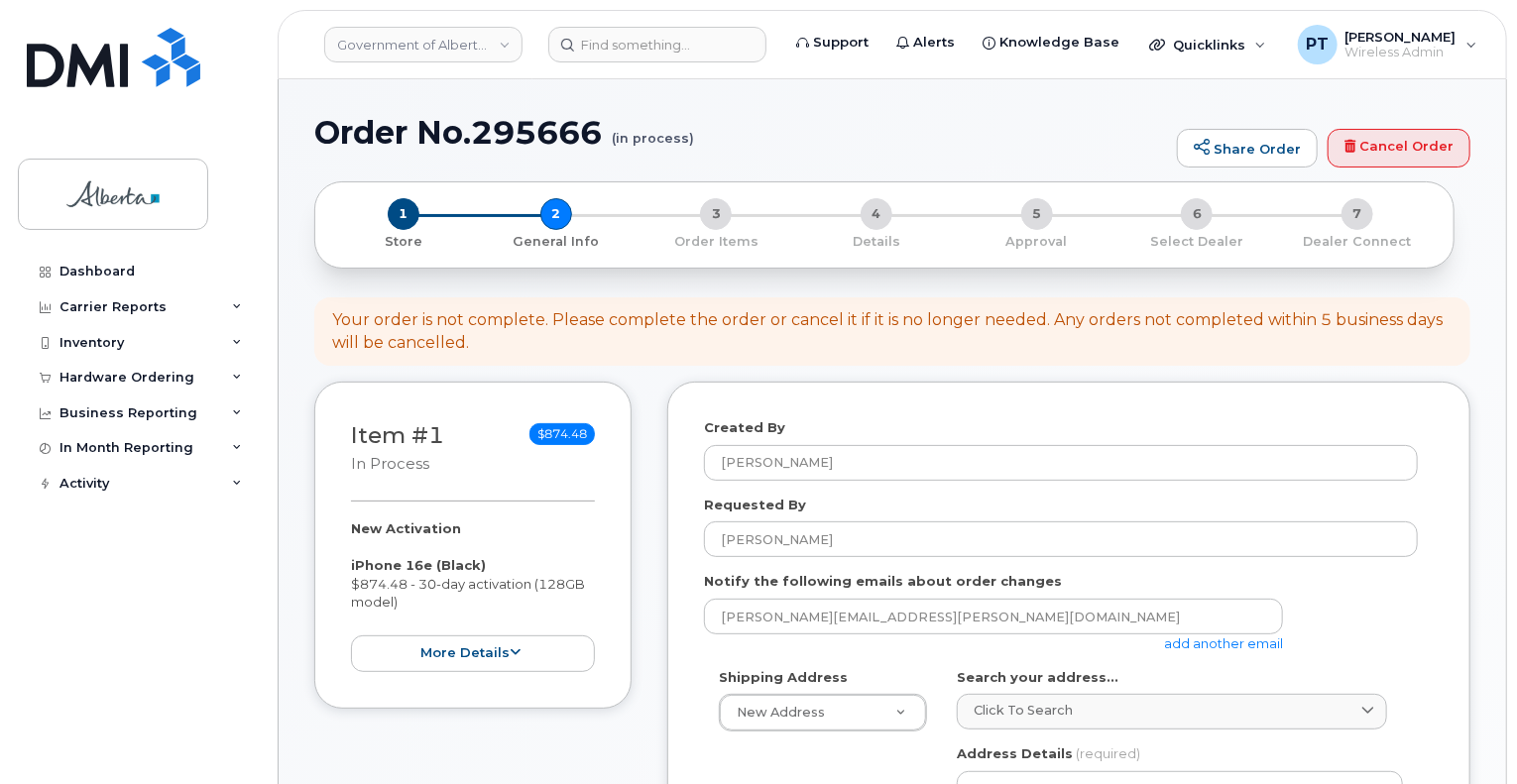 click on "add another email" at bounding box center [1224, 643] 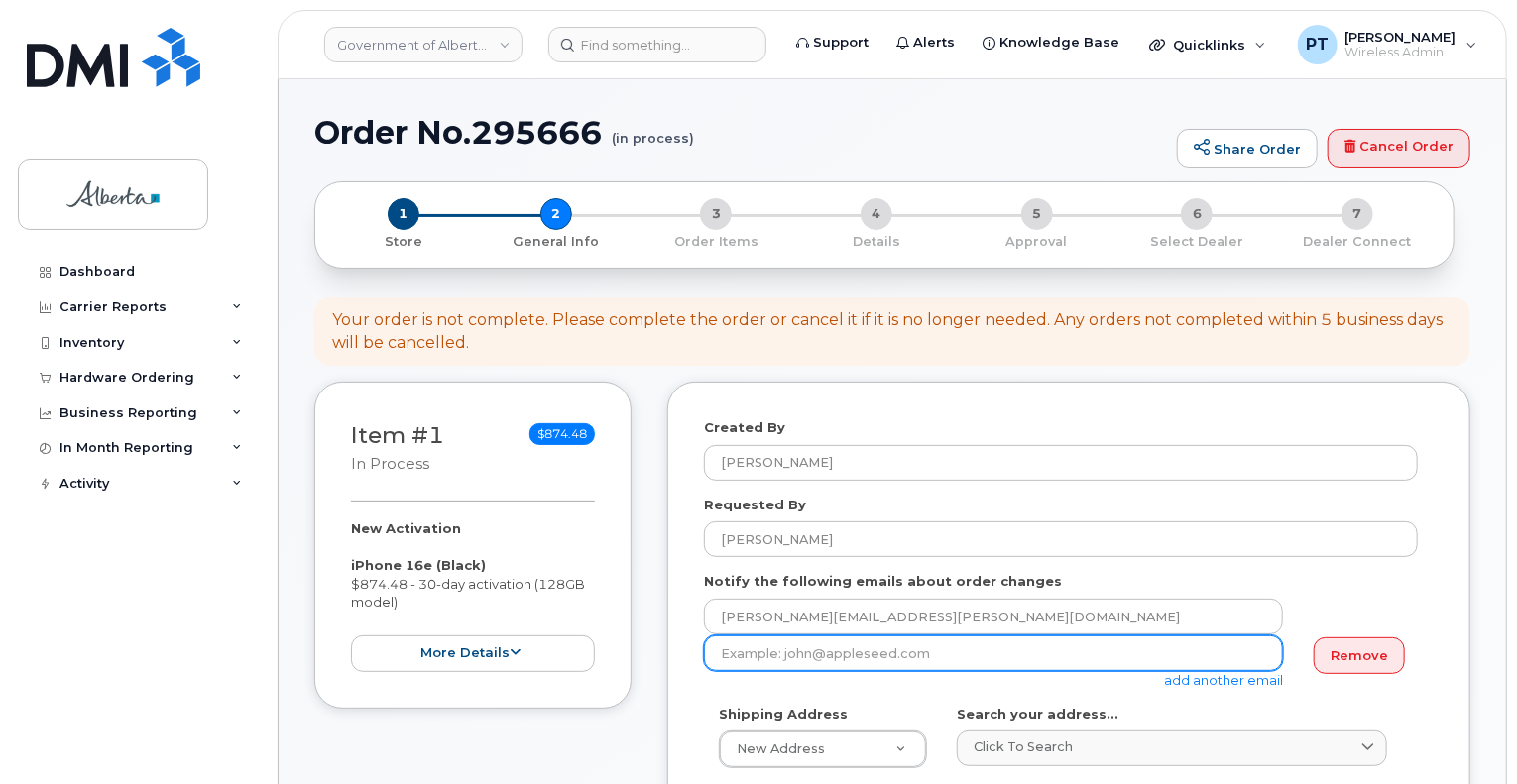 paste on "[PERSON_NAME][EMAIL_ADDRESS][PERSON_NAME][DOMAIN_NAME]" 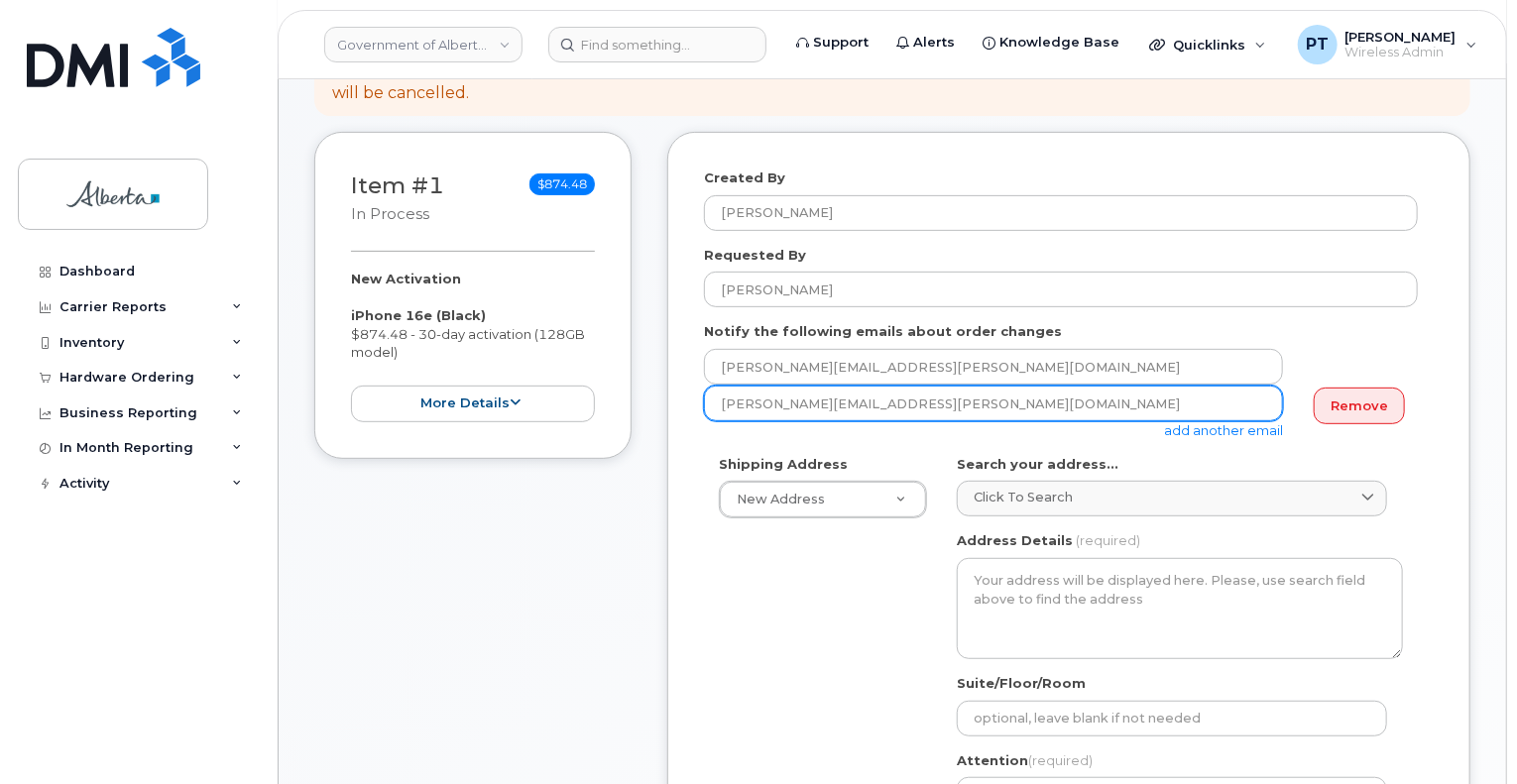 scroll, scrollTop: 396, scrollLeft: 0, axis: vertical 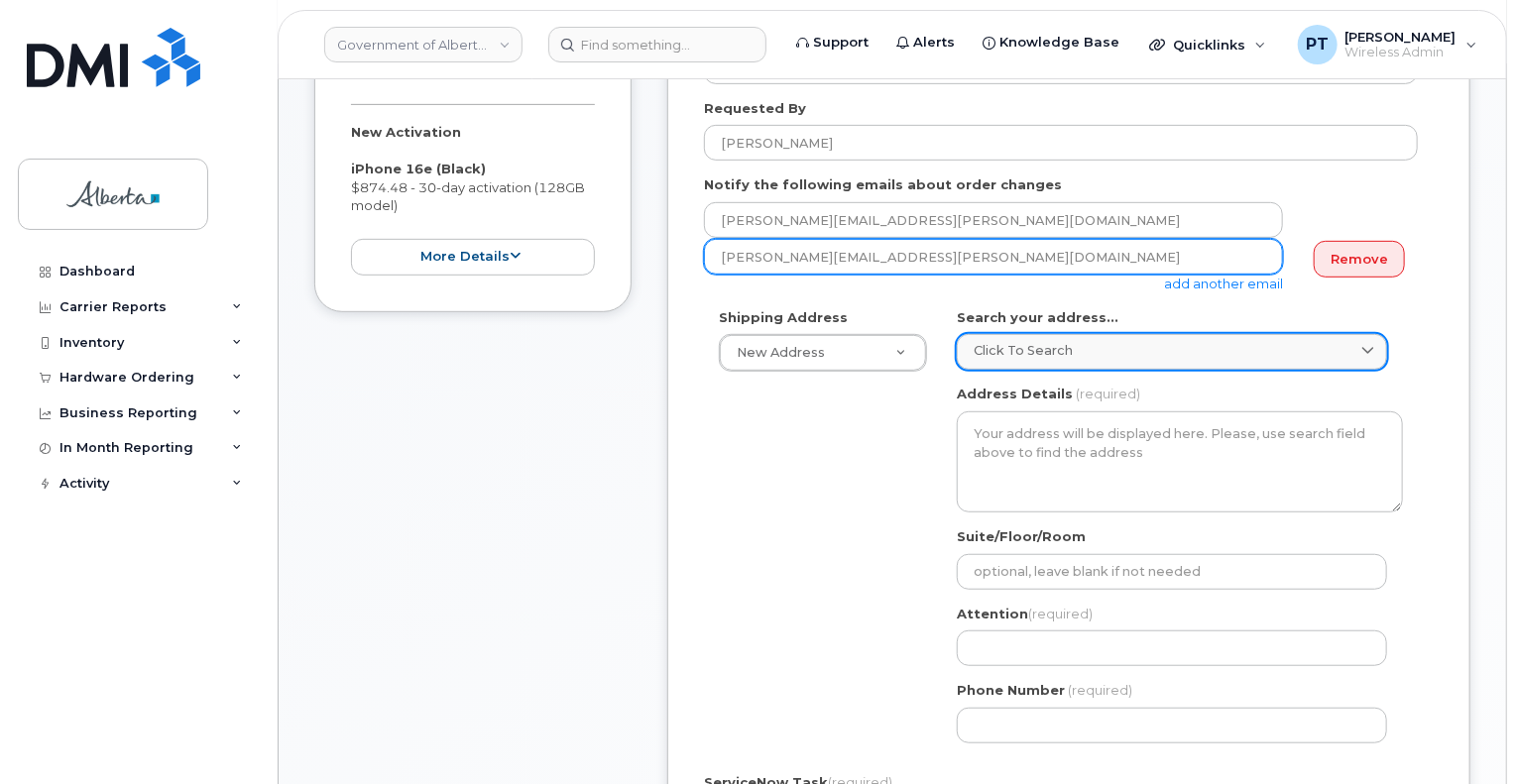 type on "[PERSON_NAME][EMAIL_ADDRESS][PERSON_NAME][DOMAIN_NAME]" 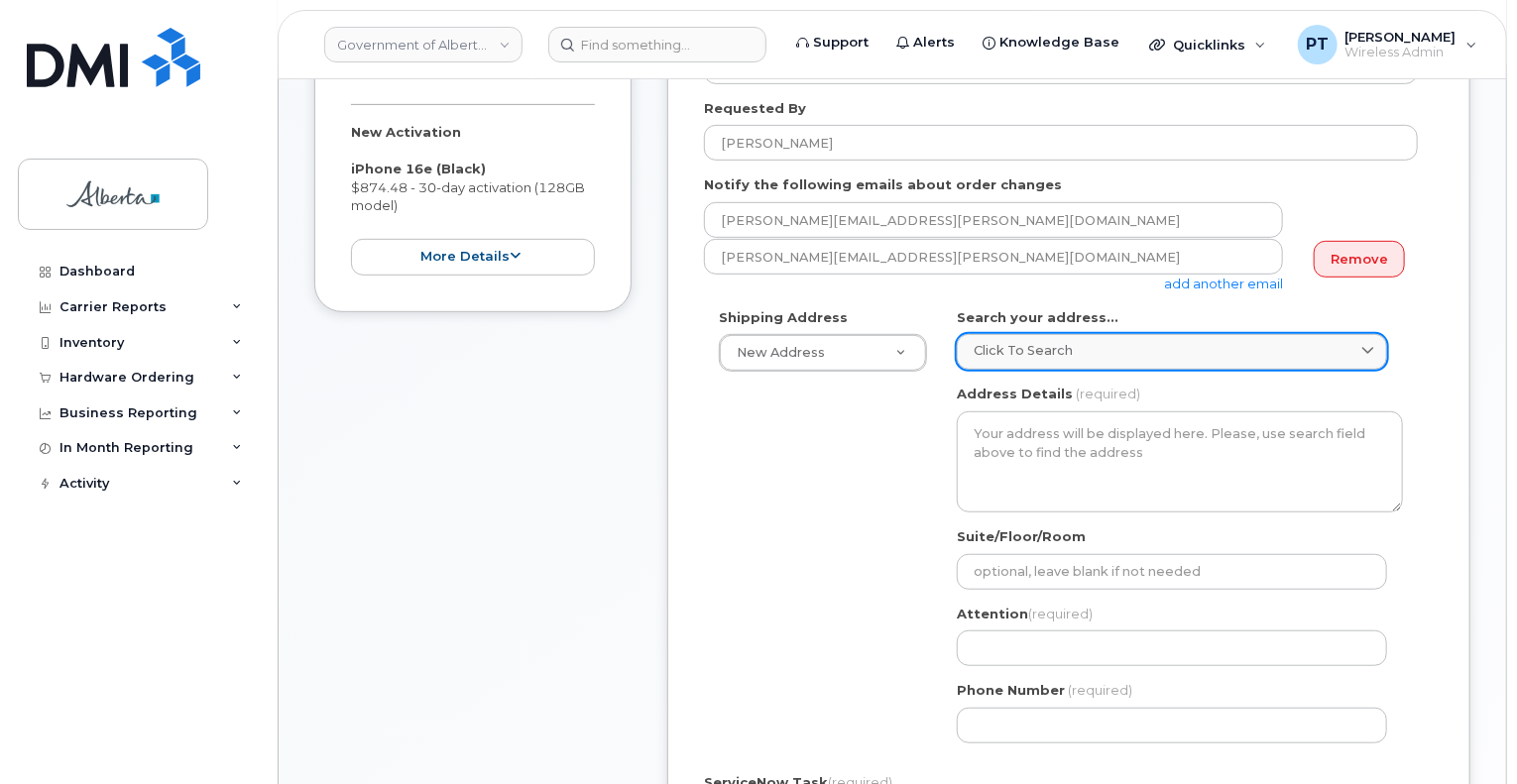 click on "Click to search" at bounding box center [1172, 350] 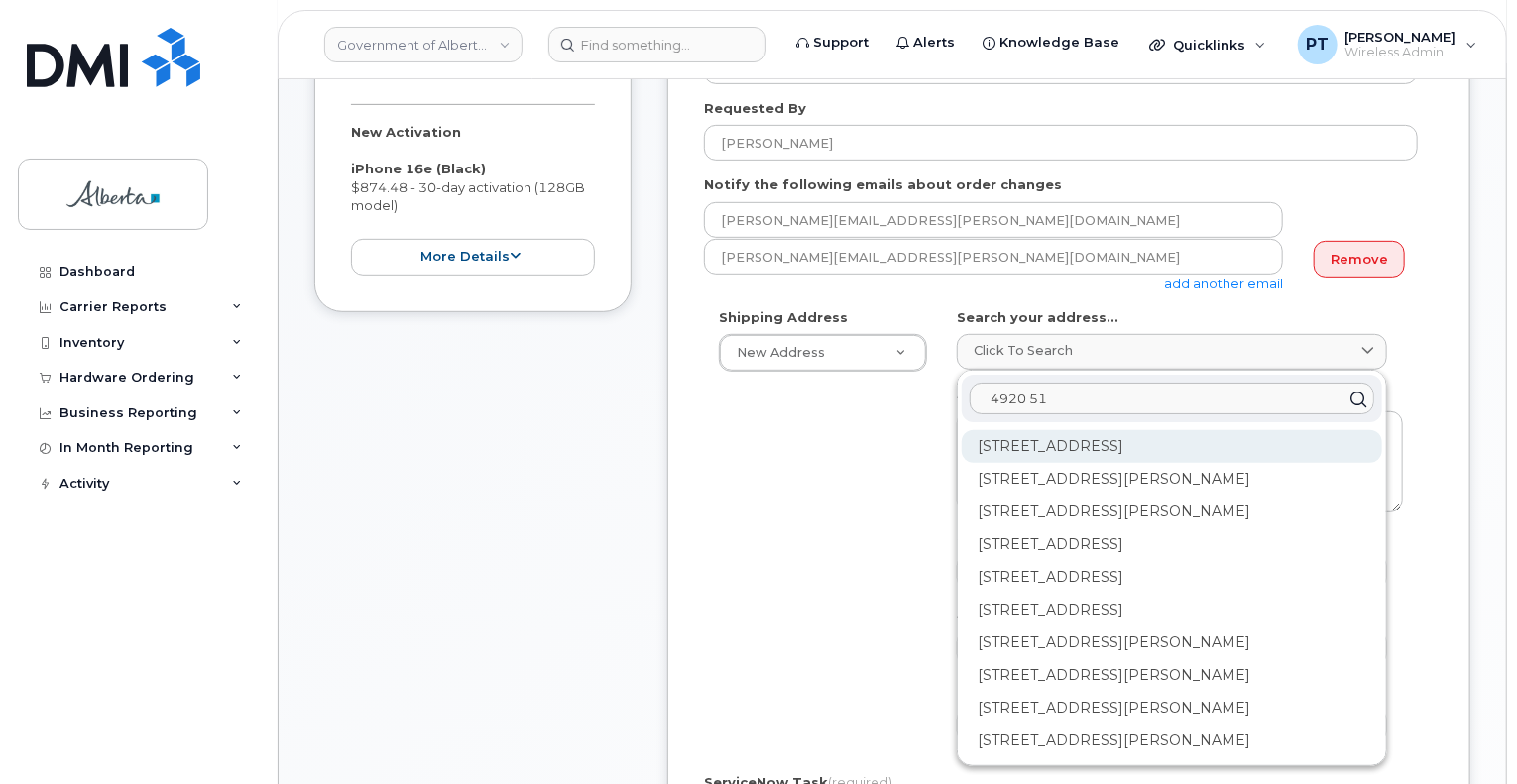 type on "4920 51" 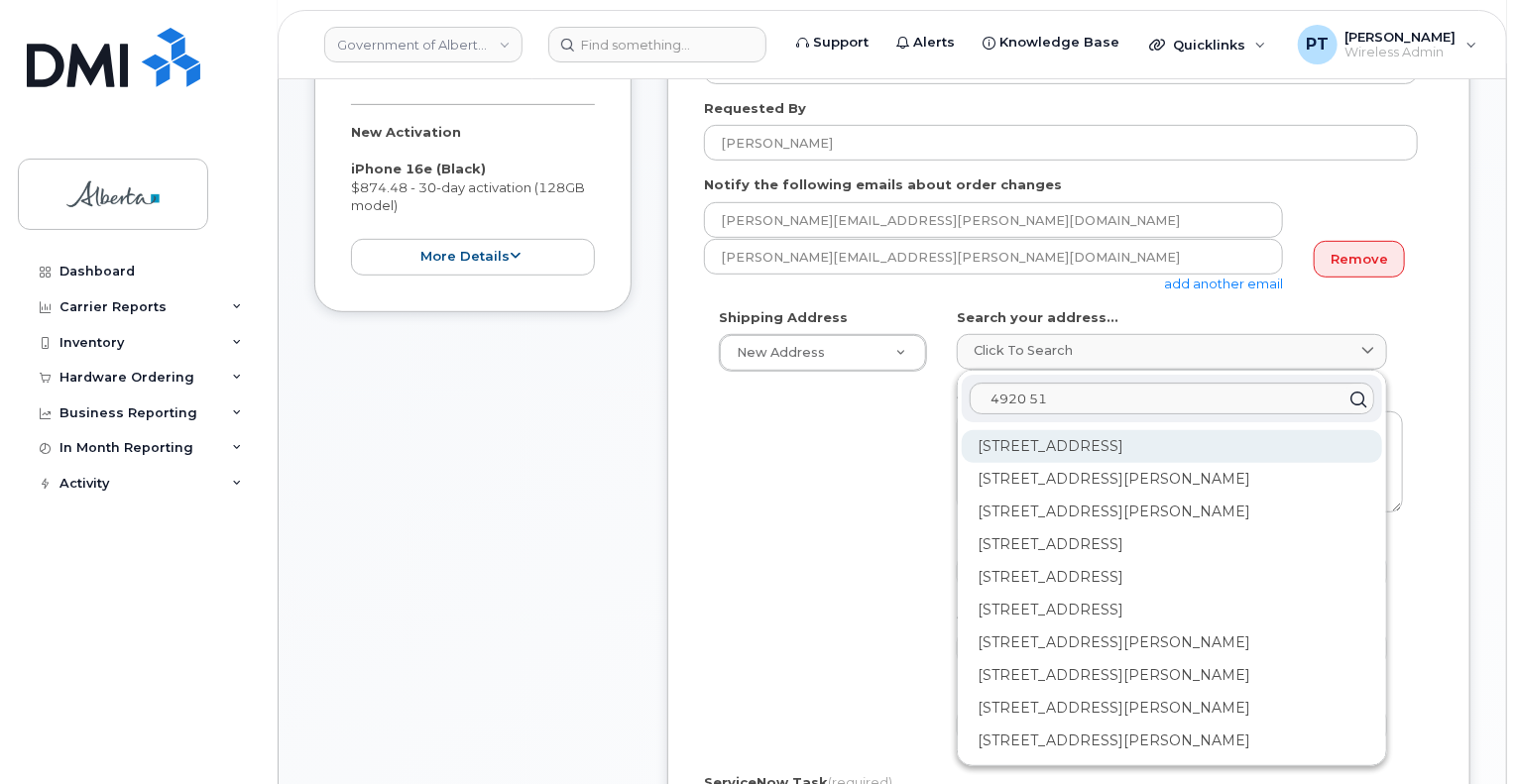click on "4920 51 Ave Vermilion AB T9X 1S8" 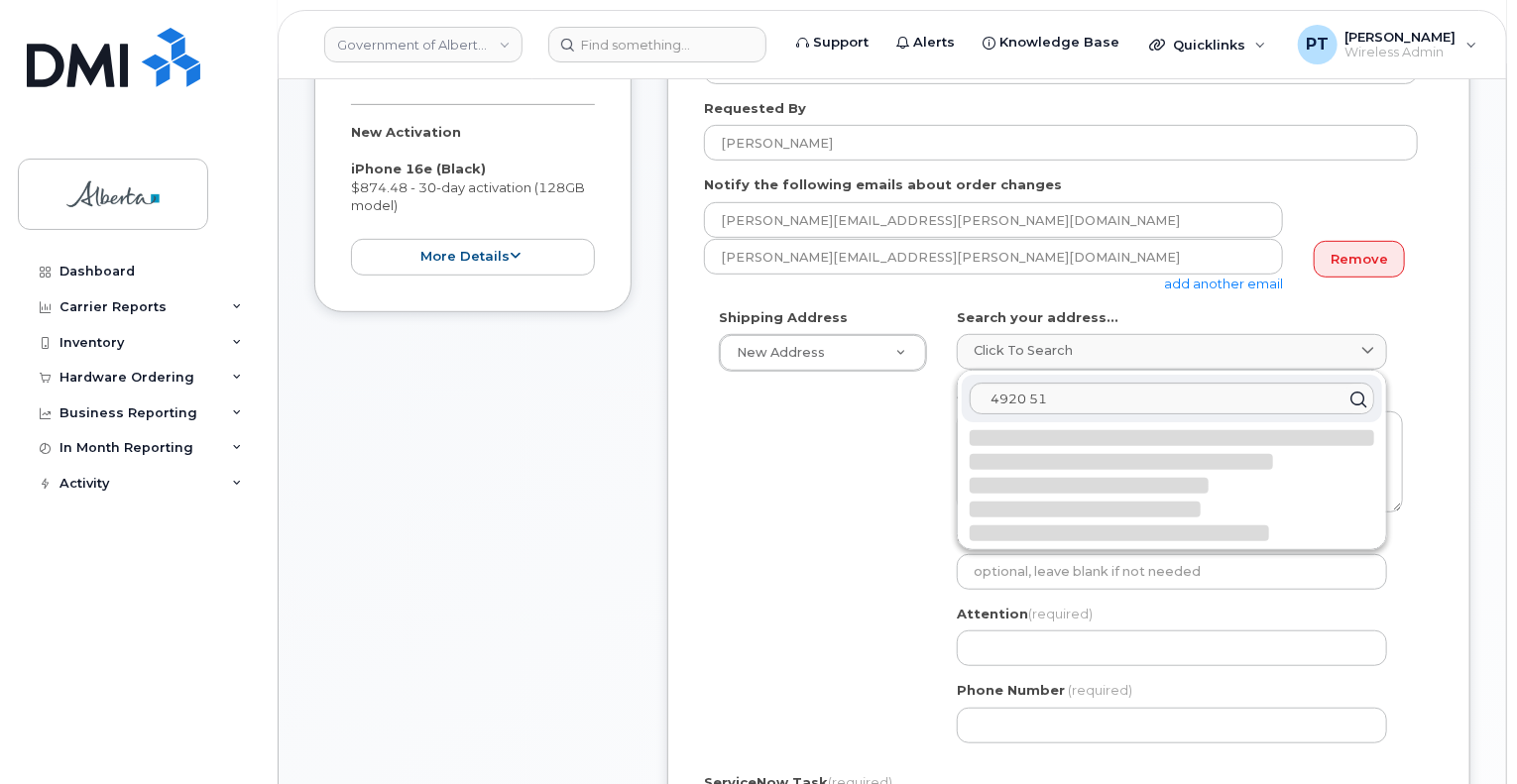 select 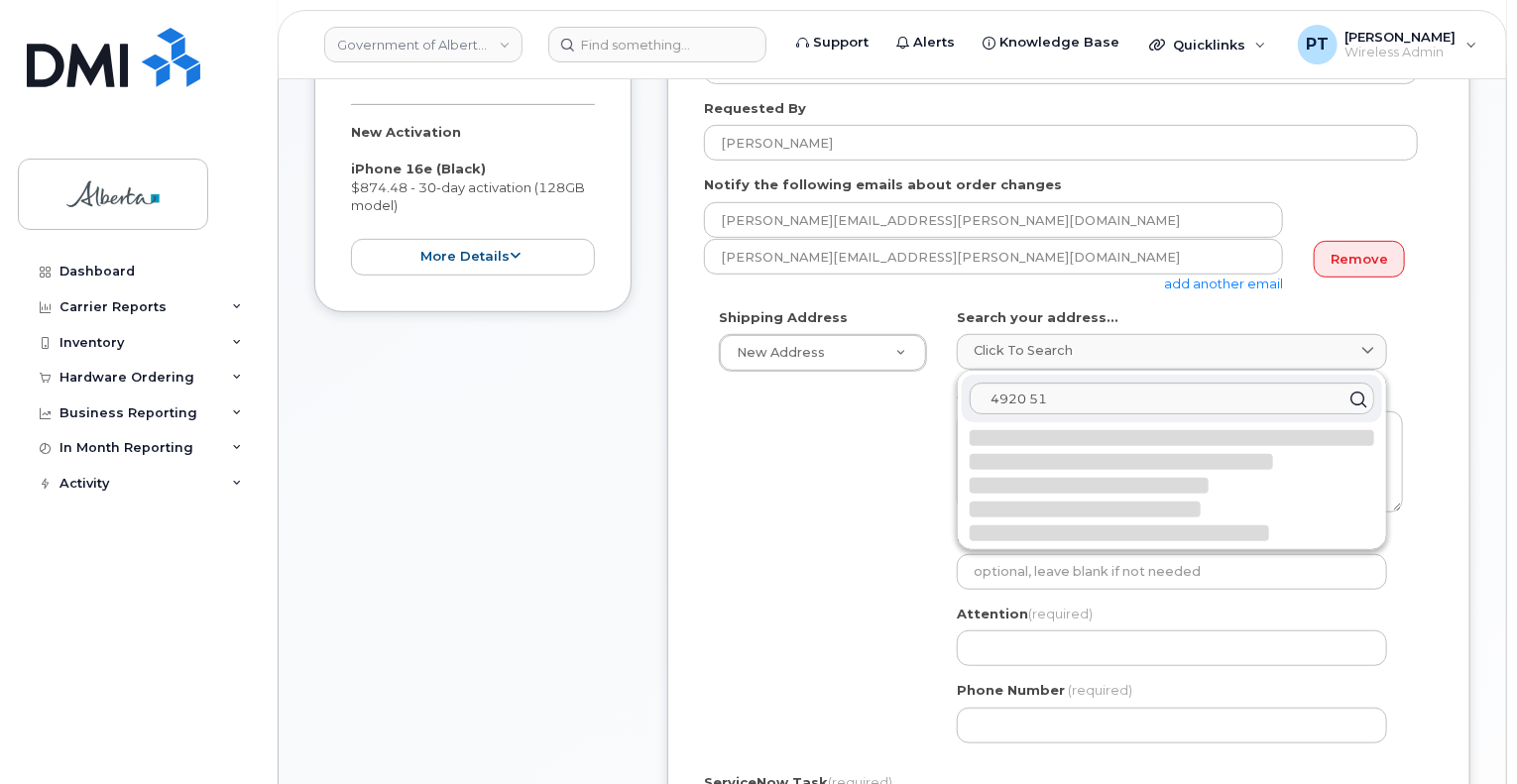 type on "4920 51 Ave
VERMILION AB T9X 1S8
CANADA" 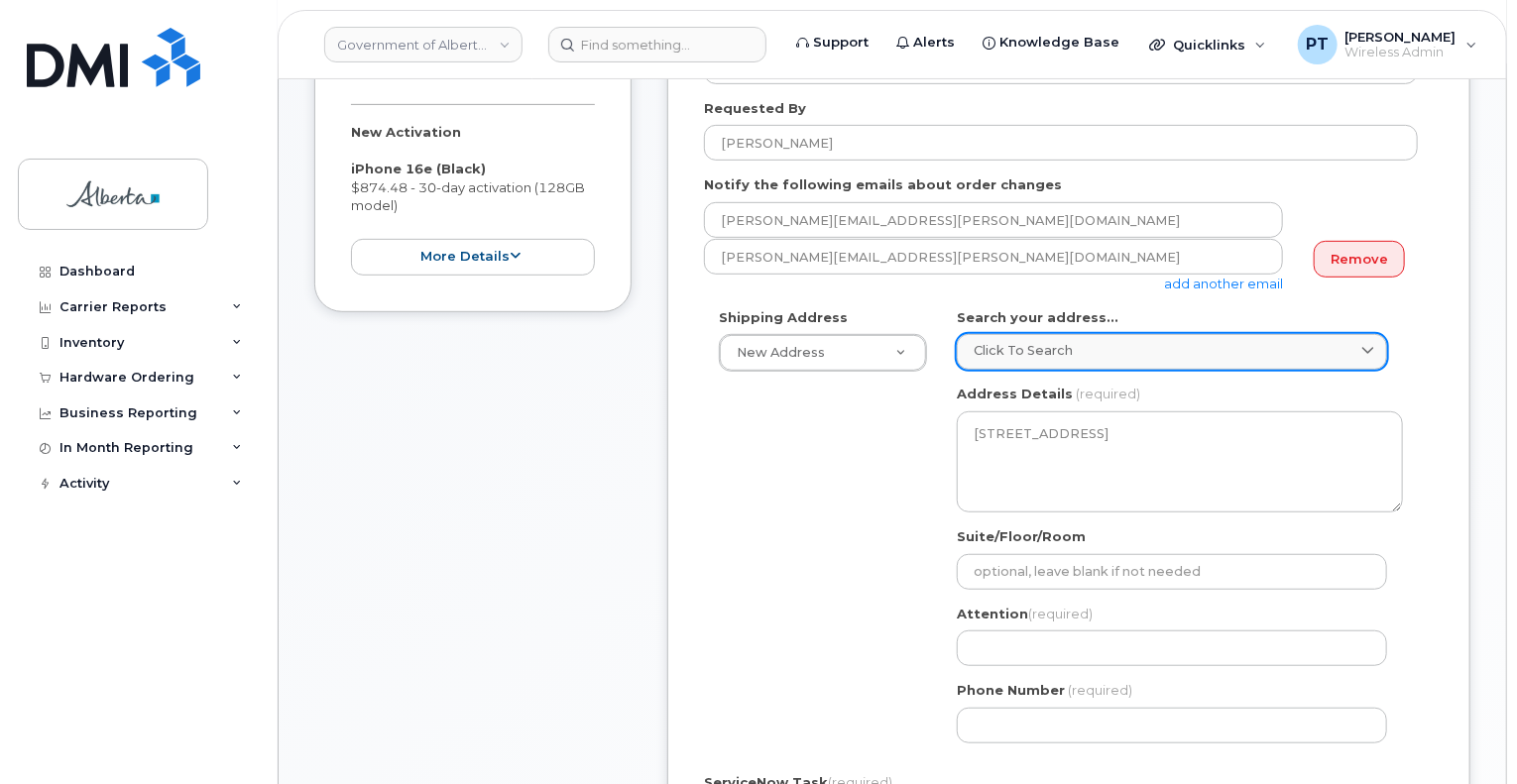 click on "Click to search" at bounding box center (1172, 350) 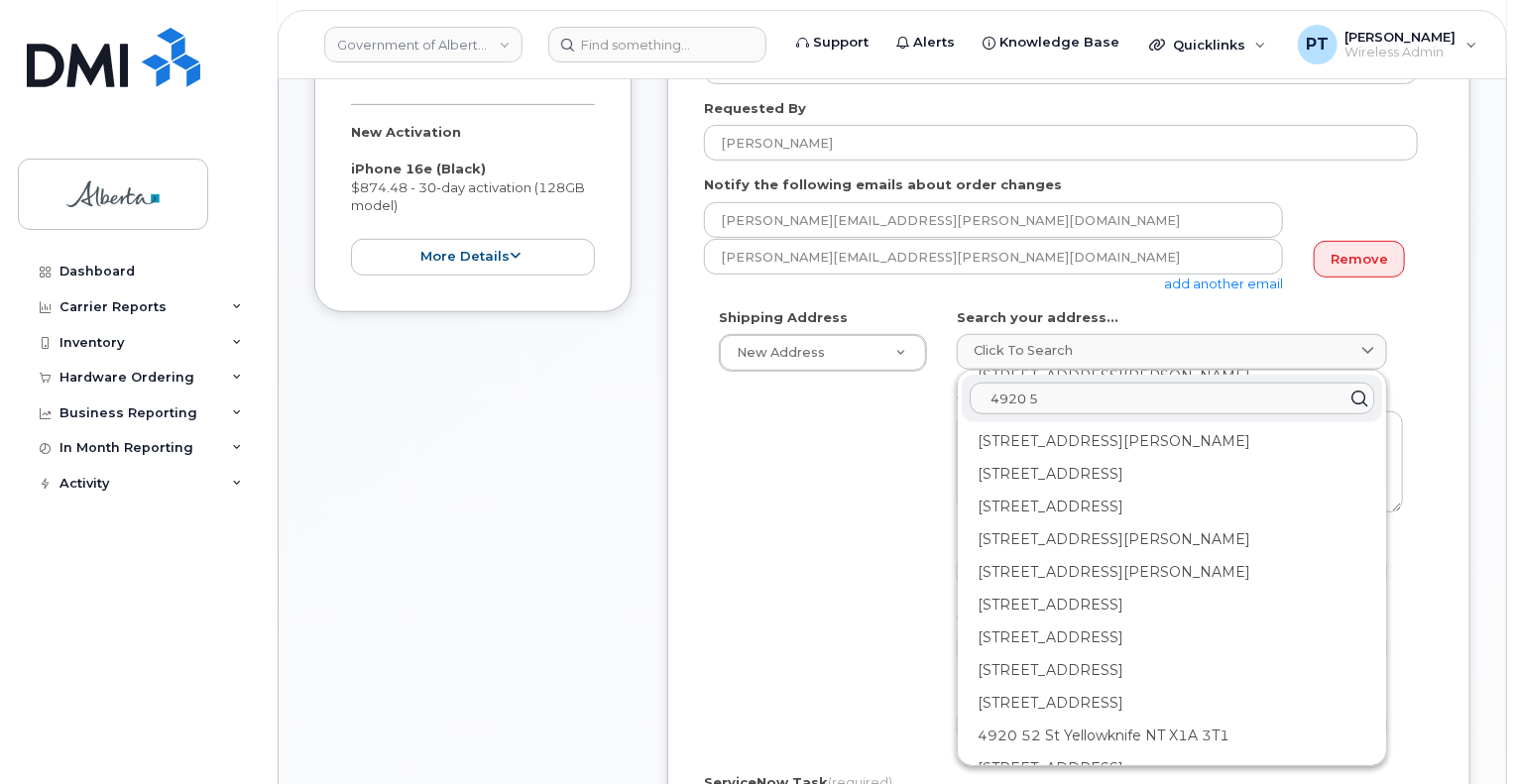 scroll, scrollTop: 991, scrollLeft: 0, axis: vertical 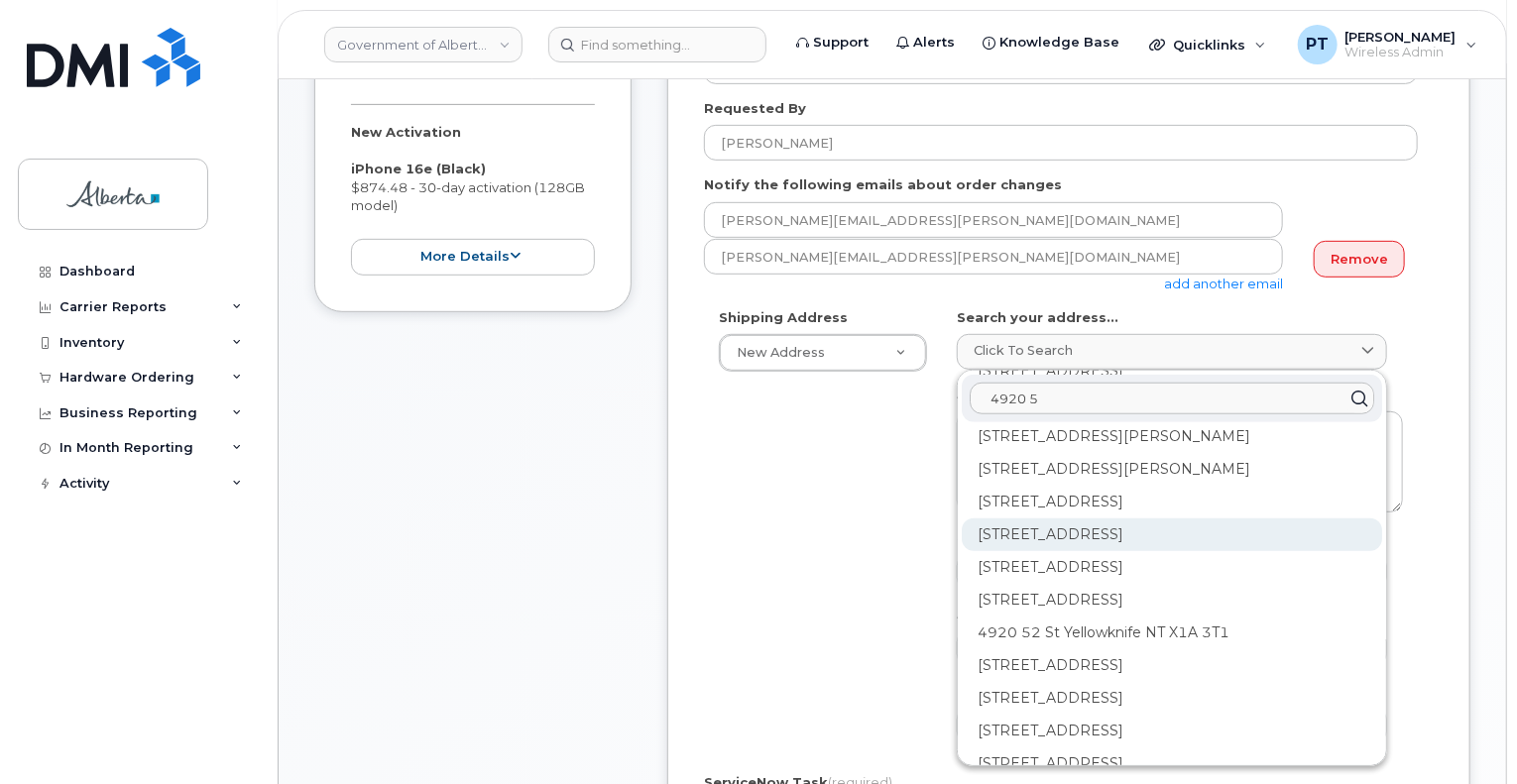 type on "4920 5" 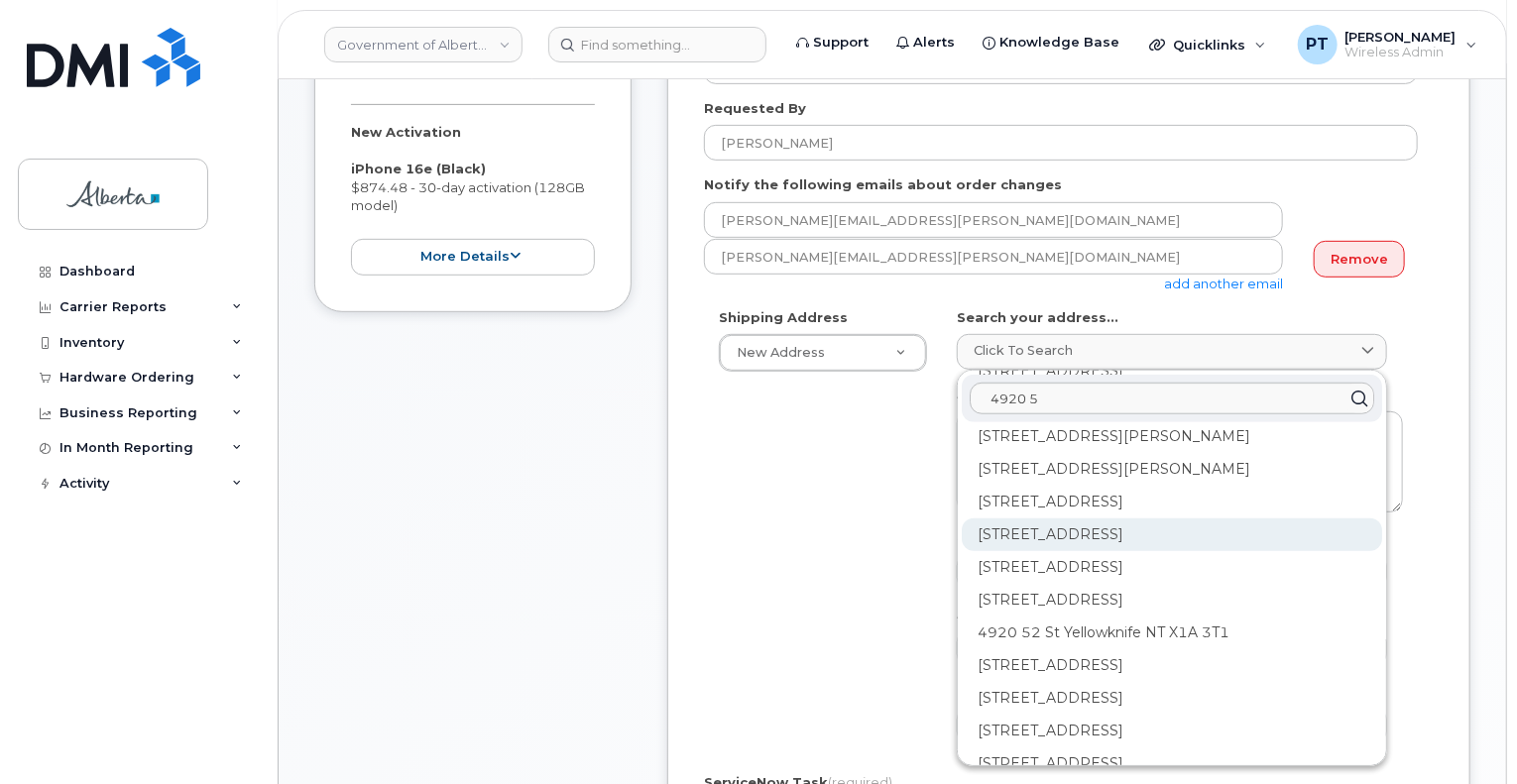 click on "4920 51 St Red Deer AB T4N 6K8" 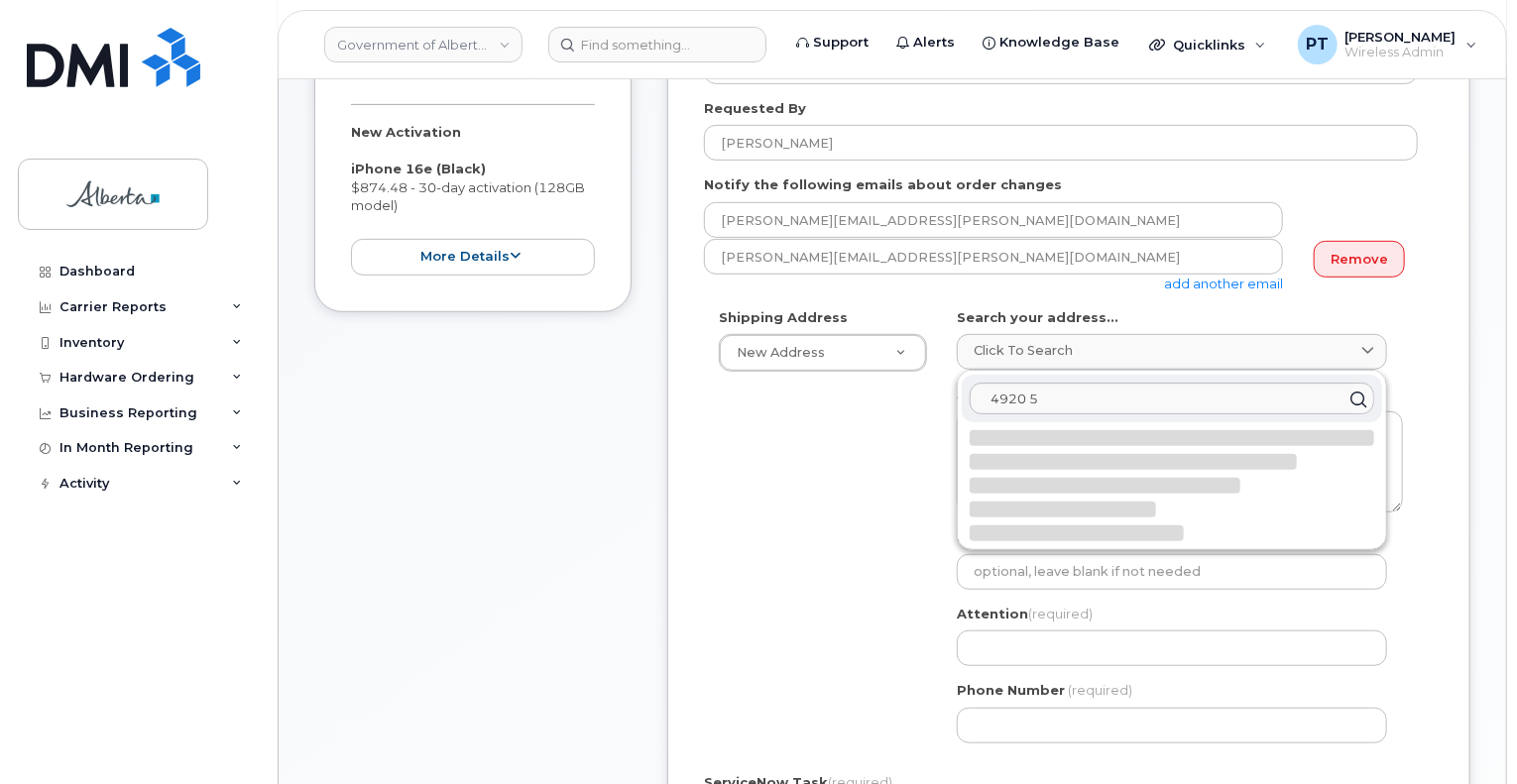 scroll, scrollTop: 0, scrollLeft: 0, axis: both 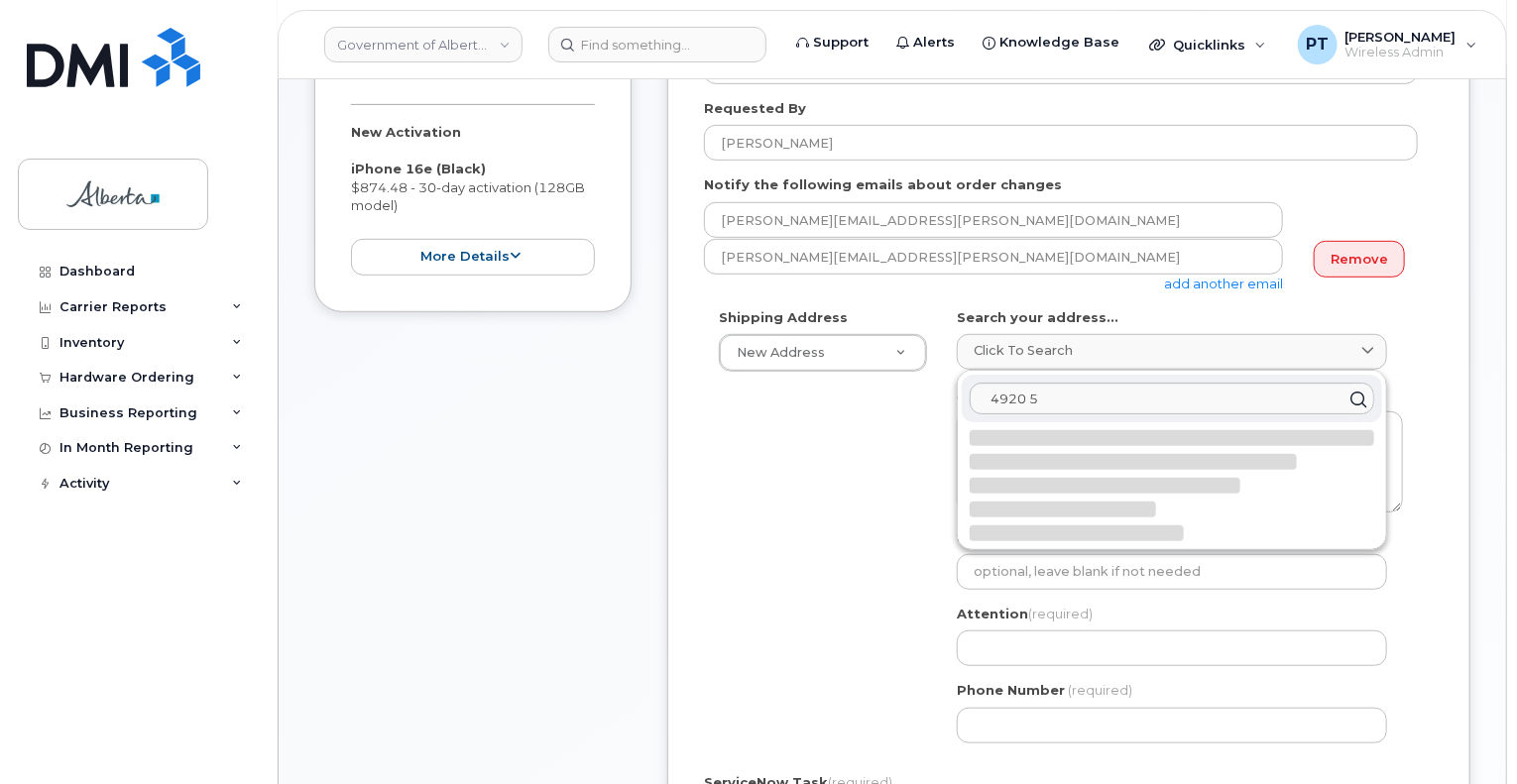 select 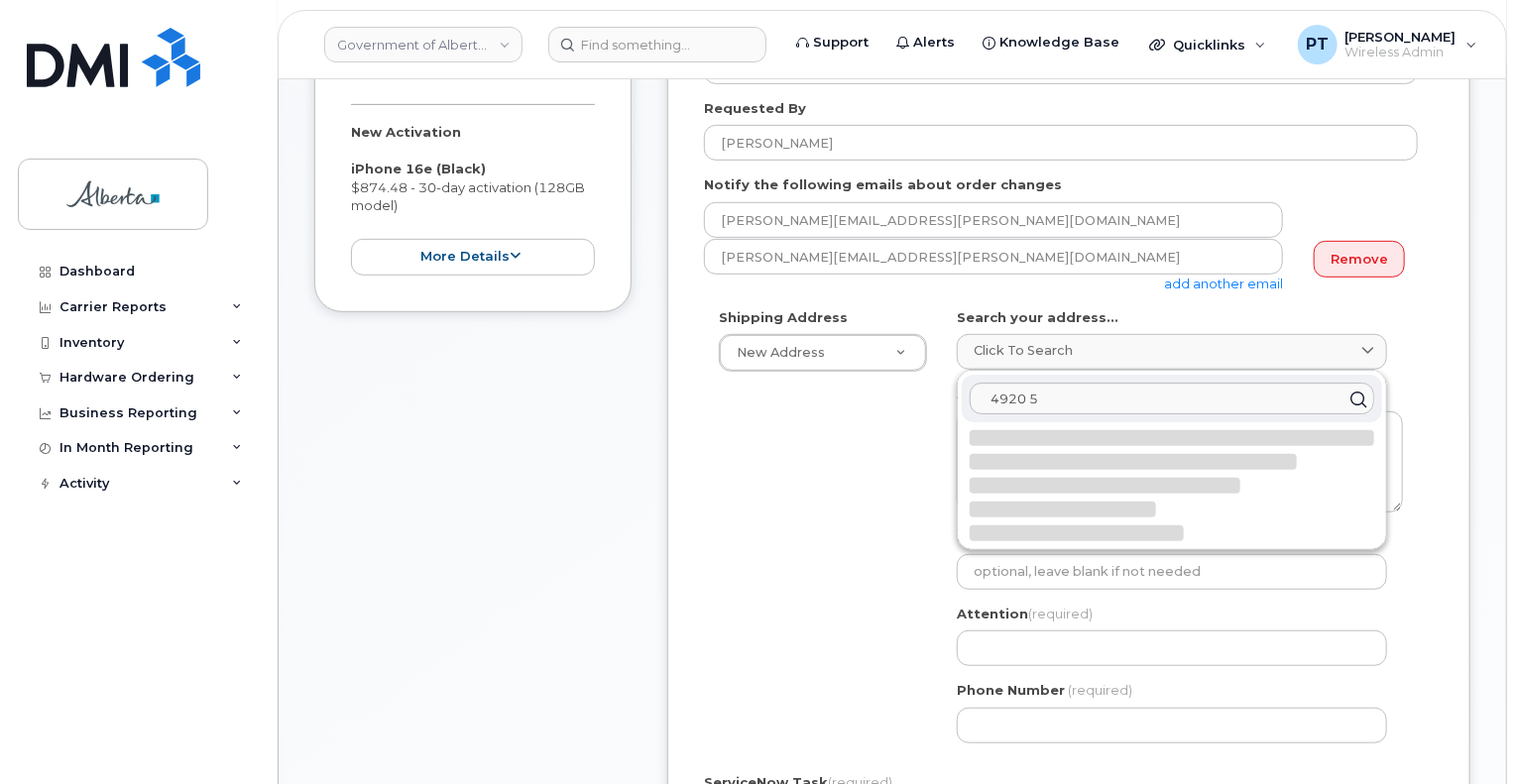 type on "4920 51 St
RED DEER AB T4N 6K8
CANADA" 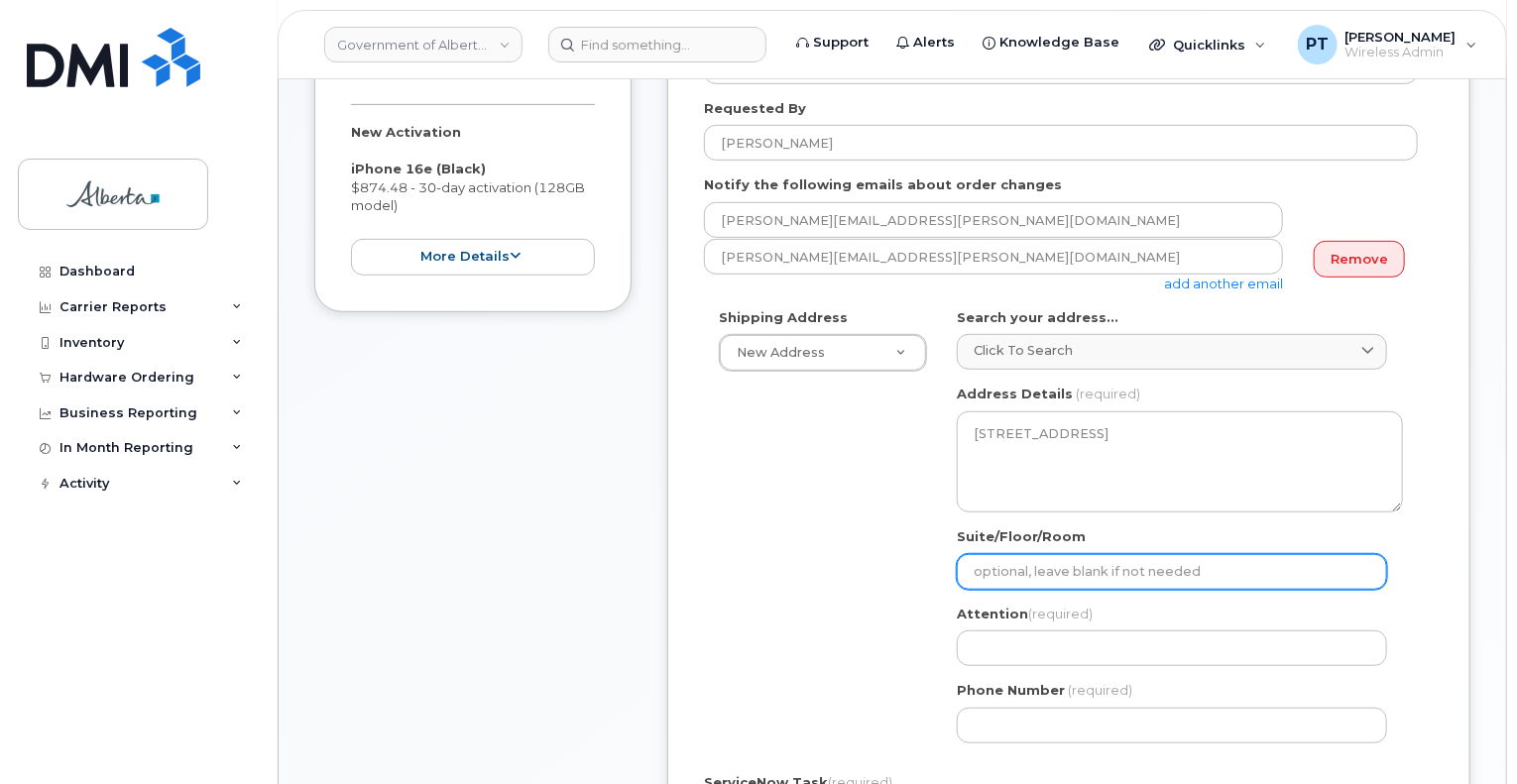click on "Suite/Floor/Room" at bounding box center [1172, 572] 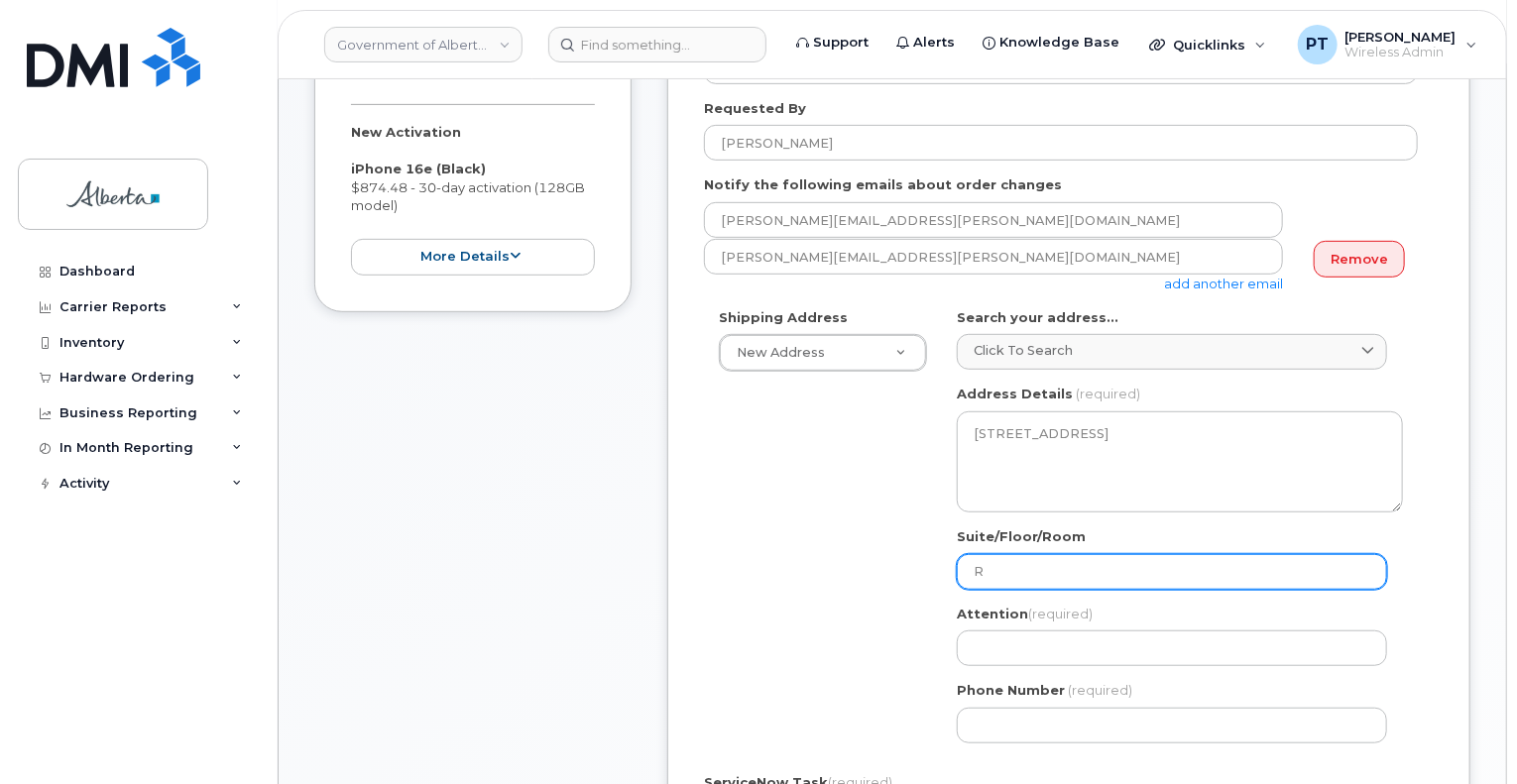 select 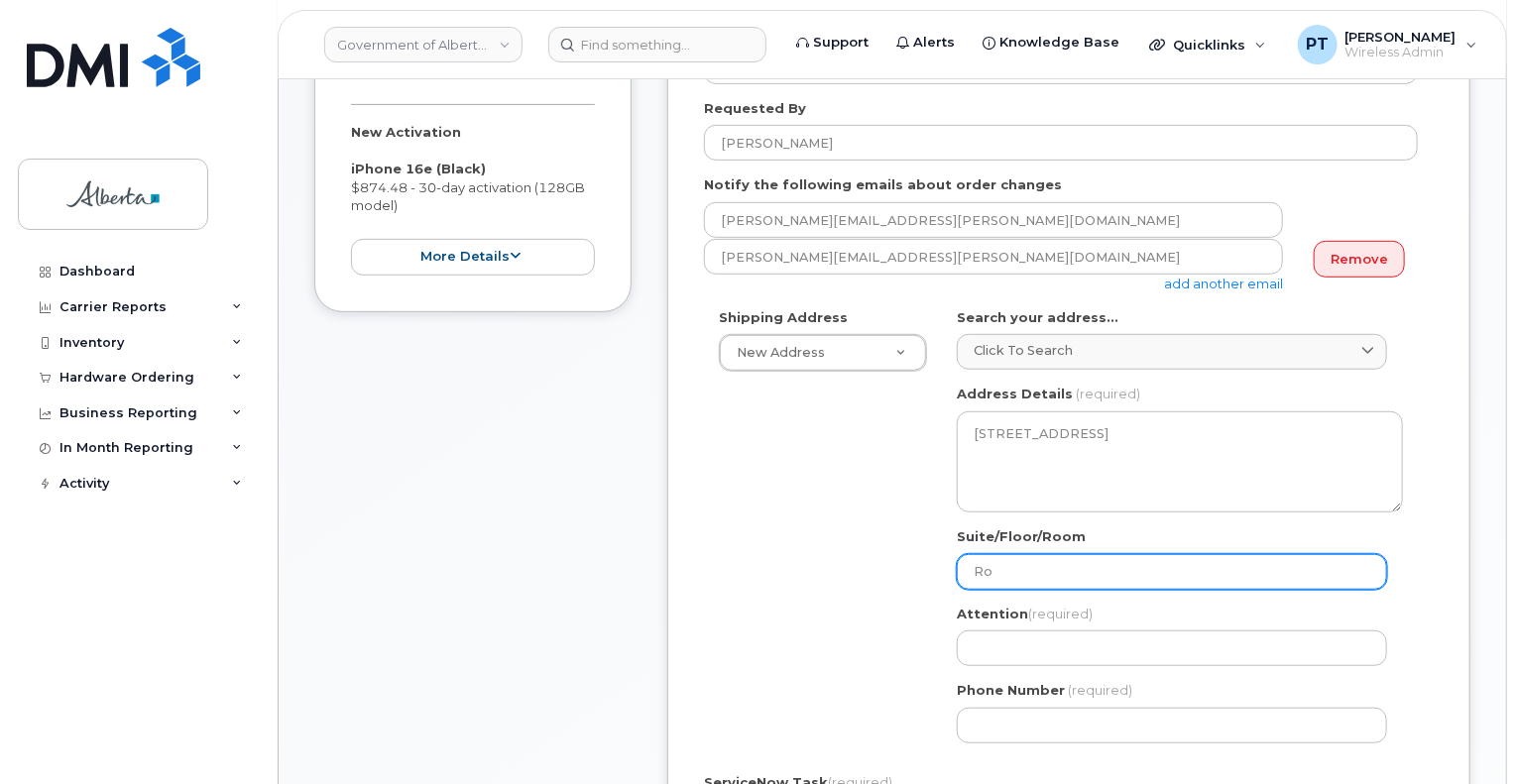select 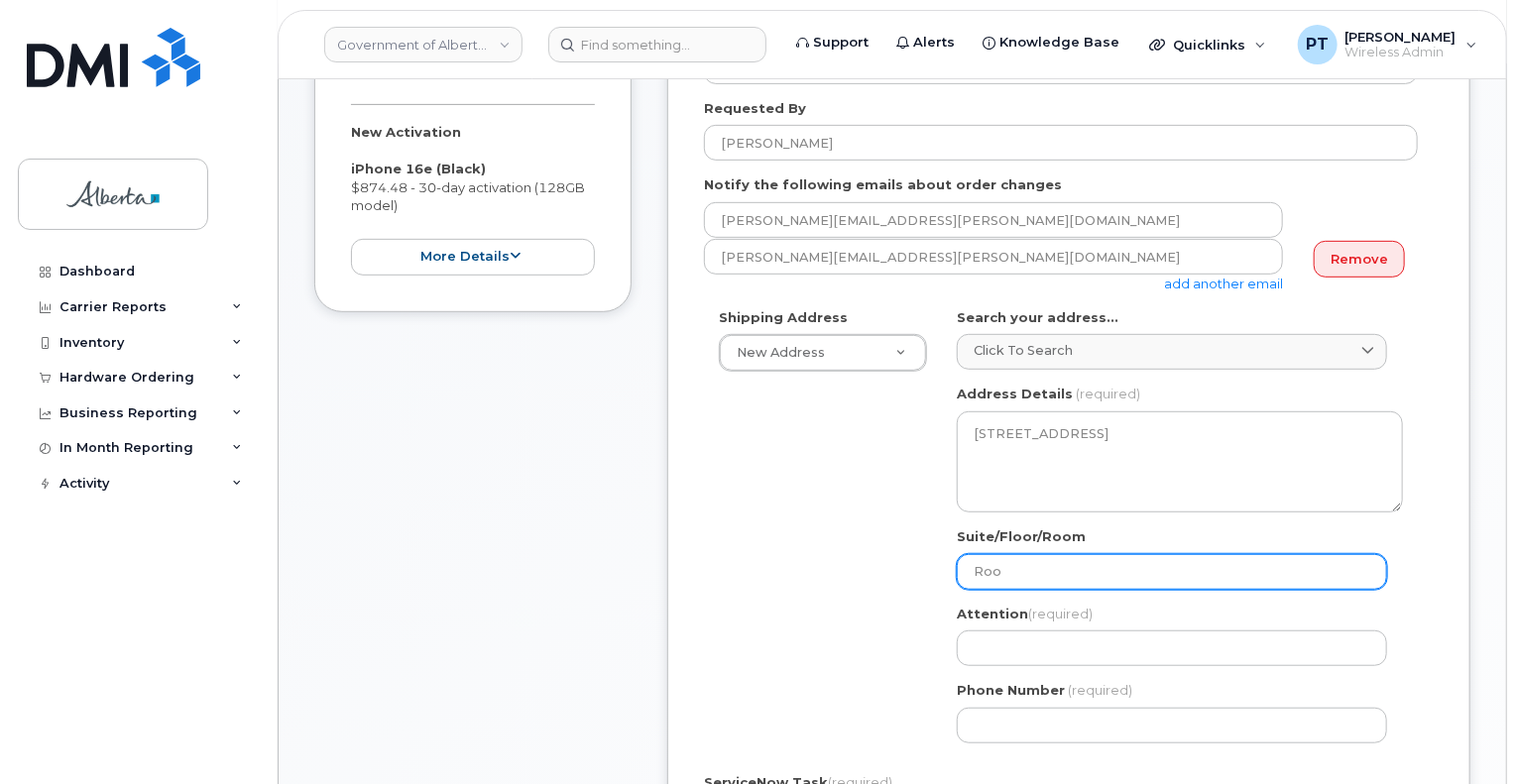 select 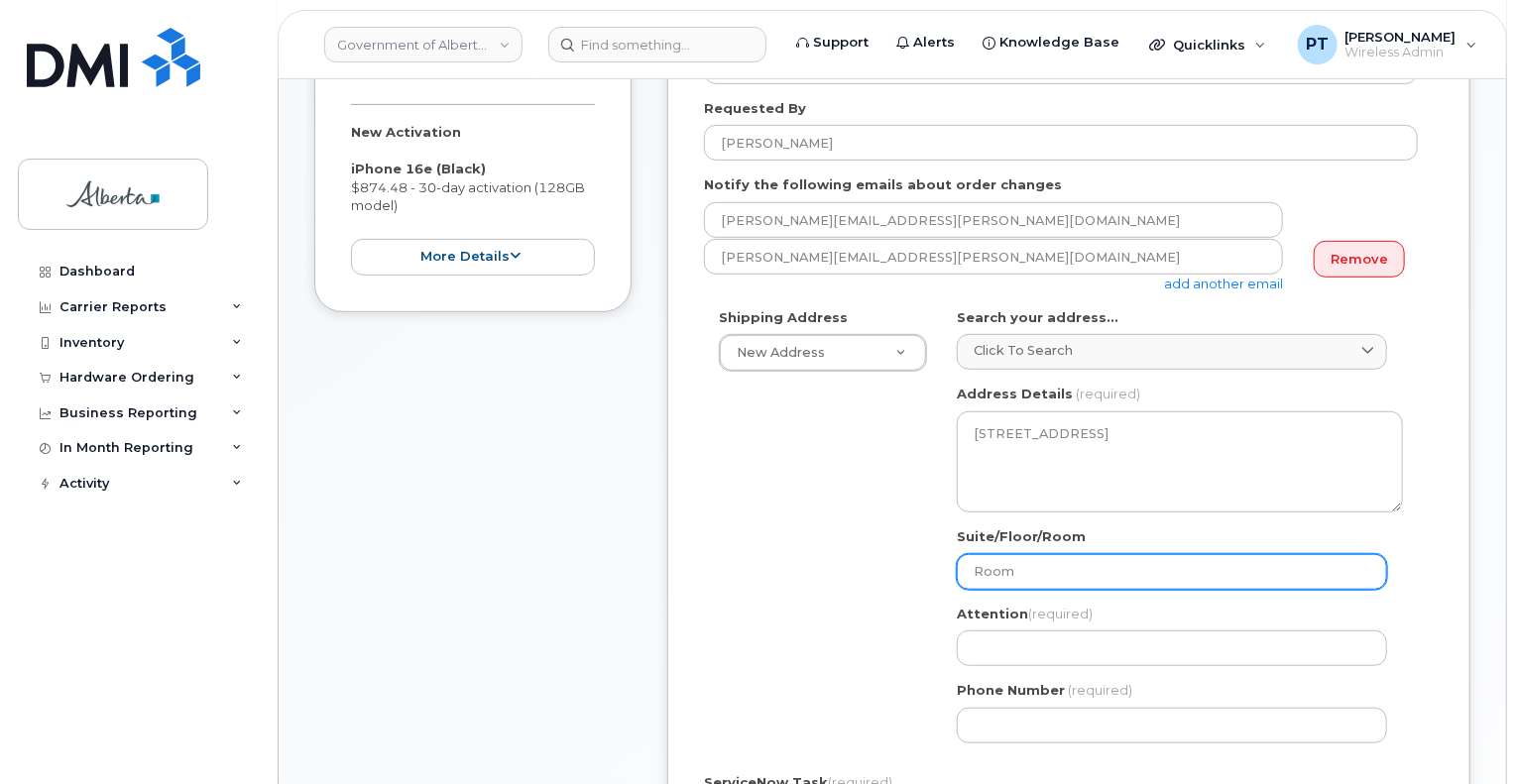 type on "Room" 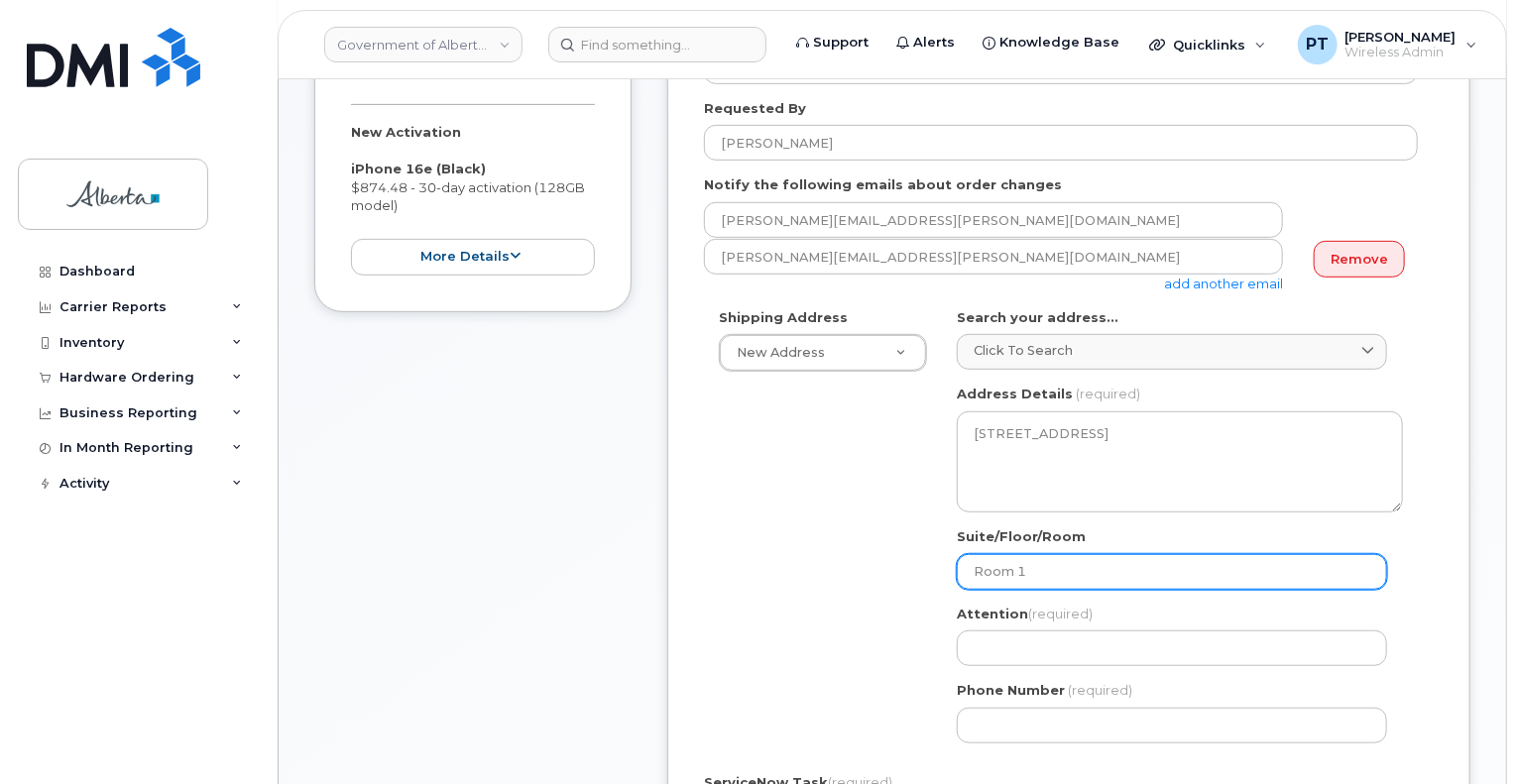 select 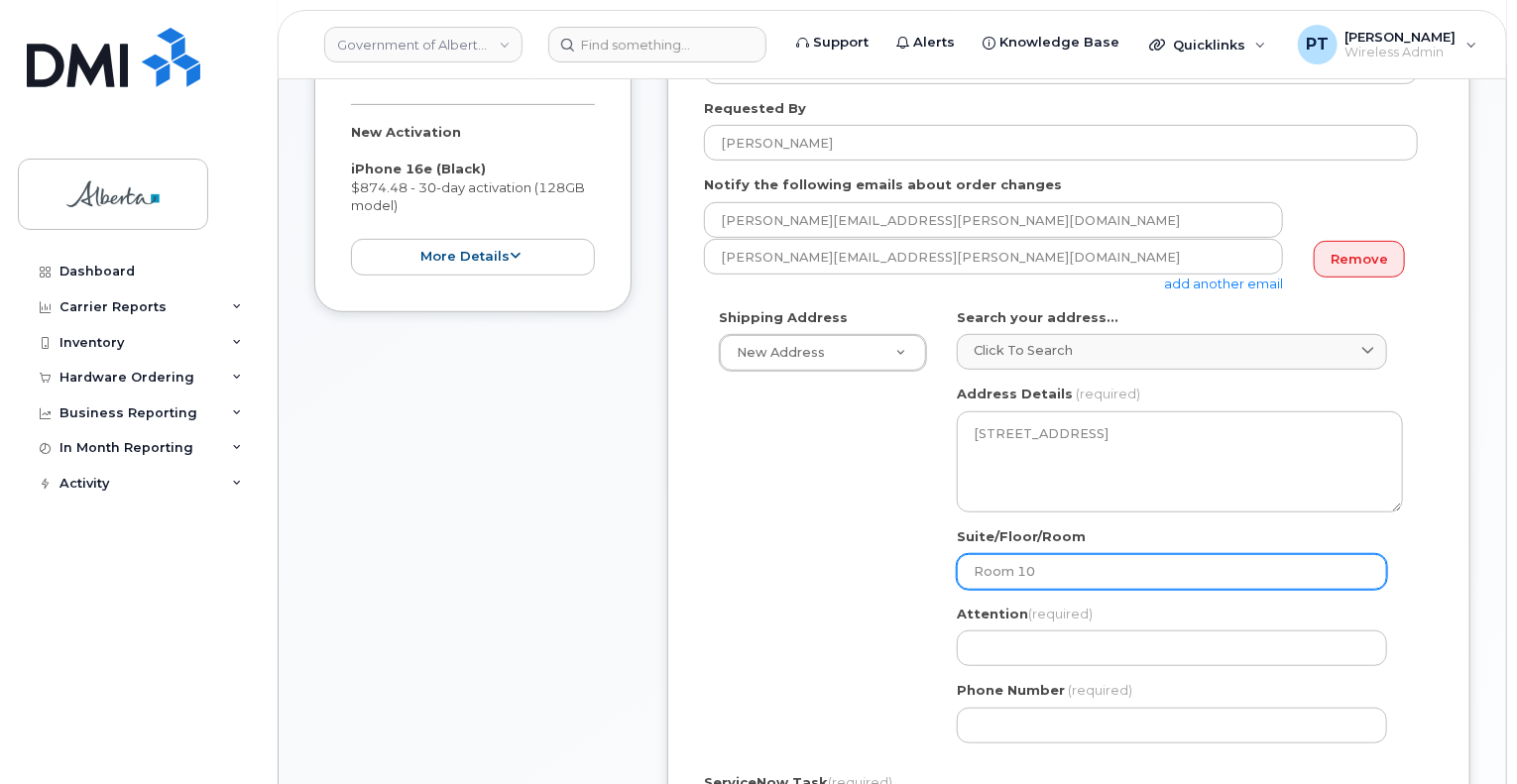 select 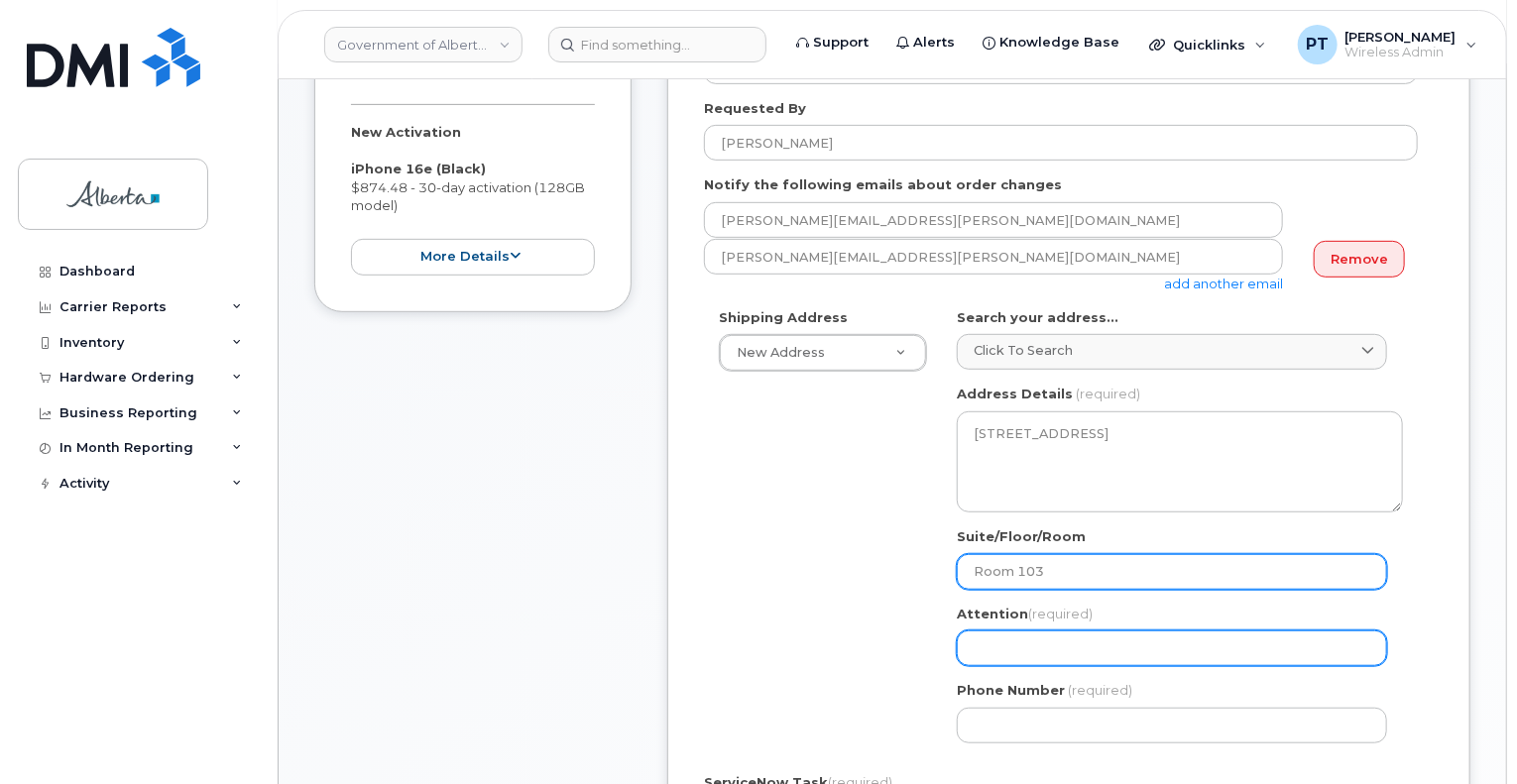 type on "Room 103" 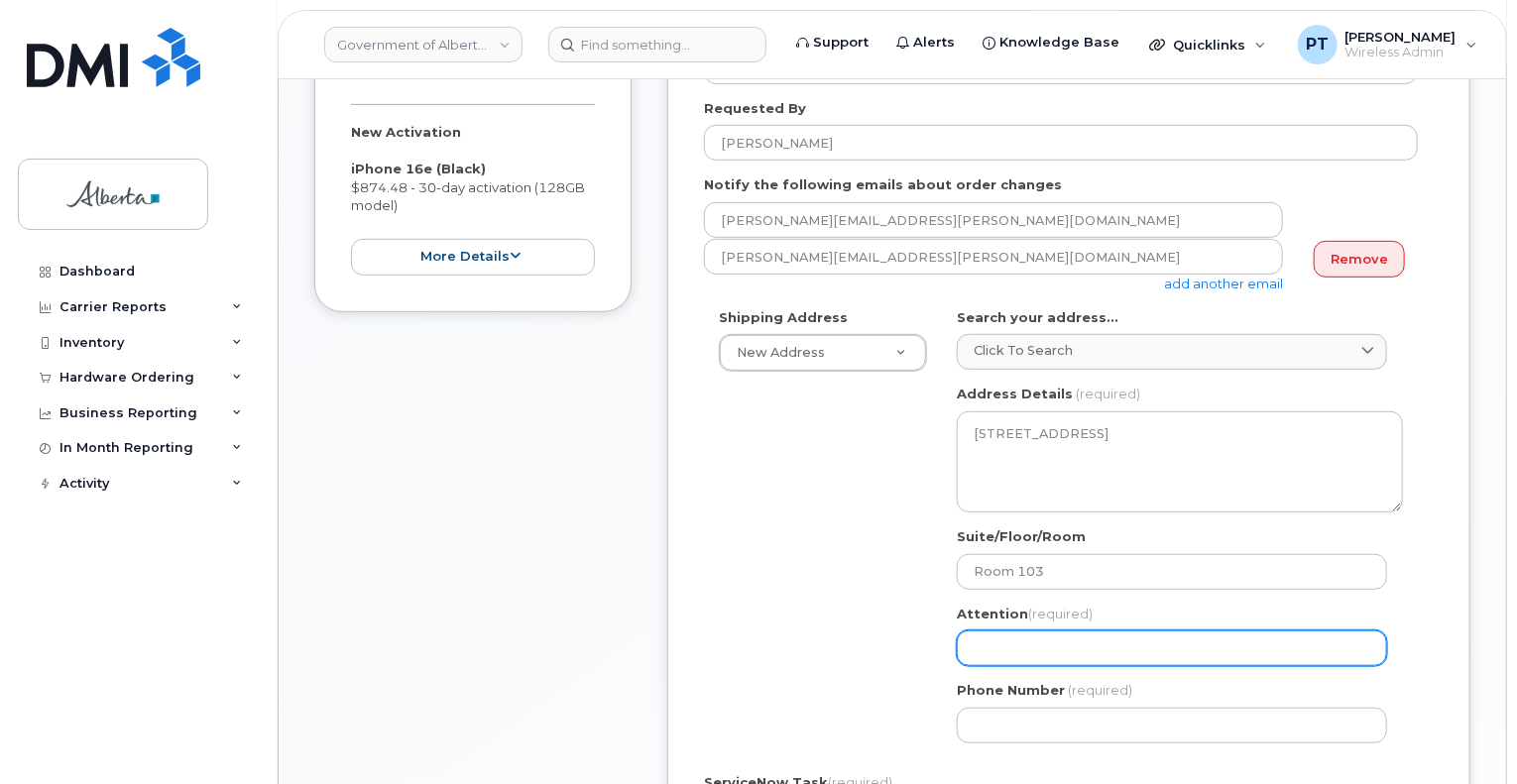 click on "Attention
(required)" at bounding box center (1172, 648) 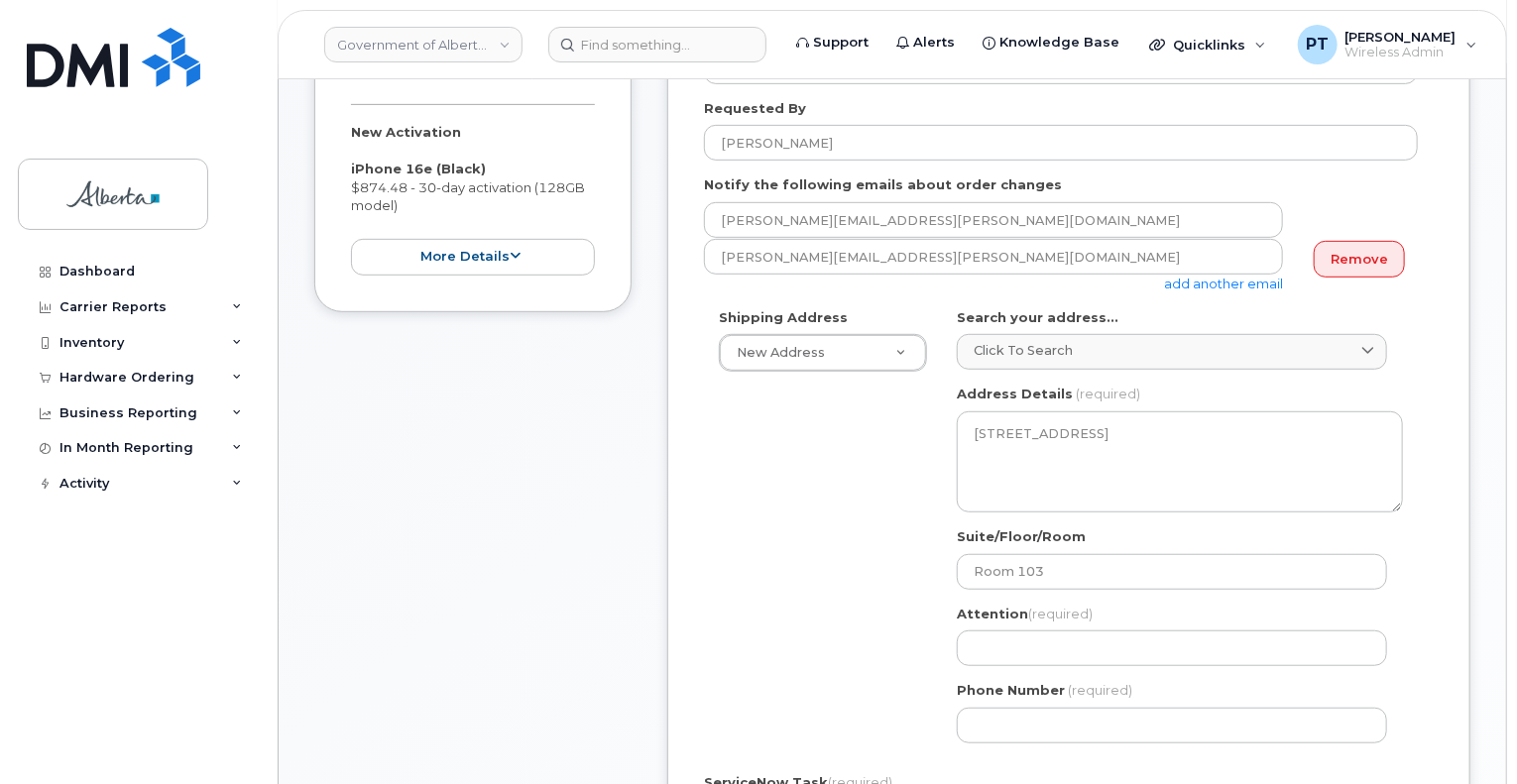 click on "Shipping Address
New Address                                     New Address 9833 109 St NW 444 7 Ave SW 111 54 St 10001 Hoppe Avenue - Provincial Building (Grande Cache) 10002 - 96 Avenue - Pine Centre 10003 - 100 Street - Provincial Building (Westlock) 10008 - 107 Street - Provincial Building (Morinville) 10010 - 102a Avenue - Land Titles Building 10011 - 109 Street - Peace Hills Trust Tower 10020 - 100 Street - Telus house at ATB Place 10025 - 102A Avenue - 102A Tower 10025 - 106 Street - Baker Centre 10025 Jasper Avenue - ATB Place North 10044 - 108 Street - 44 Capital Boulevard 10055 - 106 Street - 106 Street Building 10065 Jasper Avenue - First & Jasper 10106 - 100 Avenue - Provincial Building (High Level) 10107 - 134 Avenue N. W. - Administration Building (Woodside Homes) 10109 - 106 Street - Energy Square Building 10116 - 105 Avenue N. W., Lower Level - The Reany Block 10123 - 99 Street - Sun Life Place 10130 - 99 Avenue - 214 Place South 10155 - 102 Street - Commerce Place Building" at bounding box center (1061, 533) 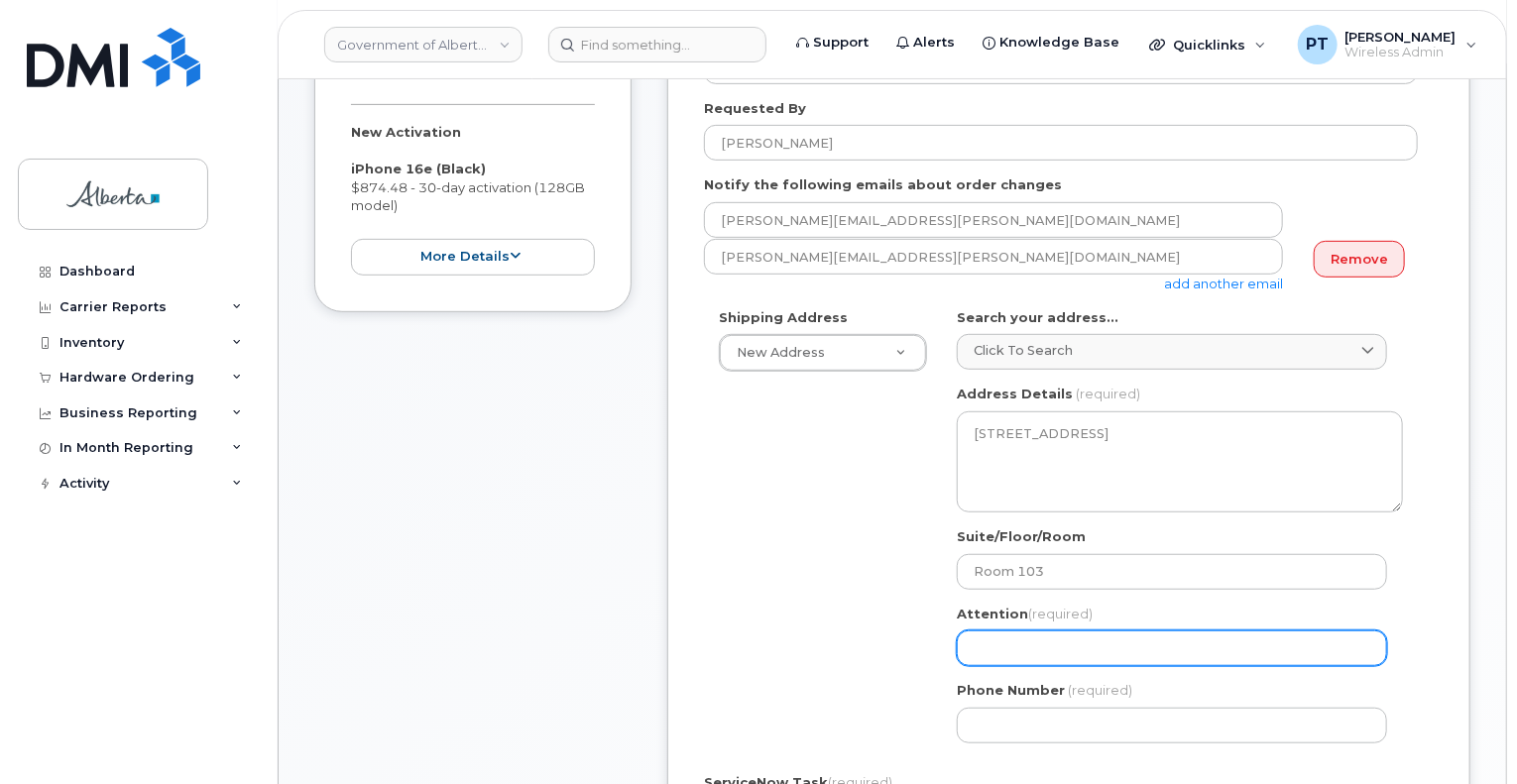 click on "Attention
(required)" at bounding box center (1172, 648) 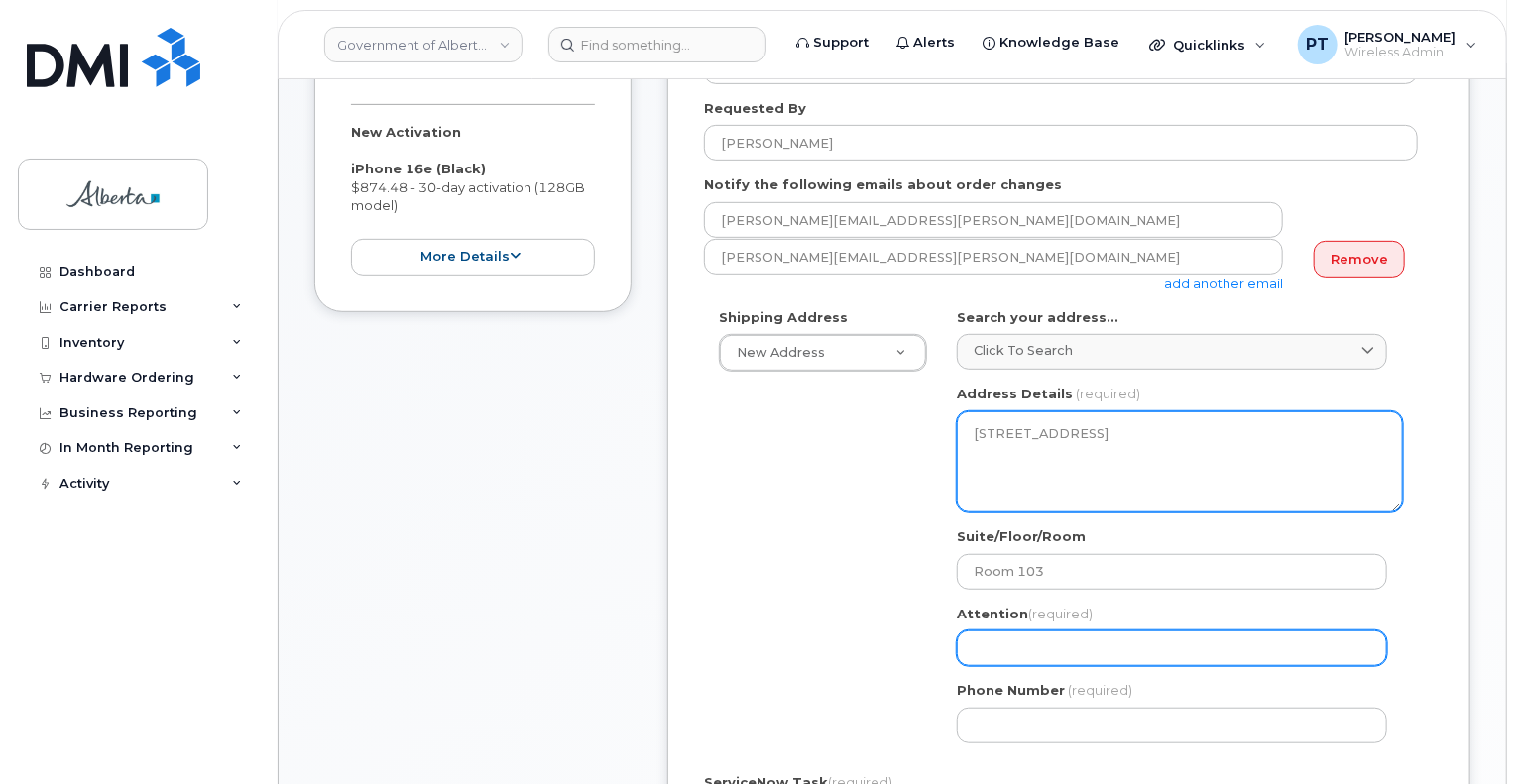 select 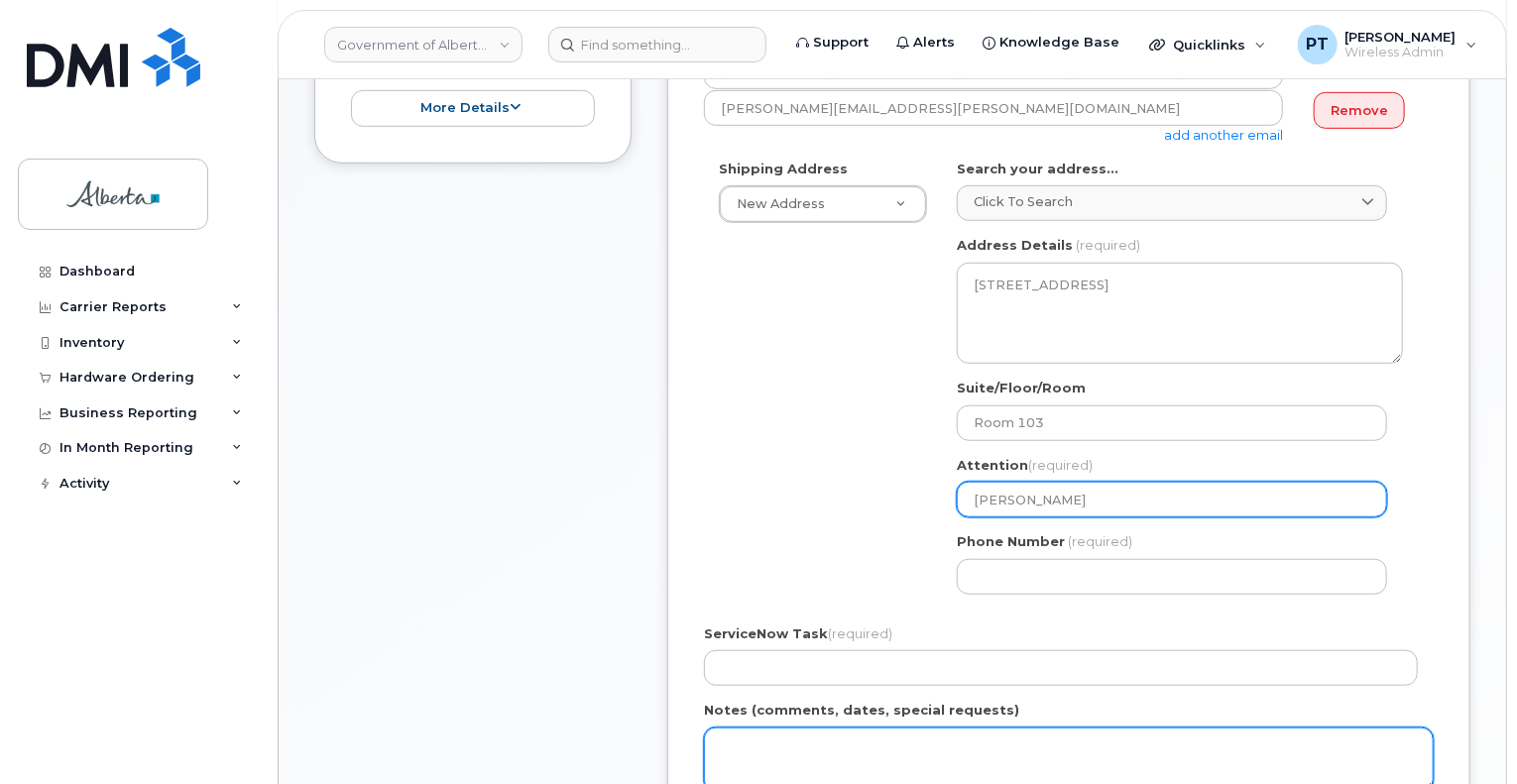 scroll, scrollTop: 793, scrollLeft: 0, axis: vertical 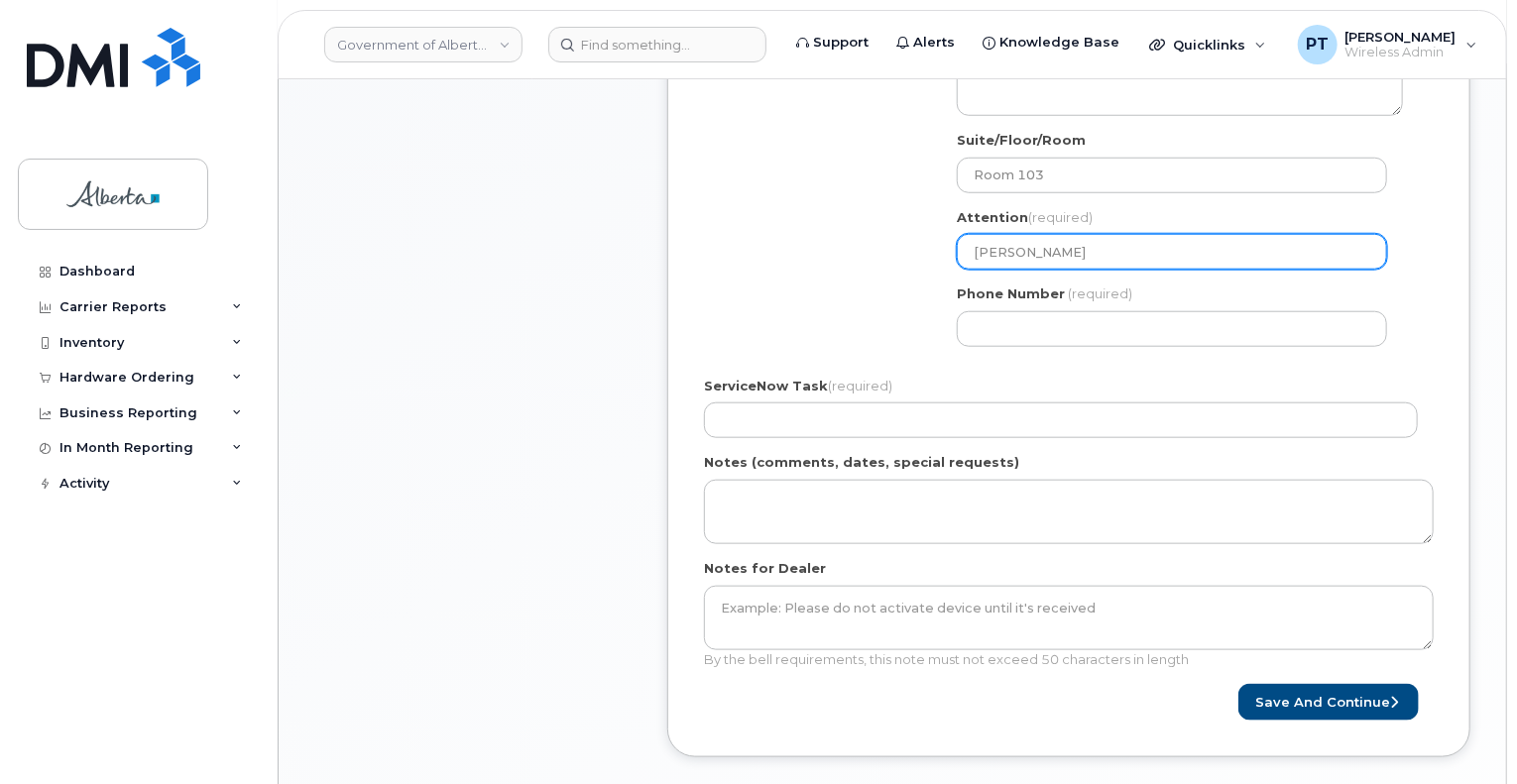 type on "Kendra Sinclair" 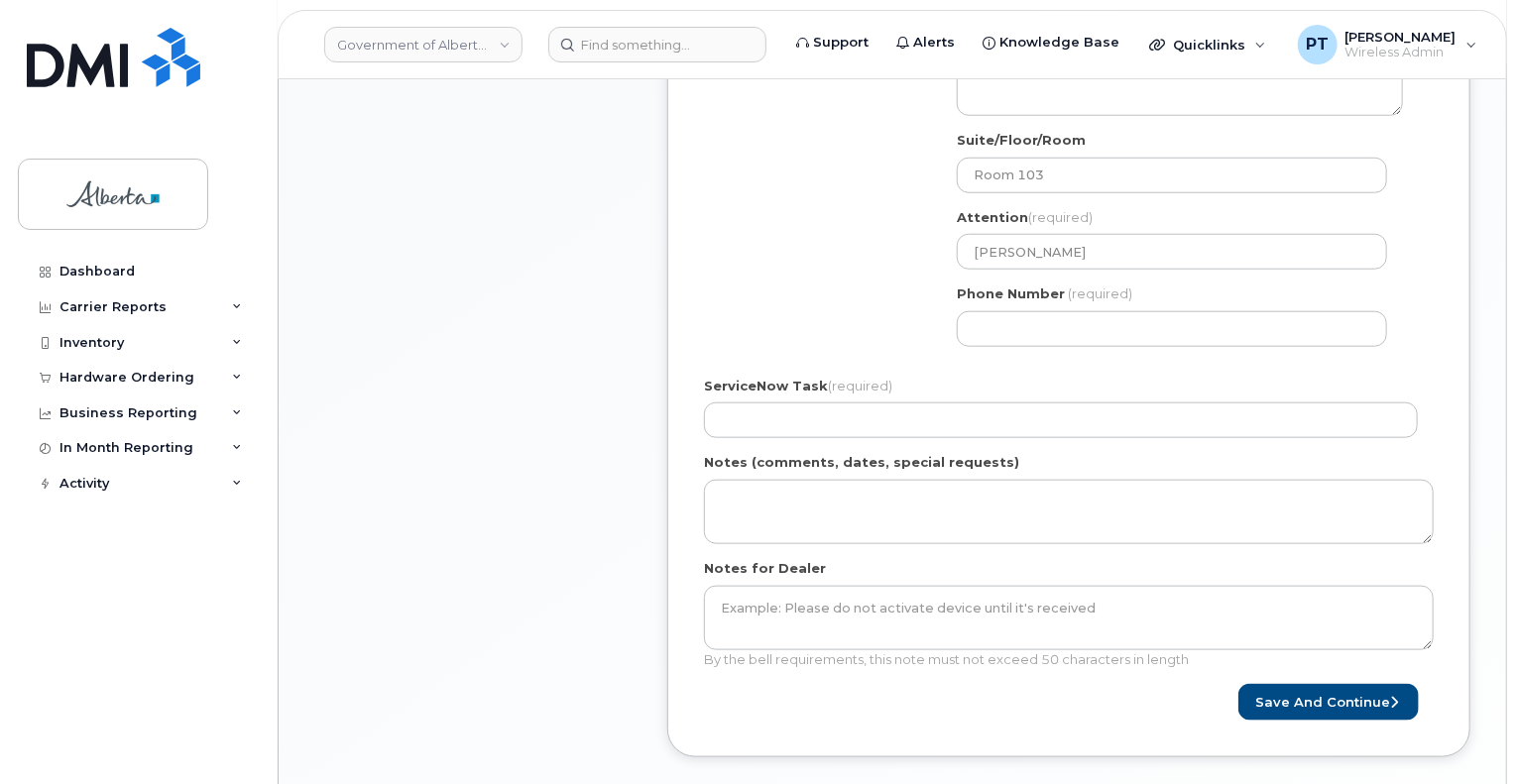 click on "Phone Number
(required)" at bounding box center [1180, 315] 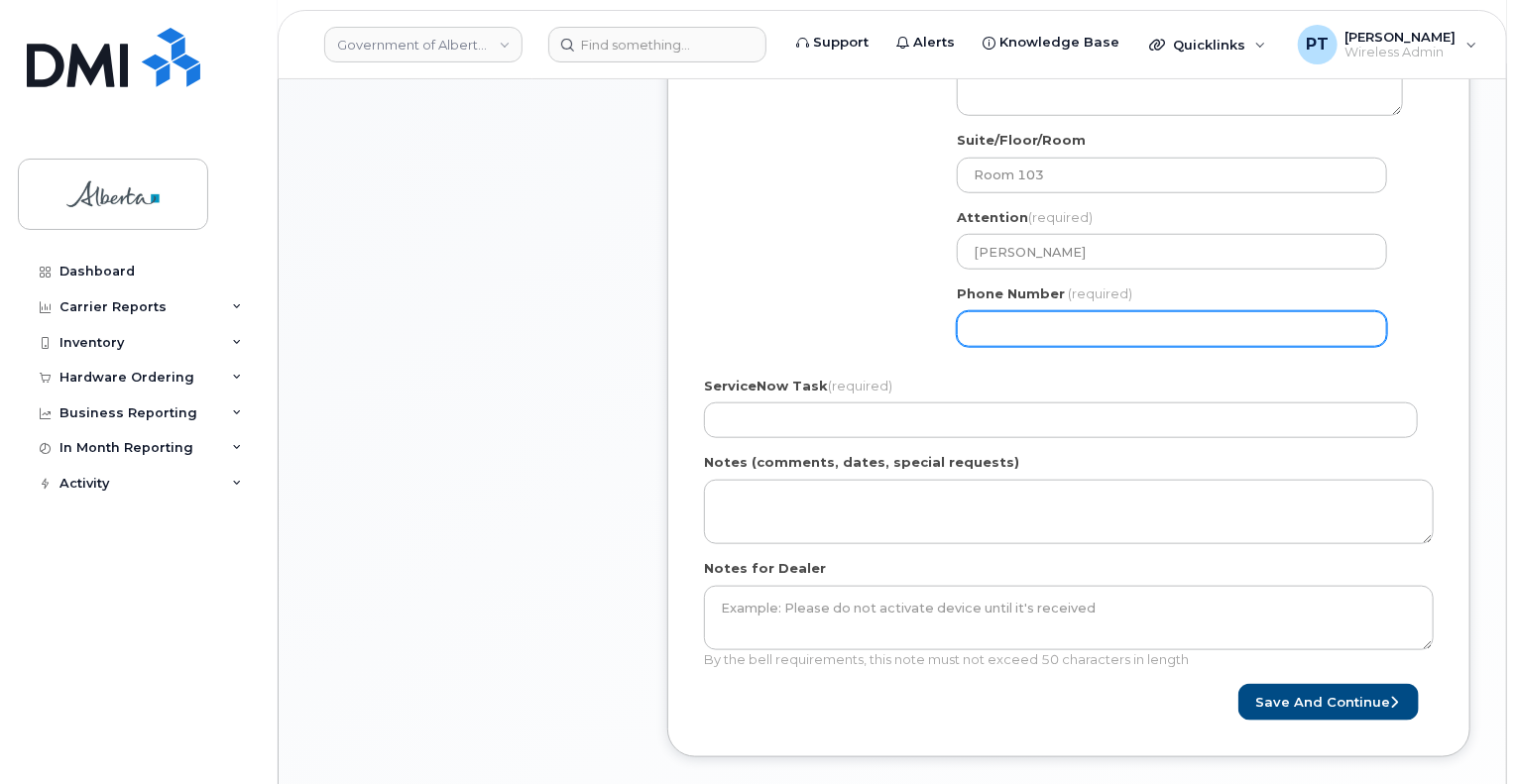 click on "Phone Number" at bounding box center (1172, 329) 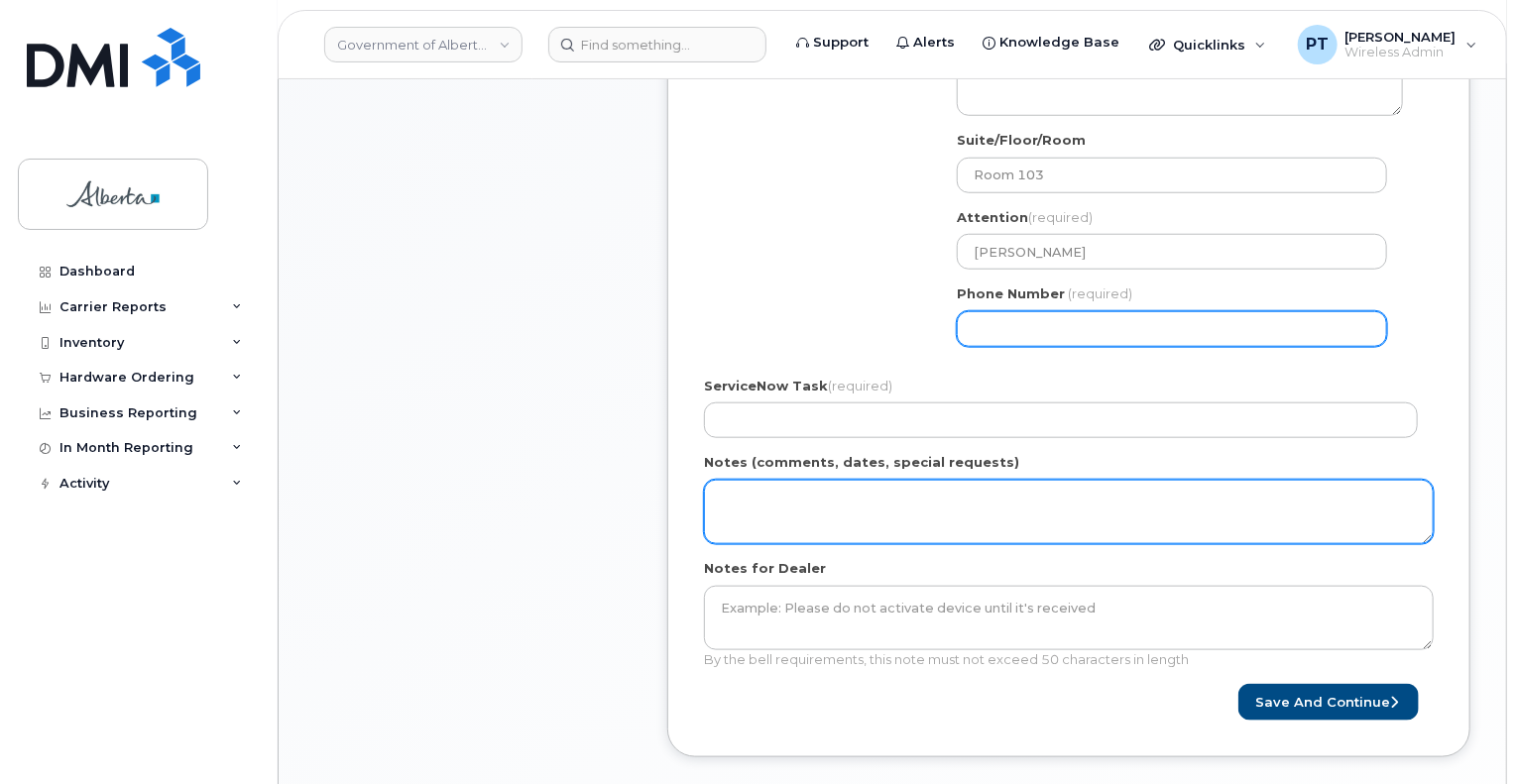 select 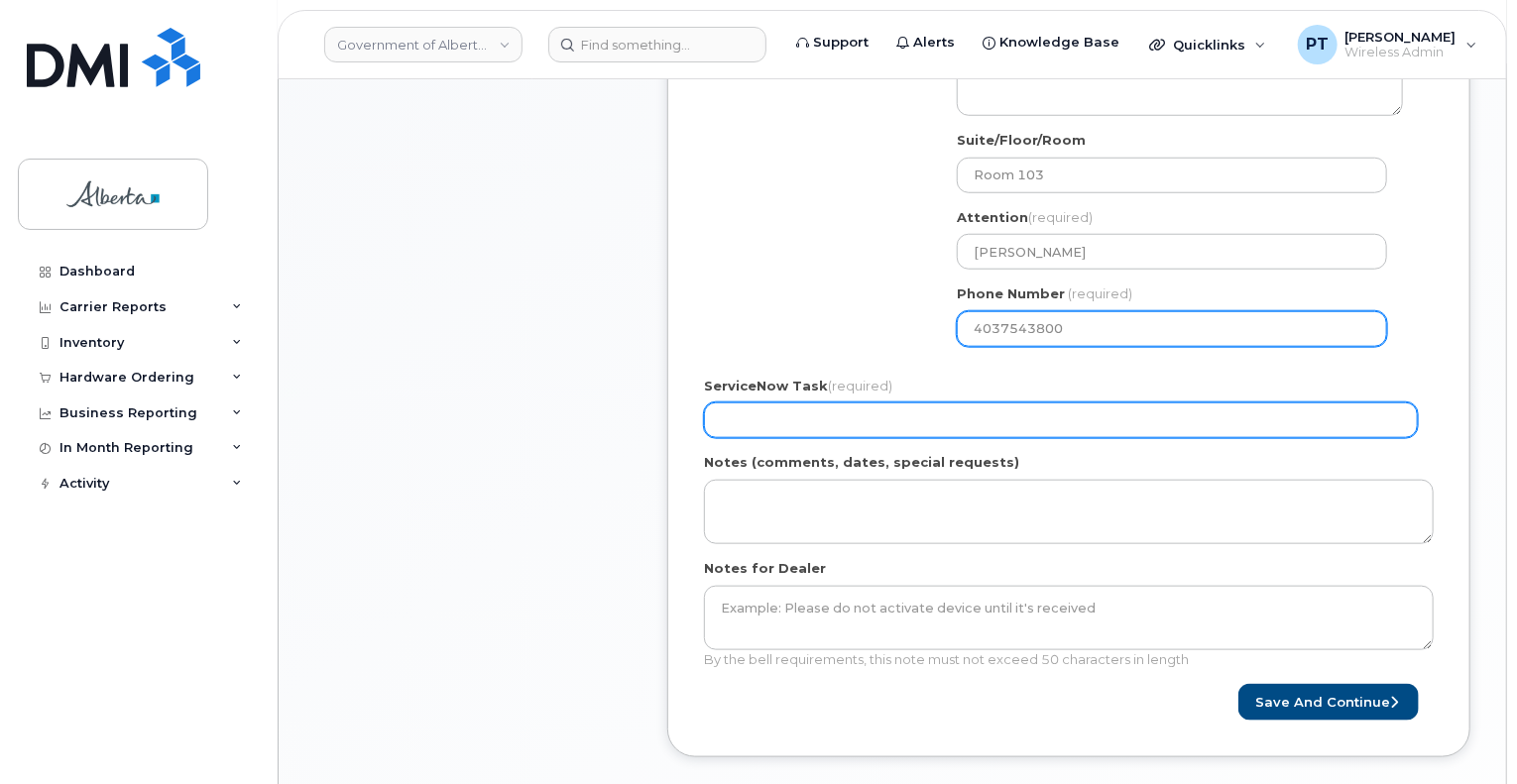 type on "4037543800" 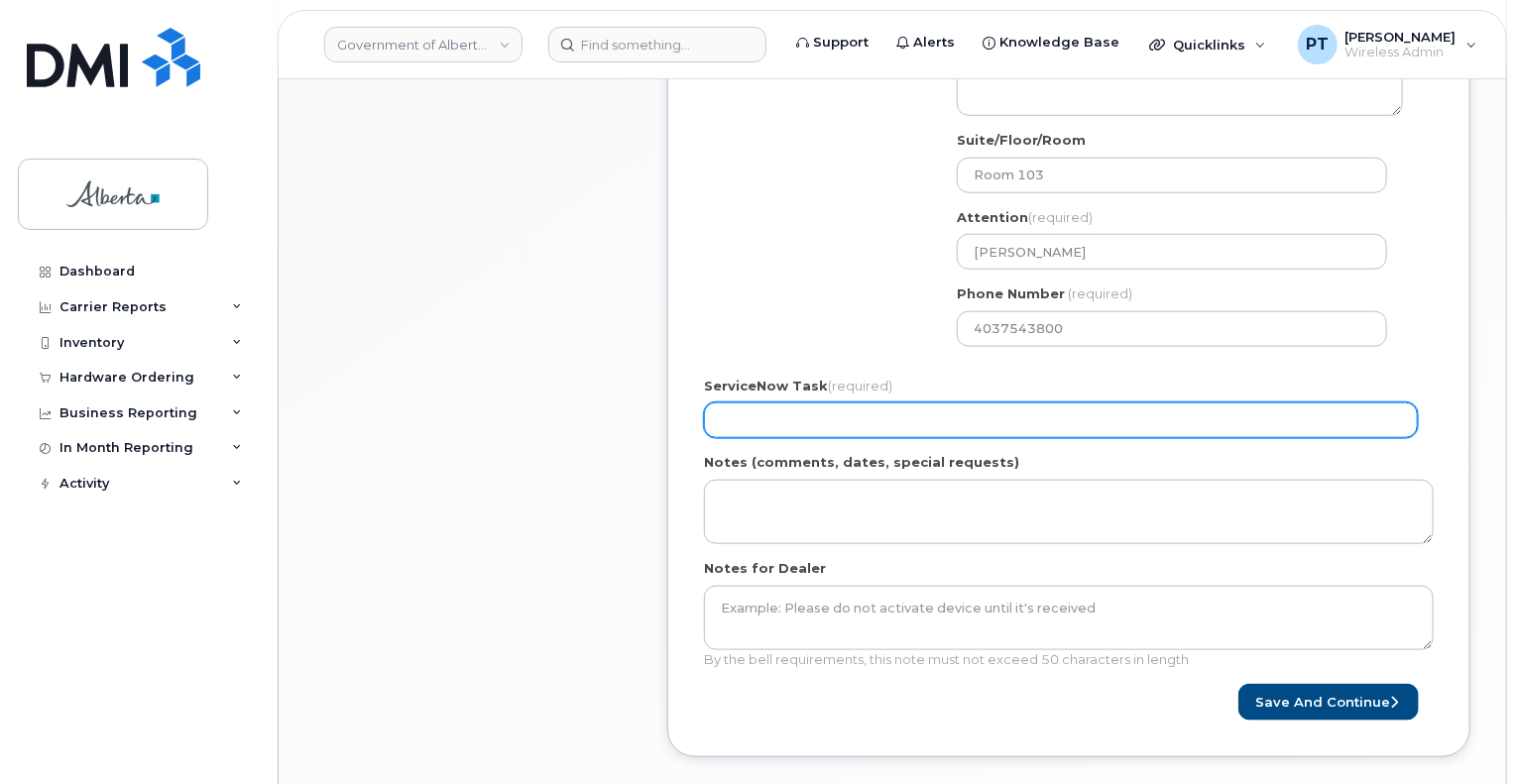 click on "ServiceNow Task
(required)" at bounding box center [1061, 420] 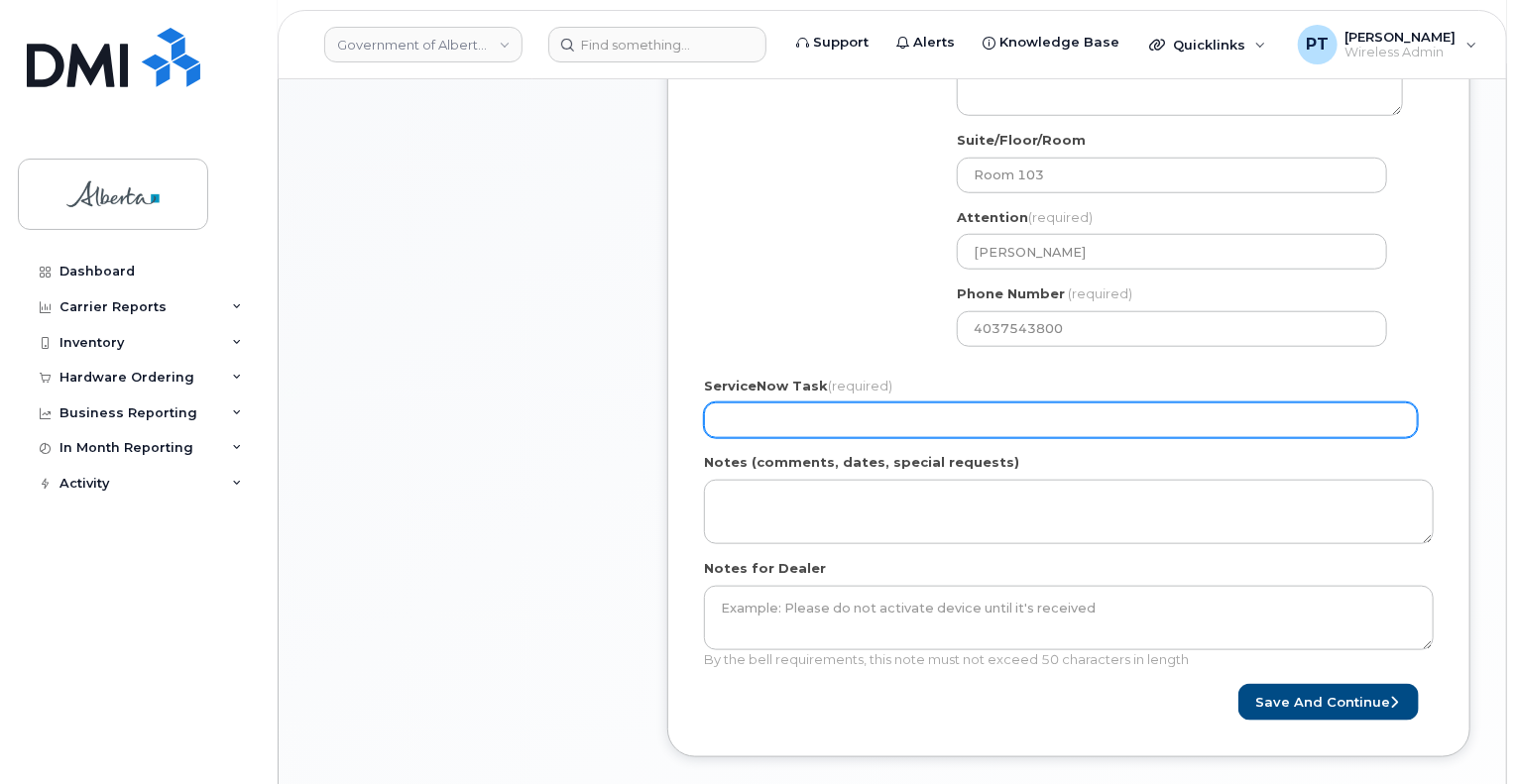 click on "ServiceNow Task
(required)" at bounding box center [1061, 420] 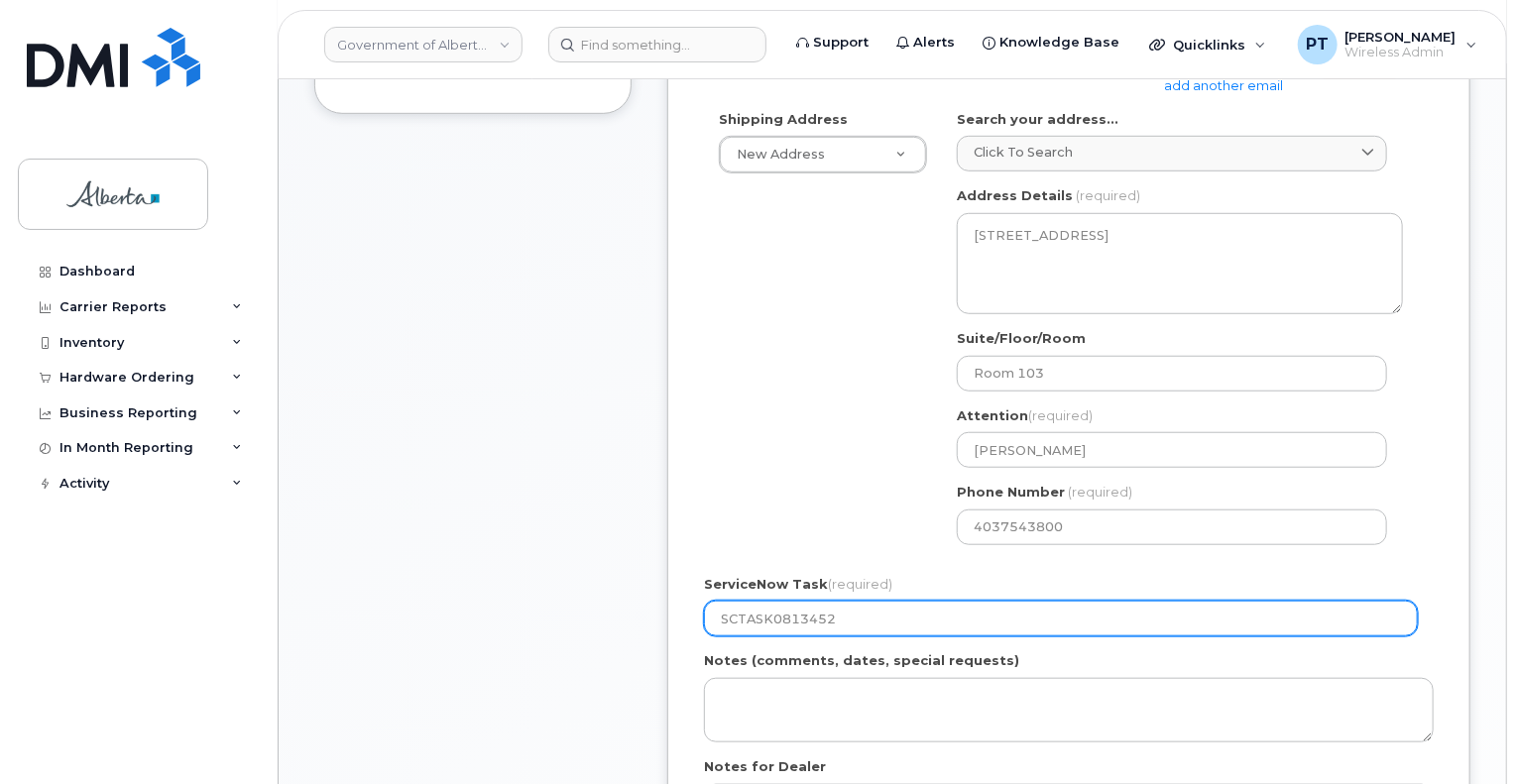 scroll, scrollTop: 595, scrollLeft: 0, axis: vertical 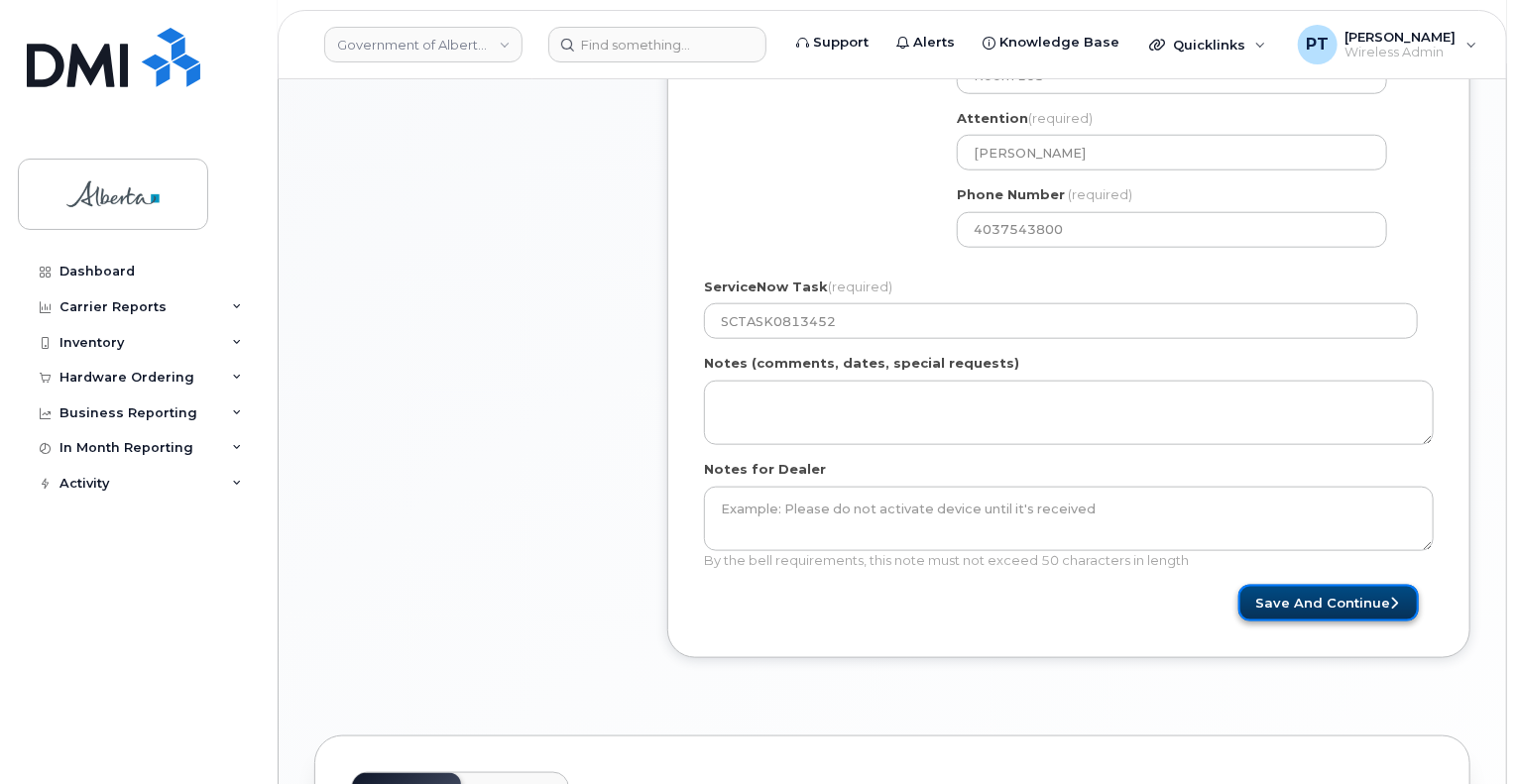 click on "Save and Continue" at bounding box center (1329, 603) 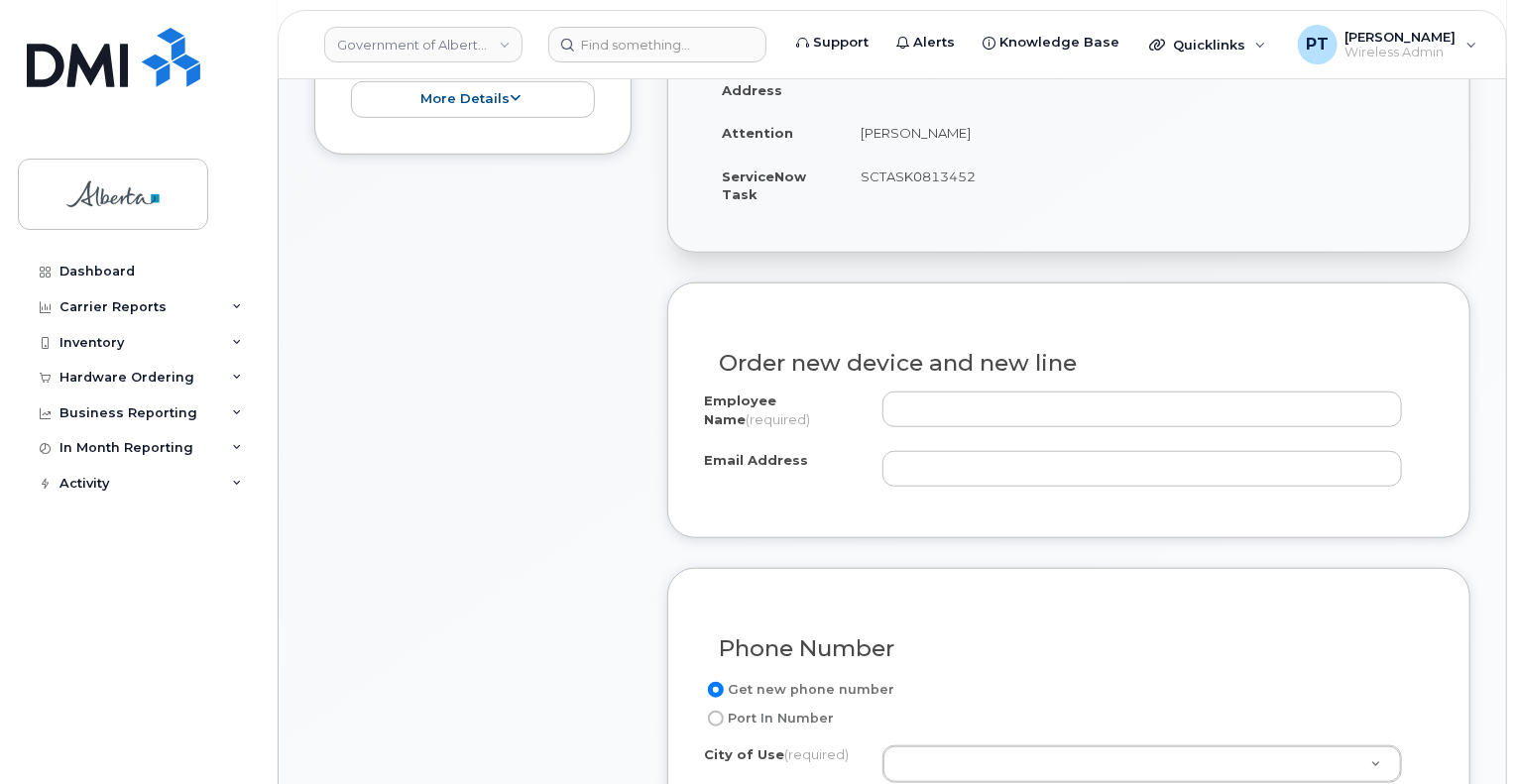 scroll, scrollTop: 595, scrollLeft: 0, axis: vertical 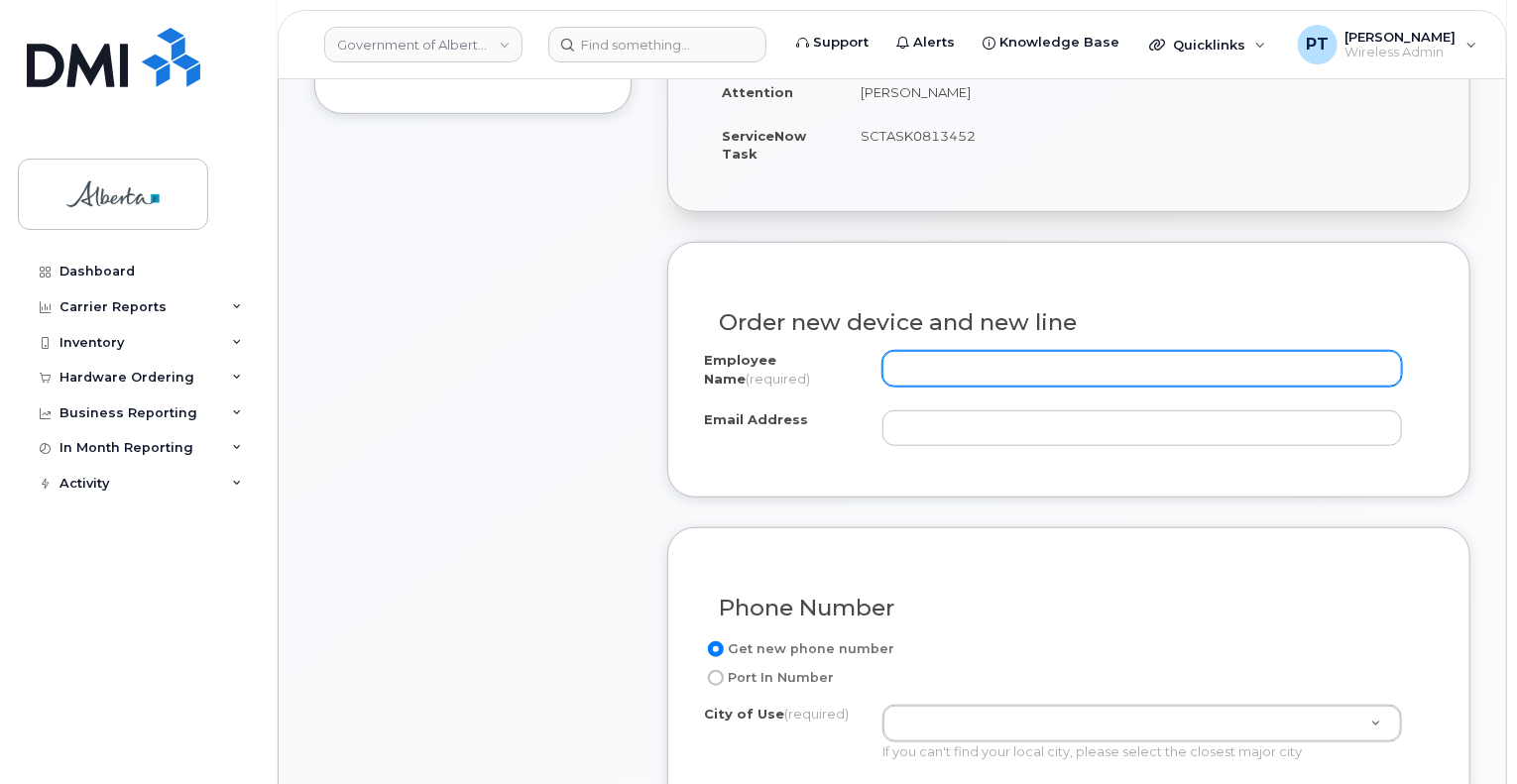 click on "Employee Name
(required)" at bounding box center (1142, 369) 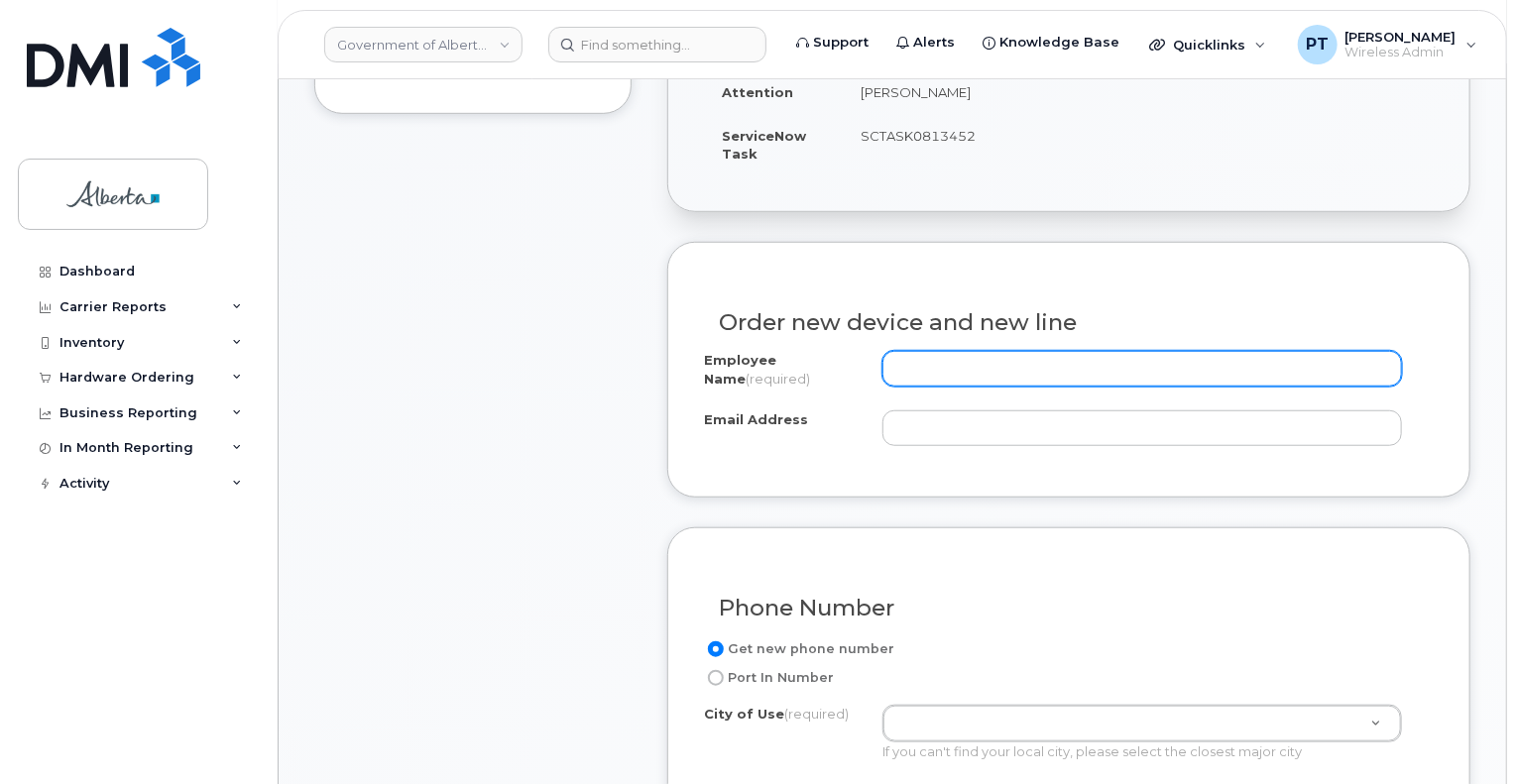 paste on "[PERSON_NAME]" 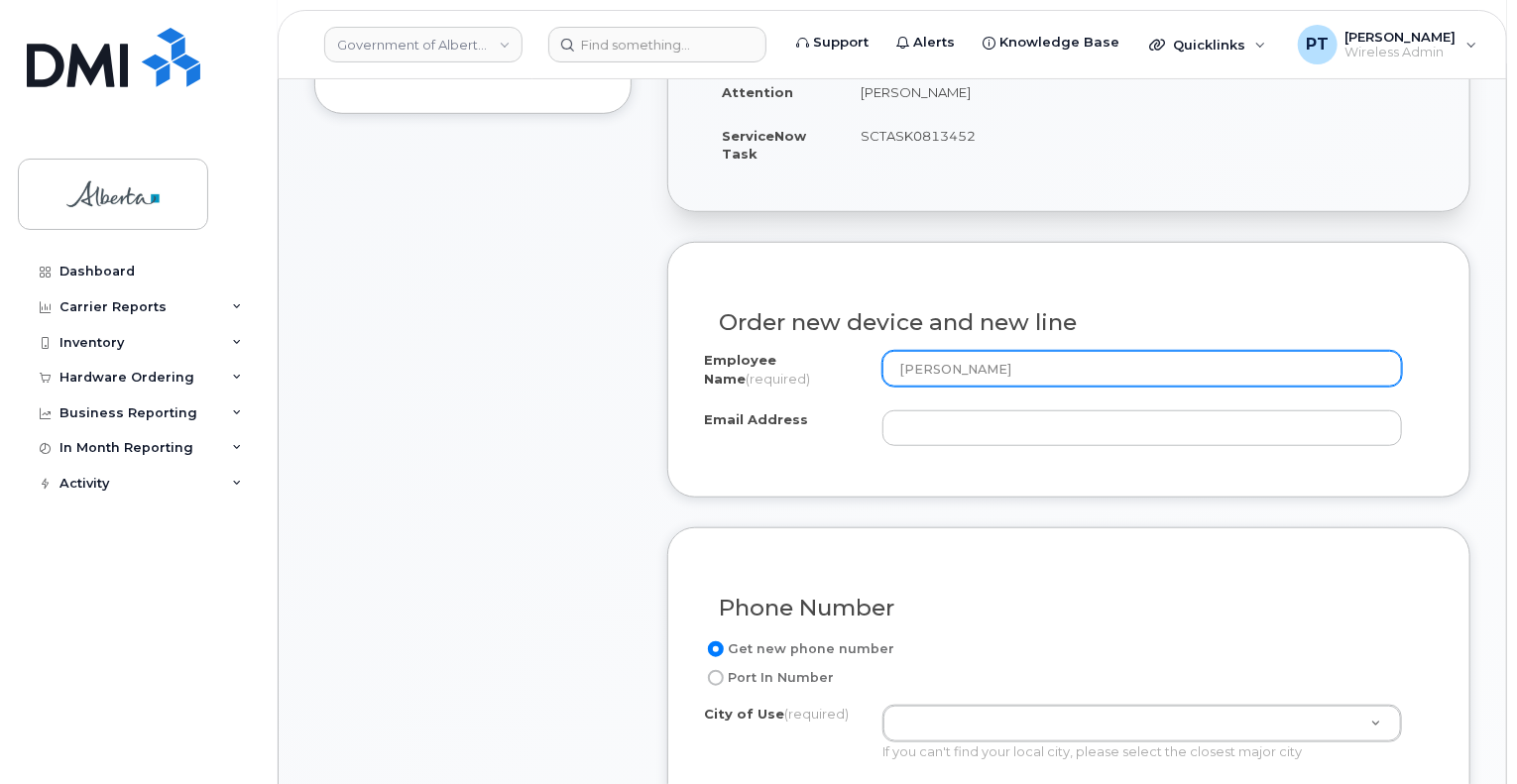 type on "[PERSON_NAME]" 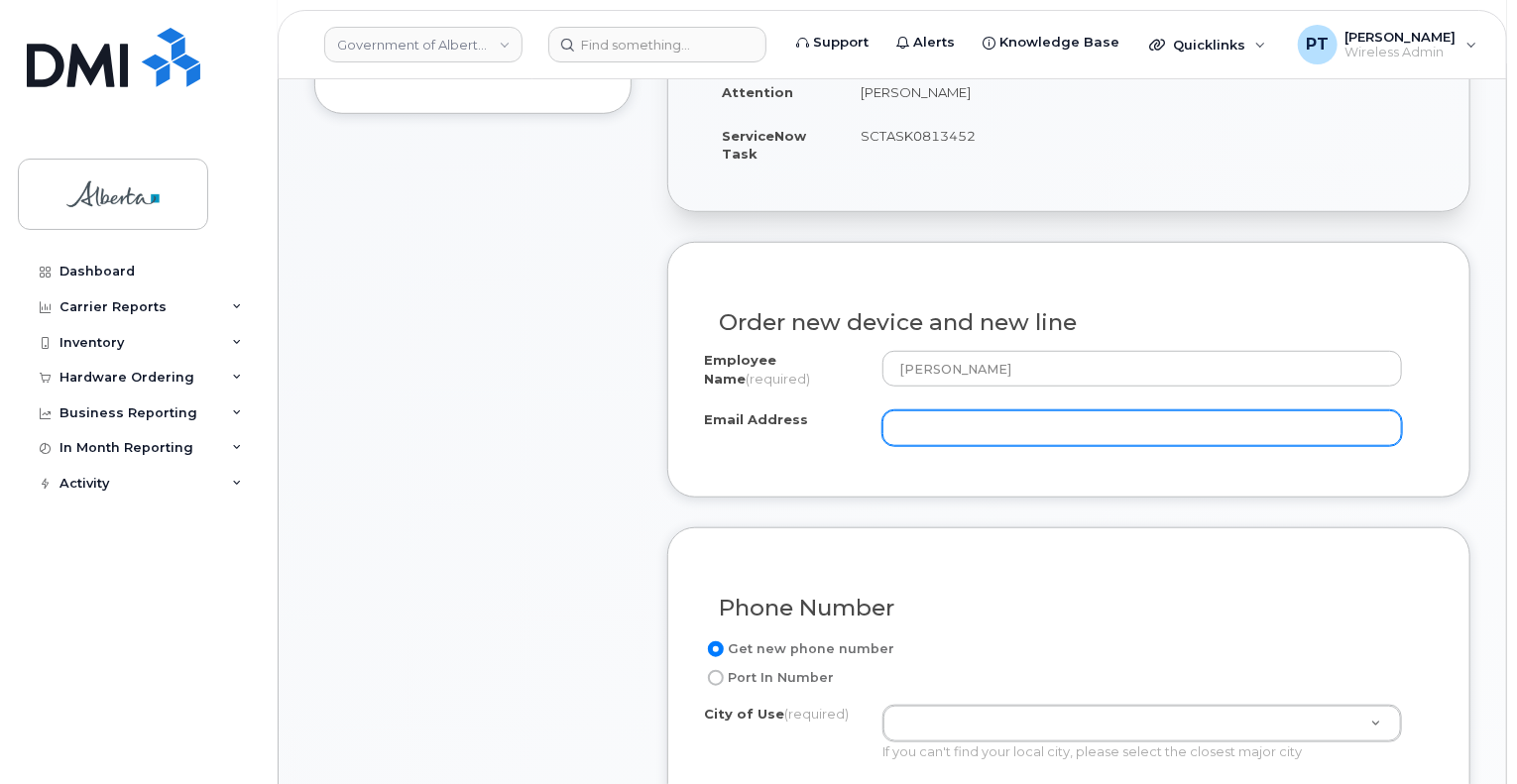 click on "Email Address" at bounding box center (1142, 428) 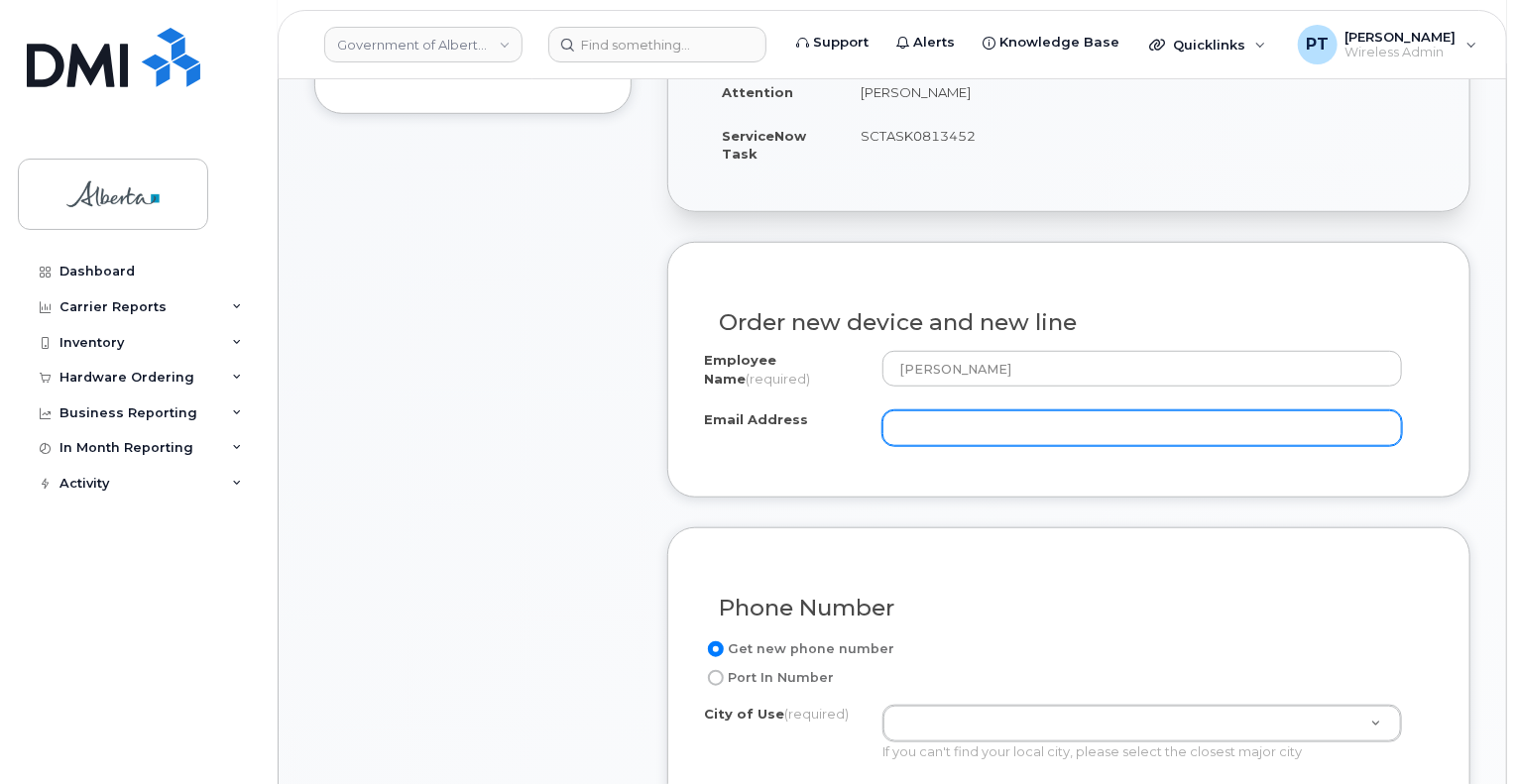 paste on "[PERSON_NAME][EMAIL_ADDRESS][PERSON_NAME][DOMAIN_NAME]" 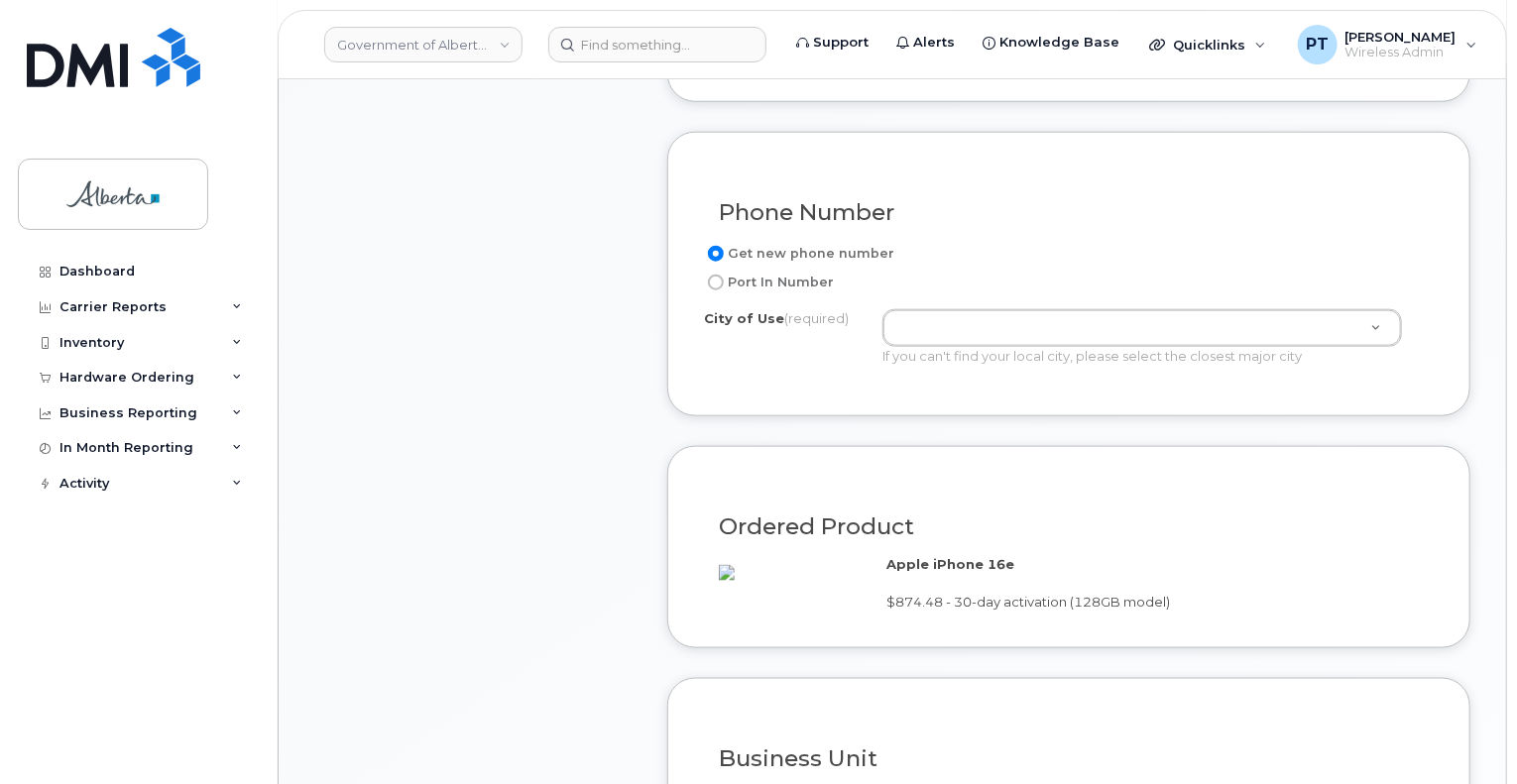 scroll, scrollTop: 991, scrollLeft: 0, axis: vertical 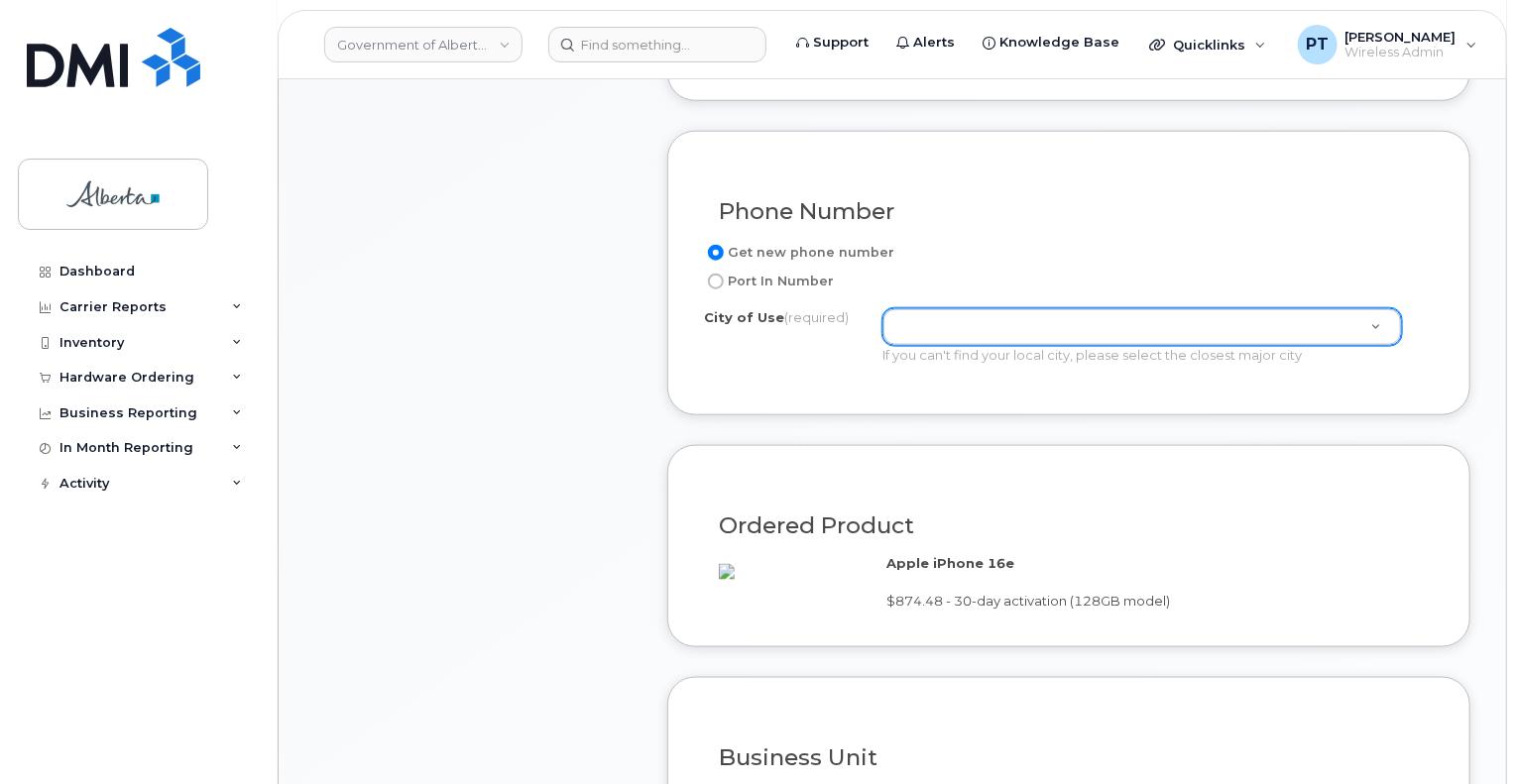type on "[PERSON_NAME][EMAIL_ADDRESS][PERSON_NAME][DOMAIN_NAME]" 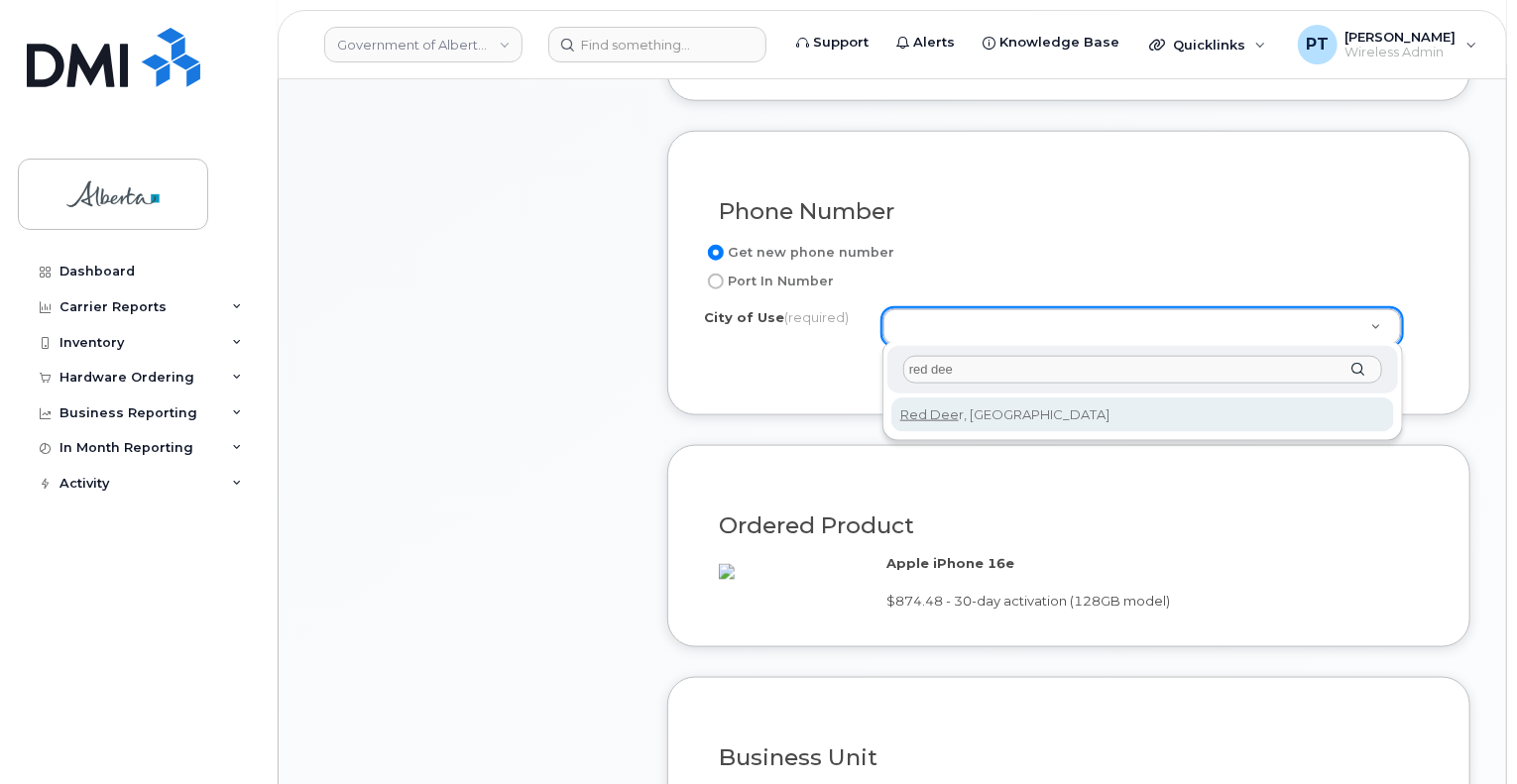 type on "red dee" 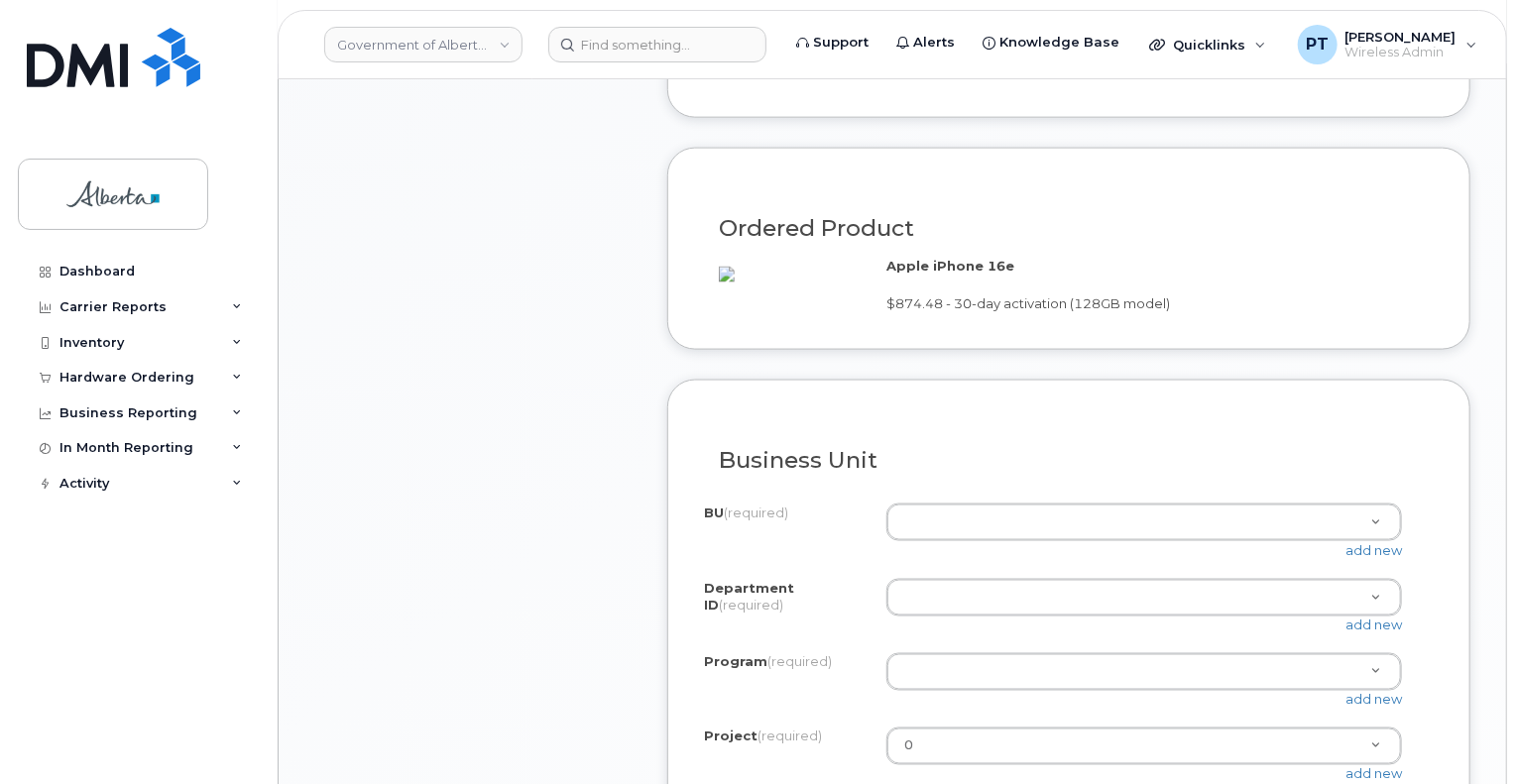 scroll, scrollTop: 1586, scrollLeft: 0, axis: vertical 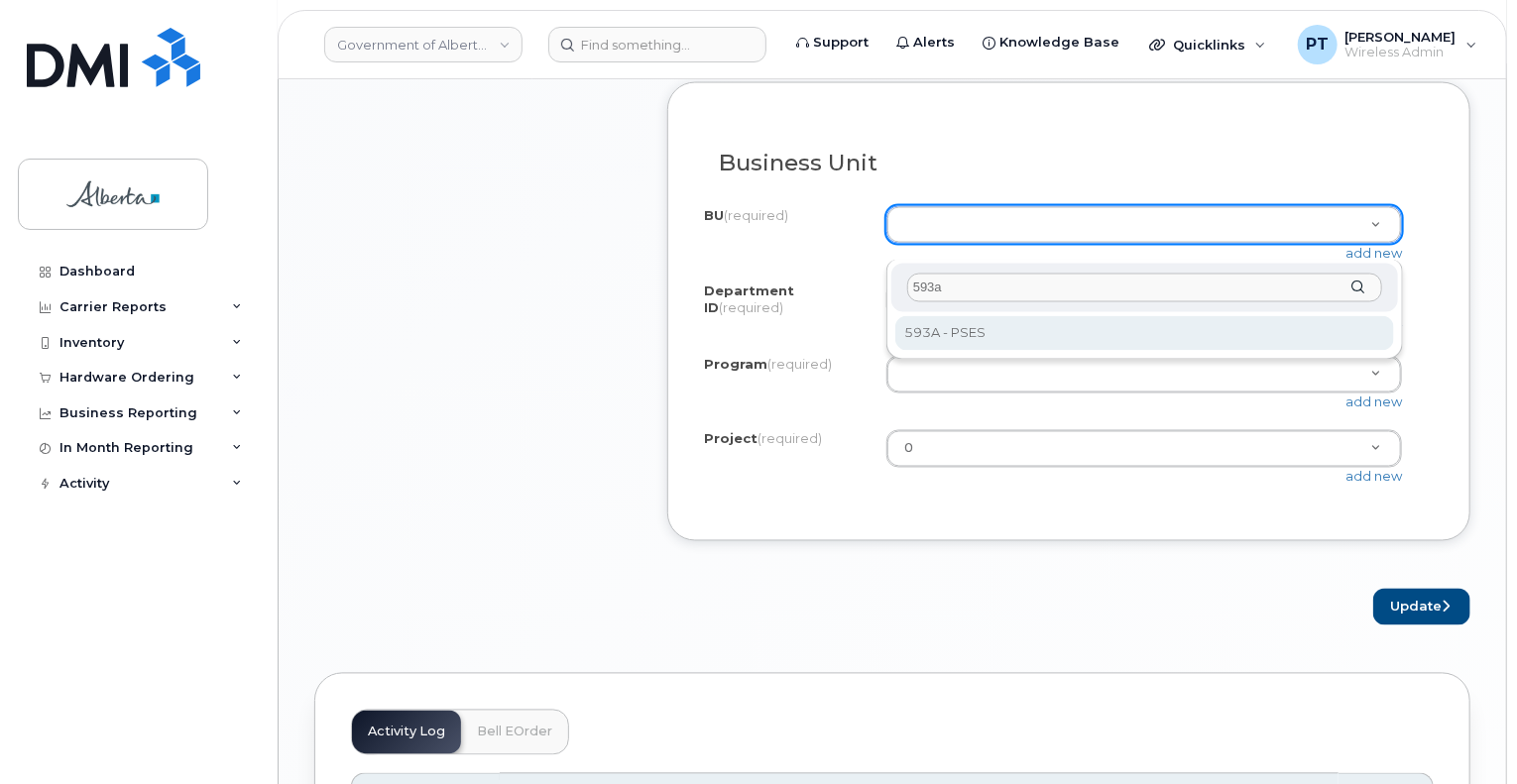 type on "593a" 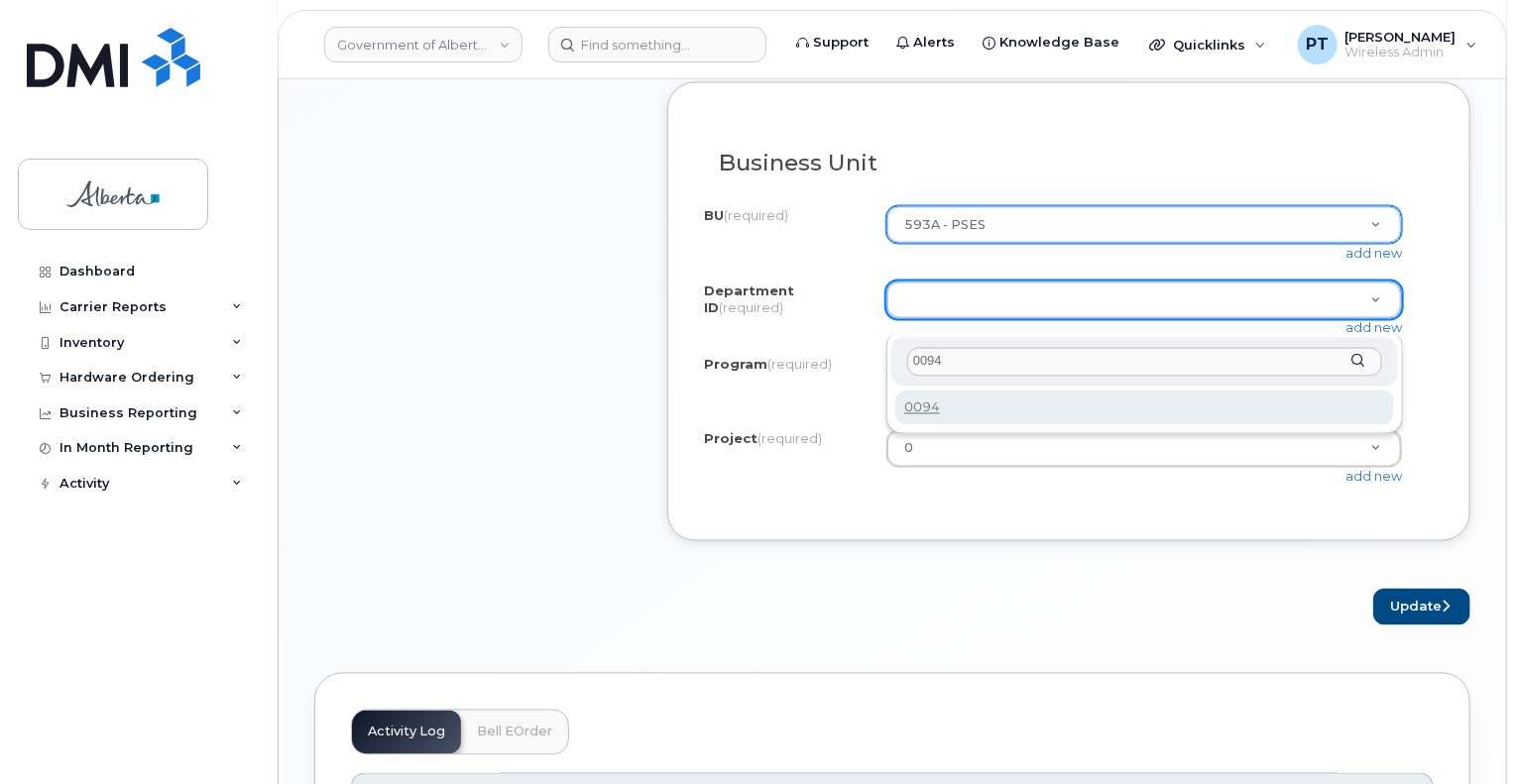 type on "0094" 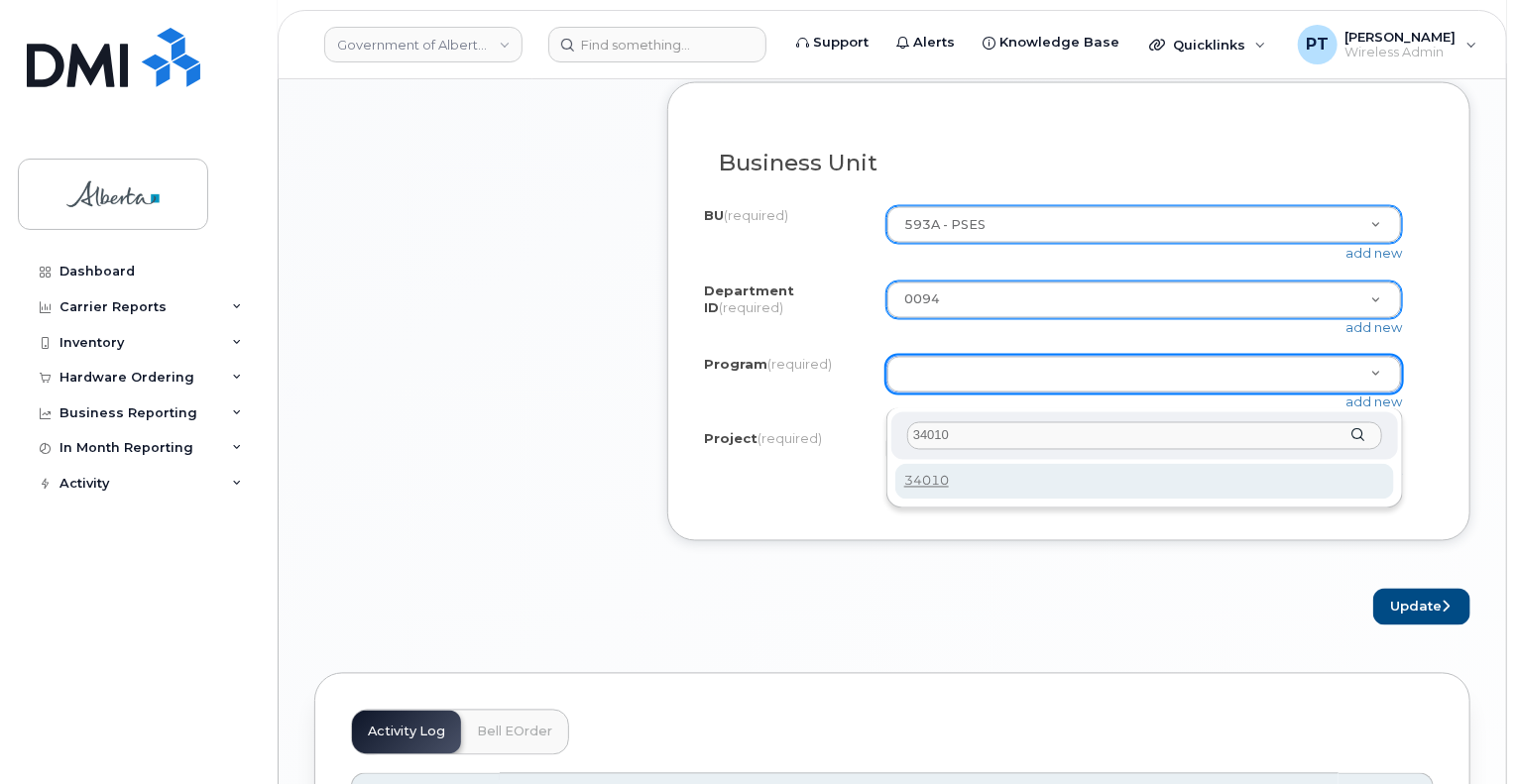 type on "34010" 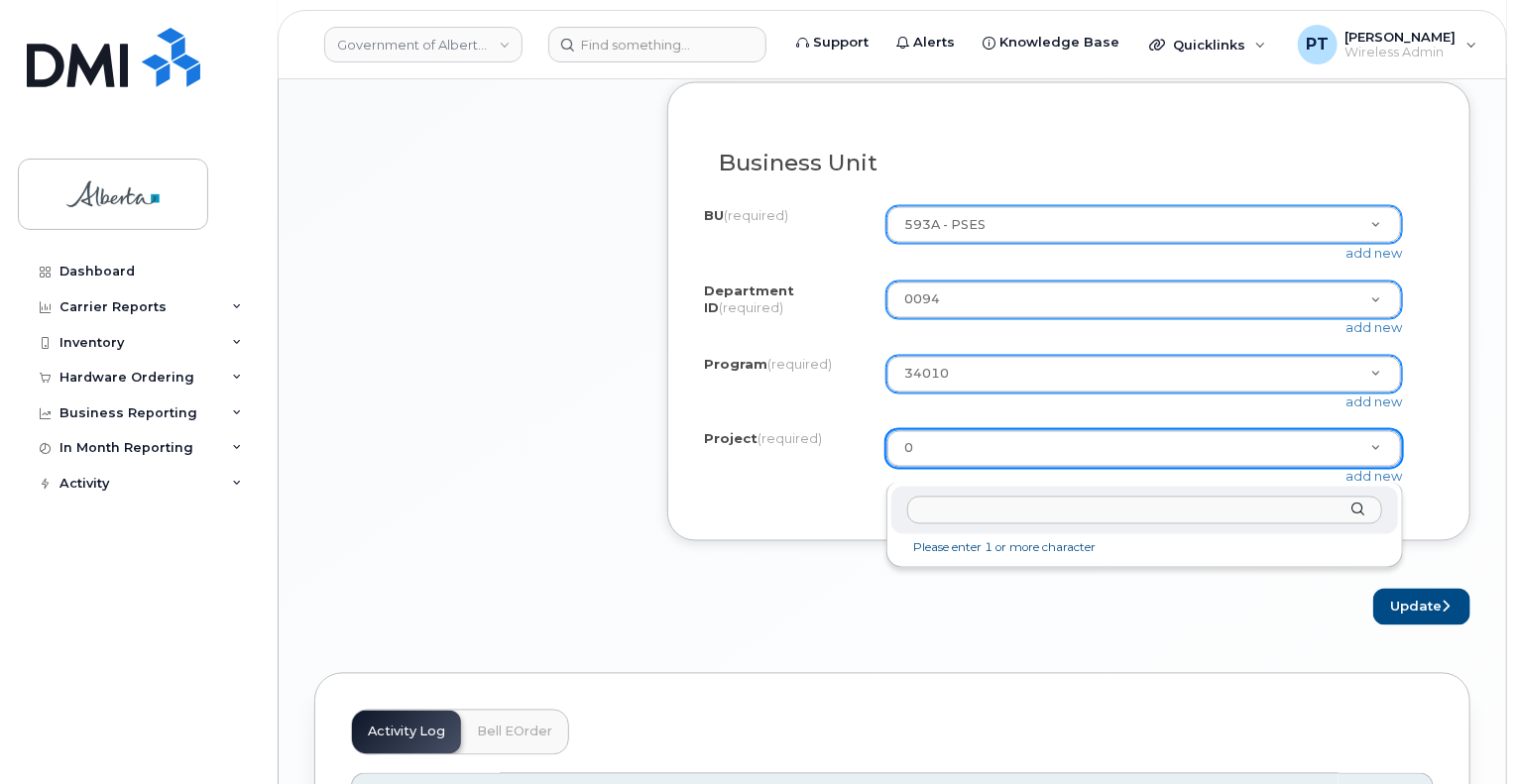 drag, startPoint x: 911, startPoint y: 459, endPoint x: 918, endPoint y: 507, distance: 48.507731 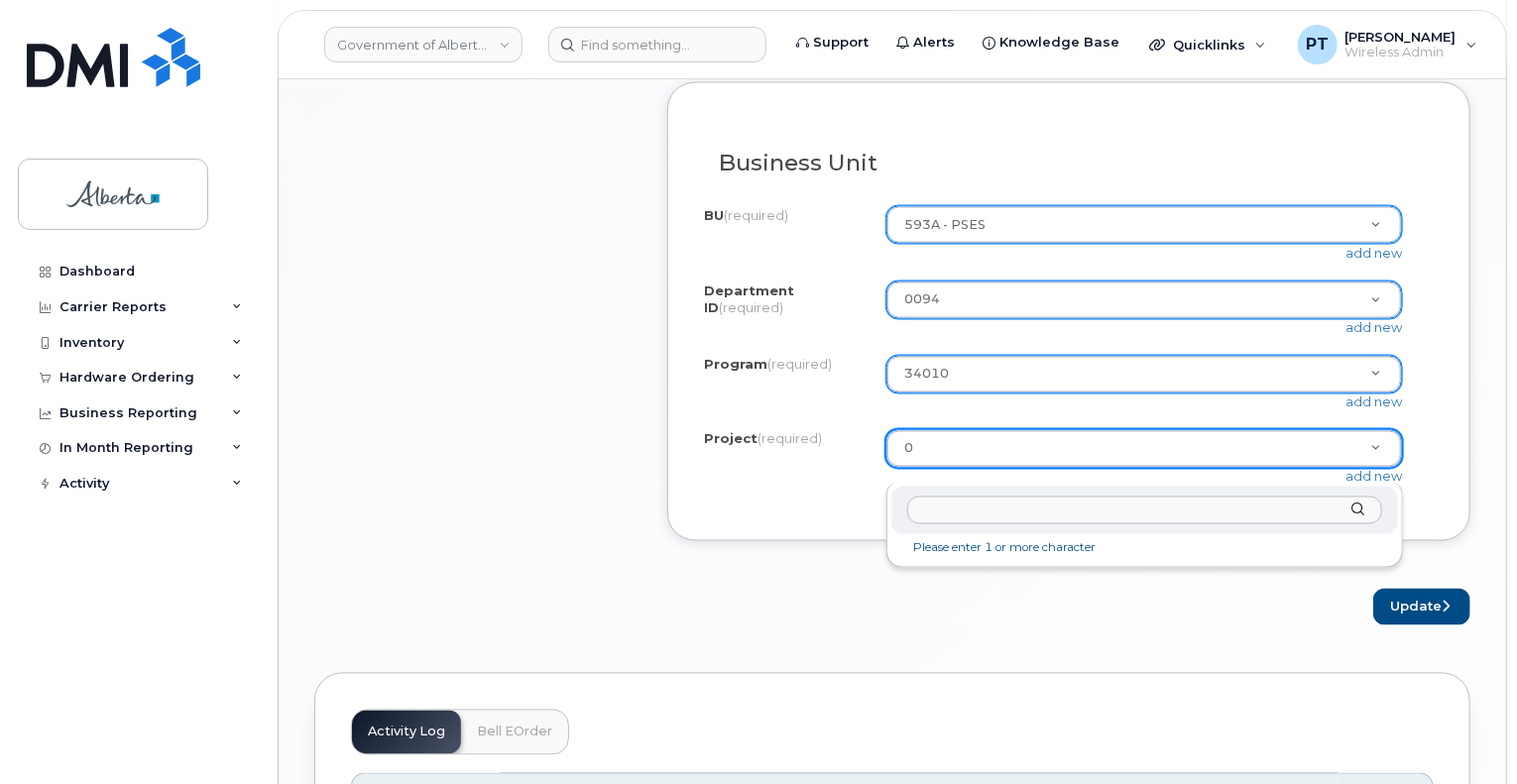 click at bounding box center [1144, 510] 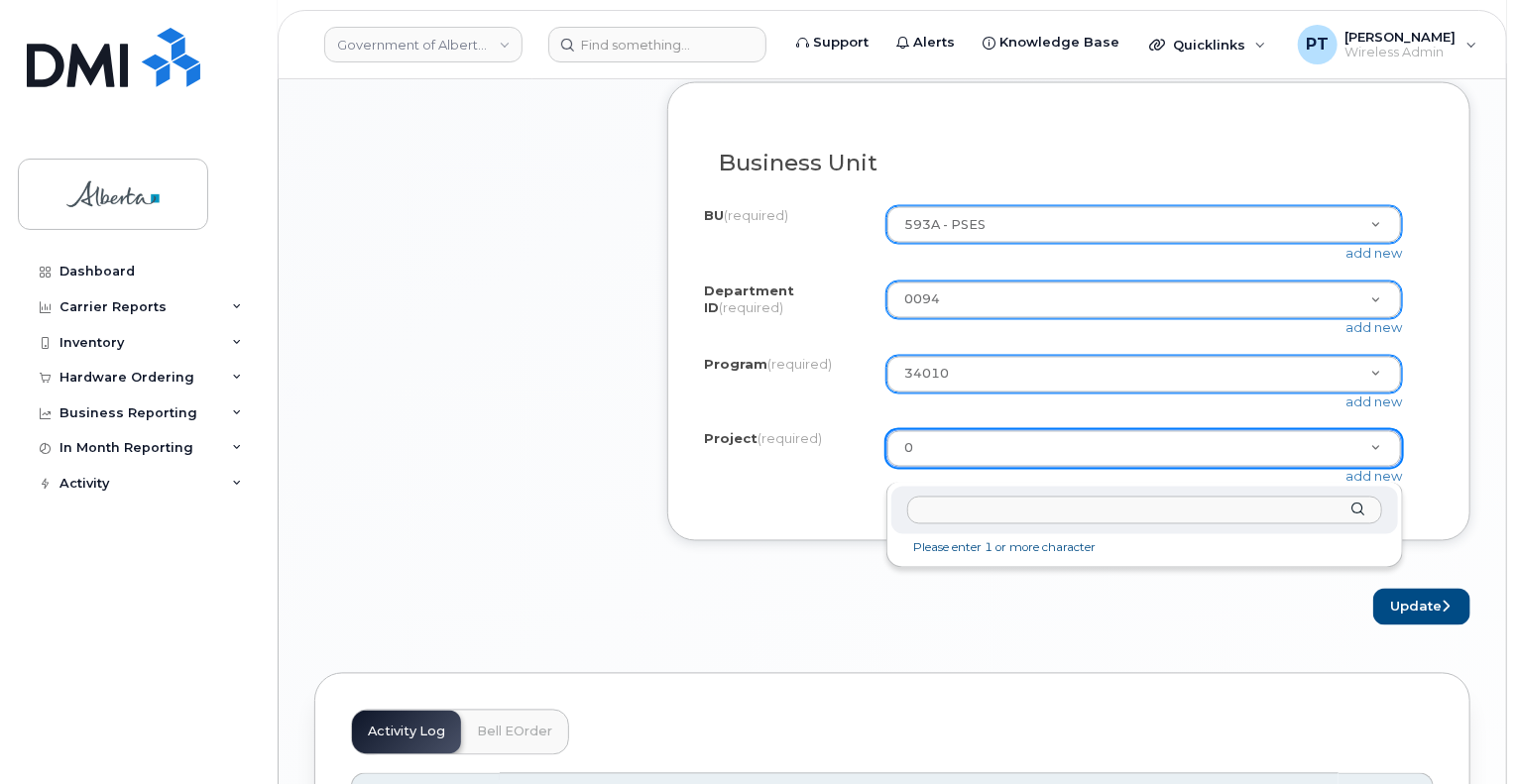 paste on "1005566" 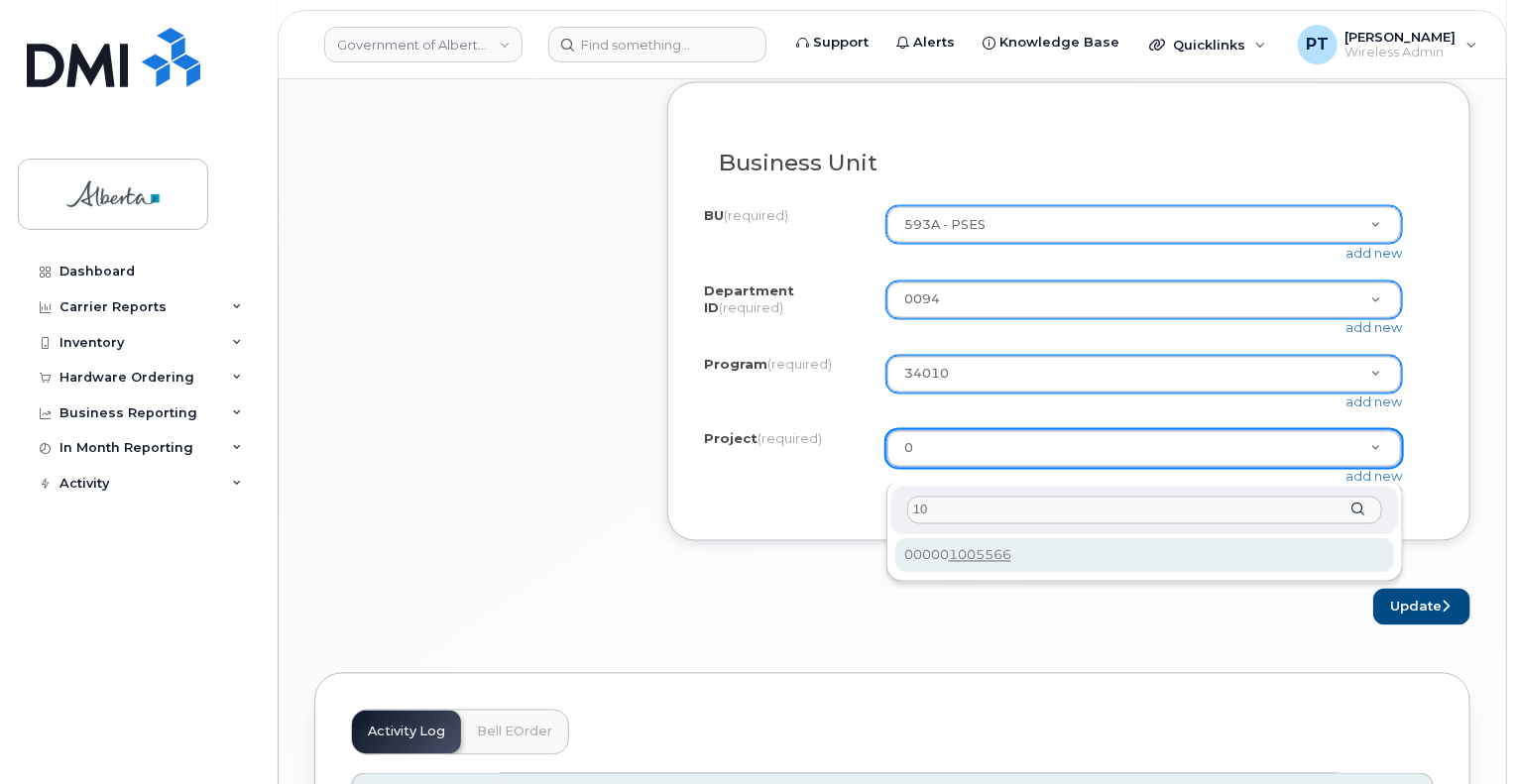 type on "1" 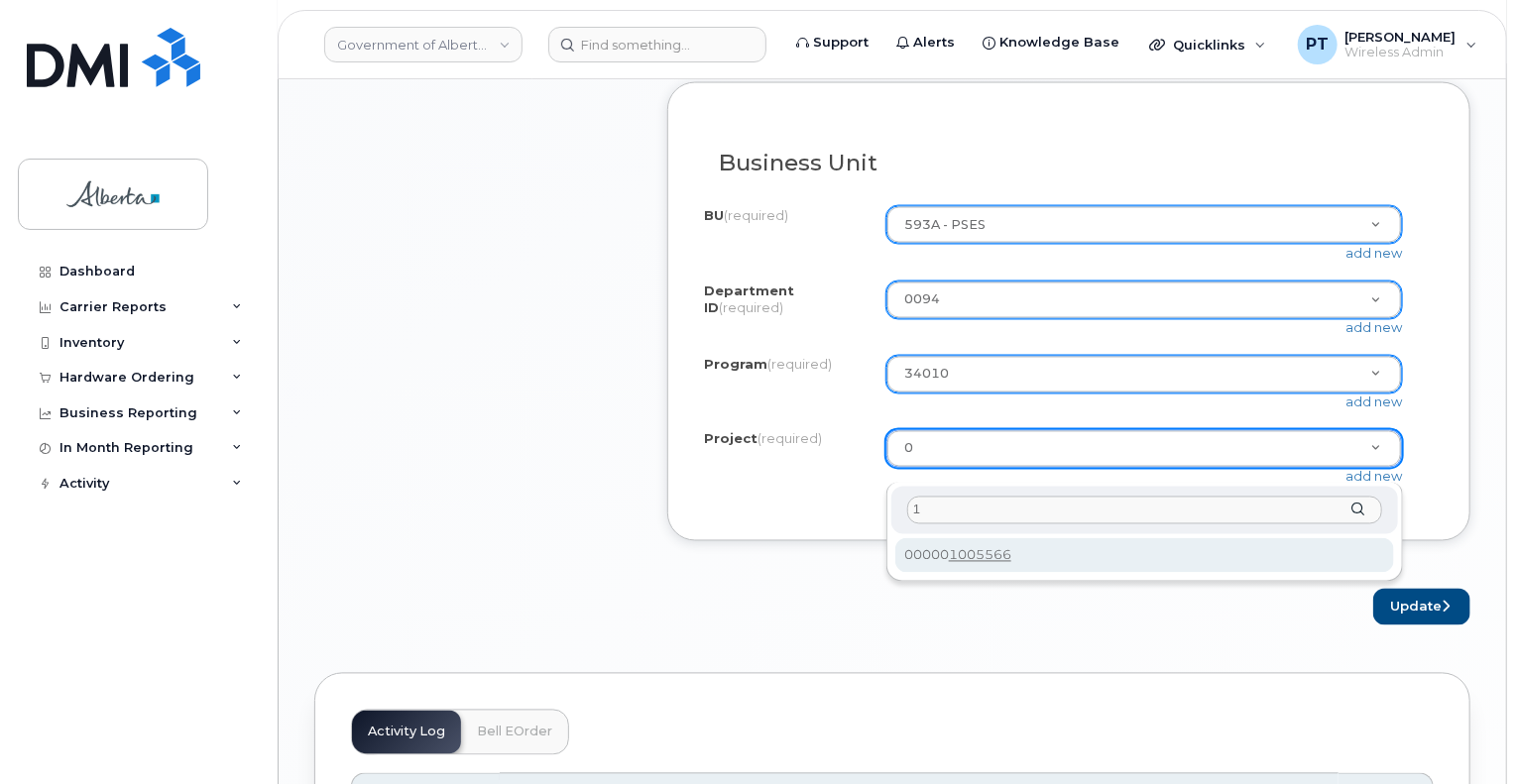 type 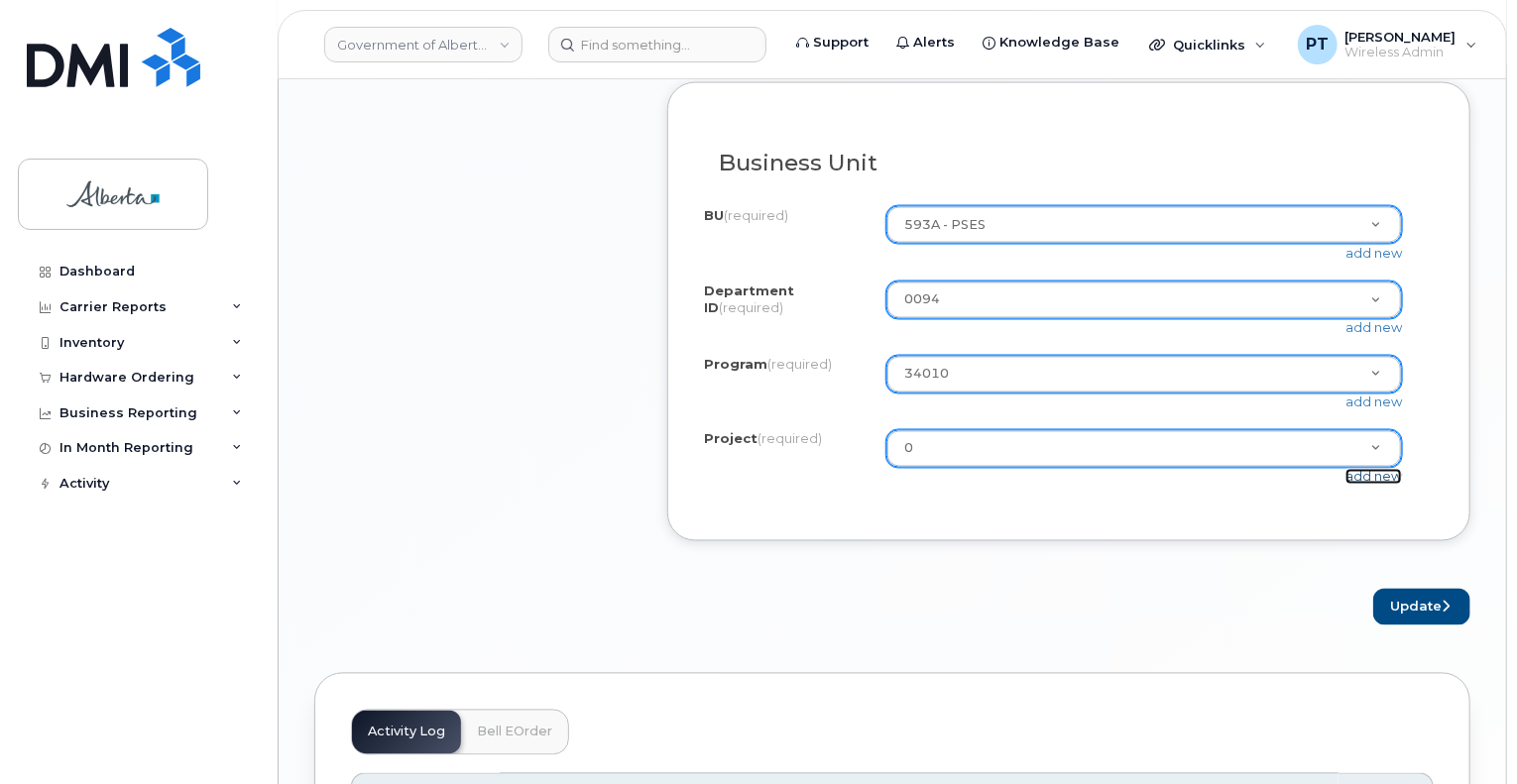 click on "add new" at bounding box center [1373, 477] 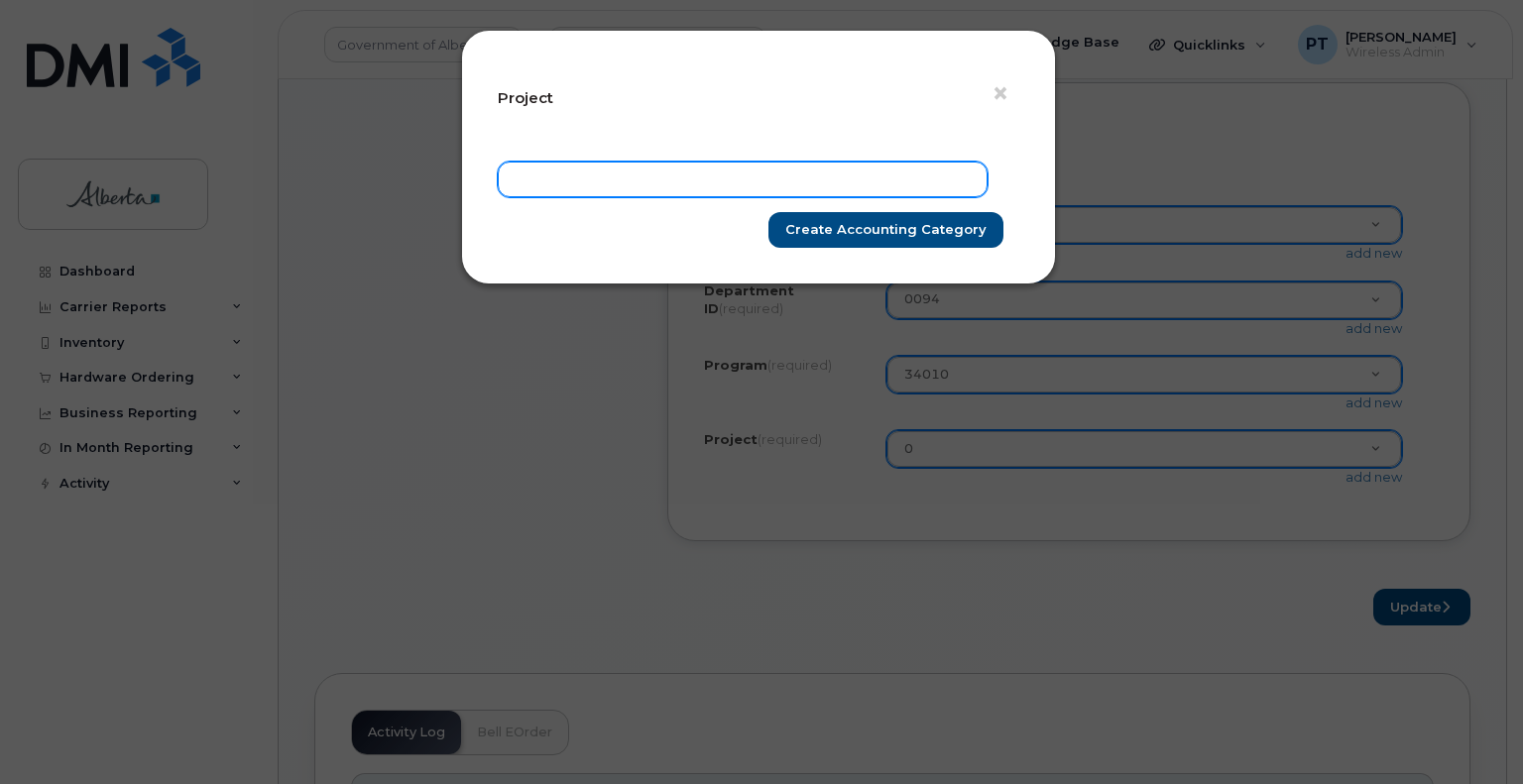 paste on "1005566" 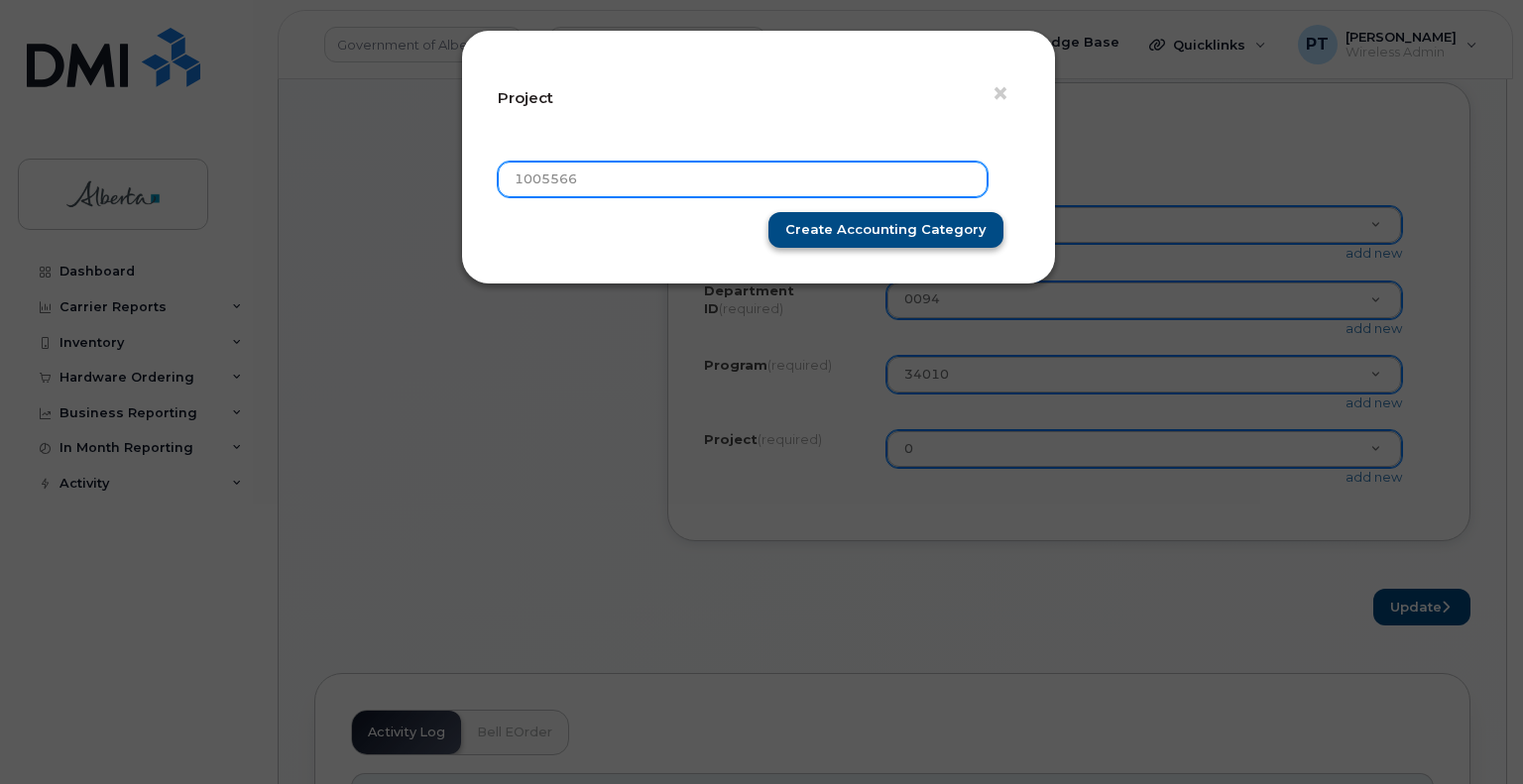type on "1005566" 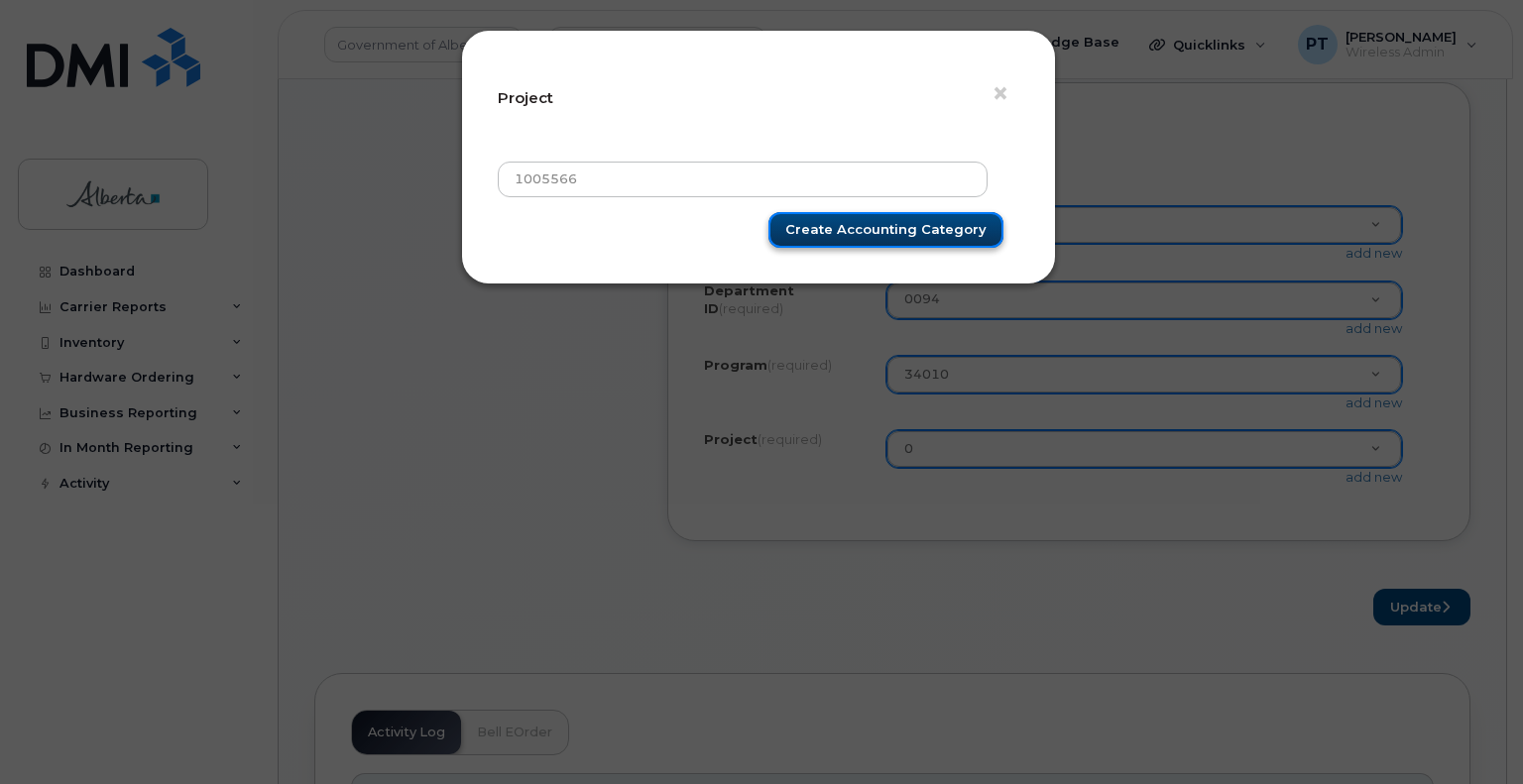 click on "Create Accounting category" at bounding box center (885, 230) 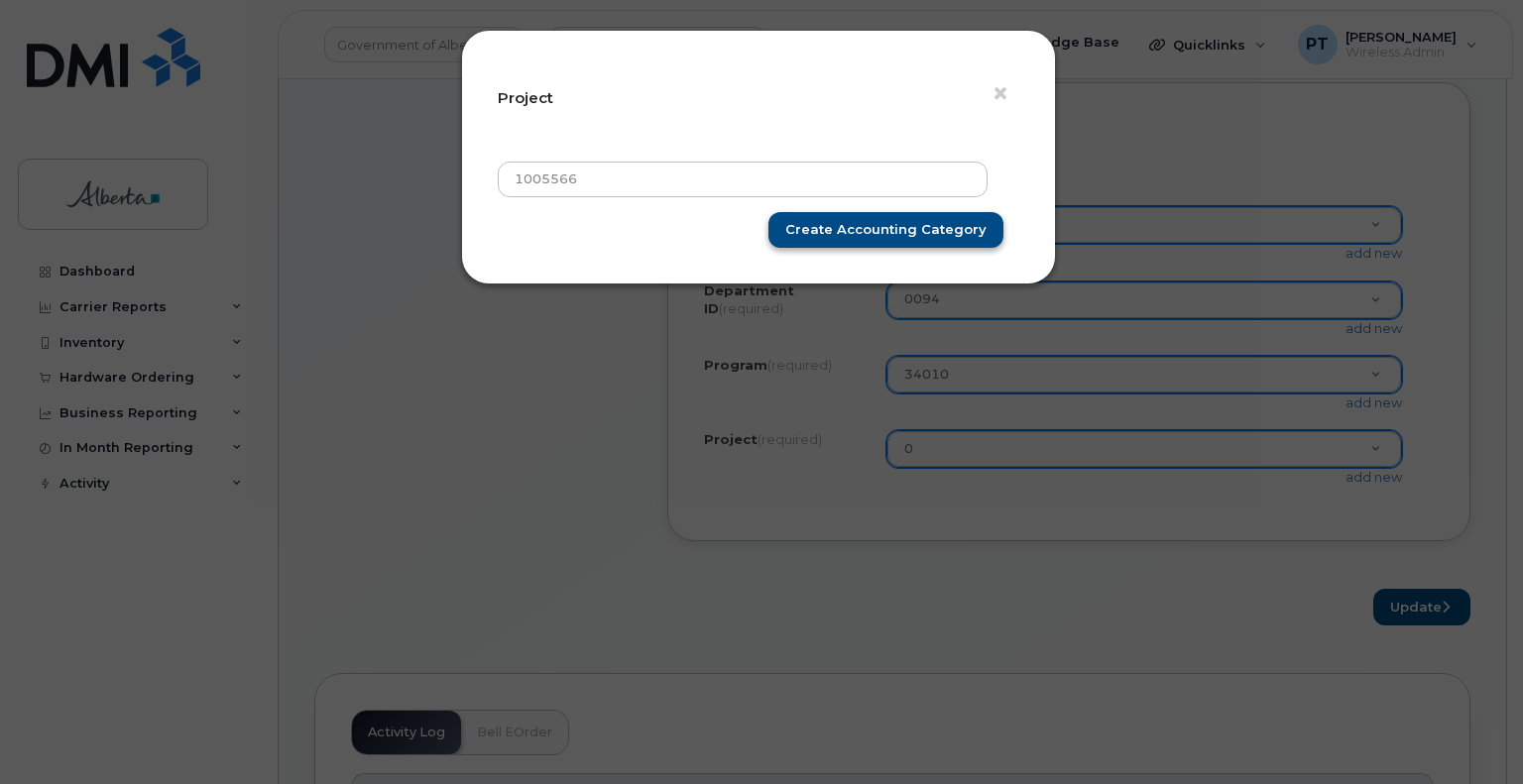 type on "Saving" 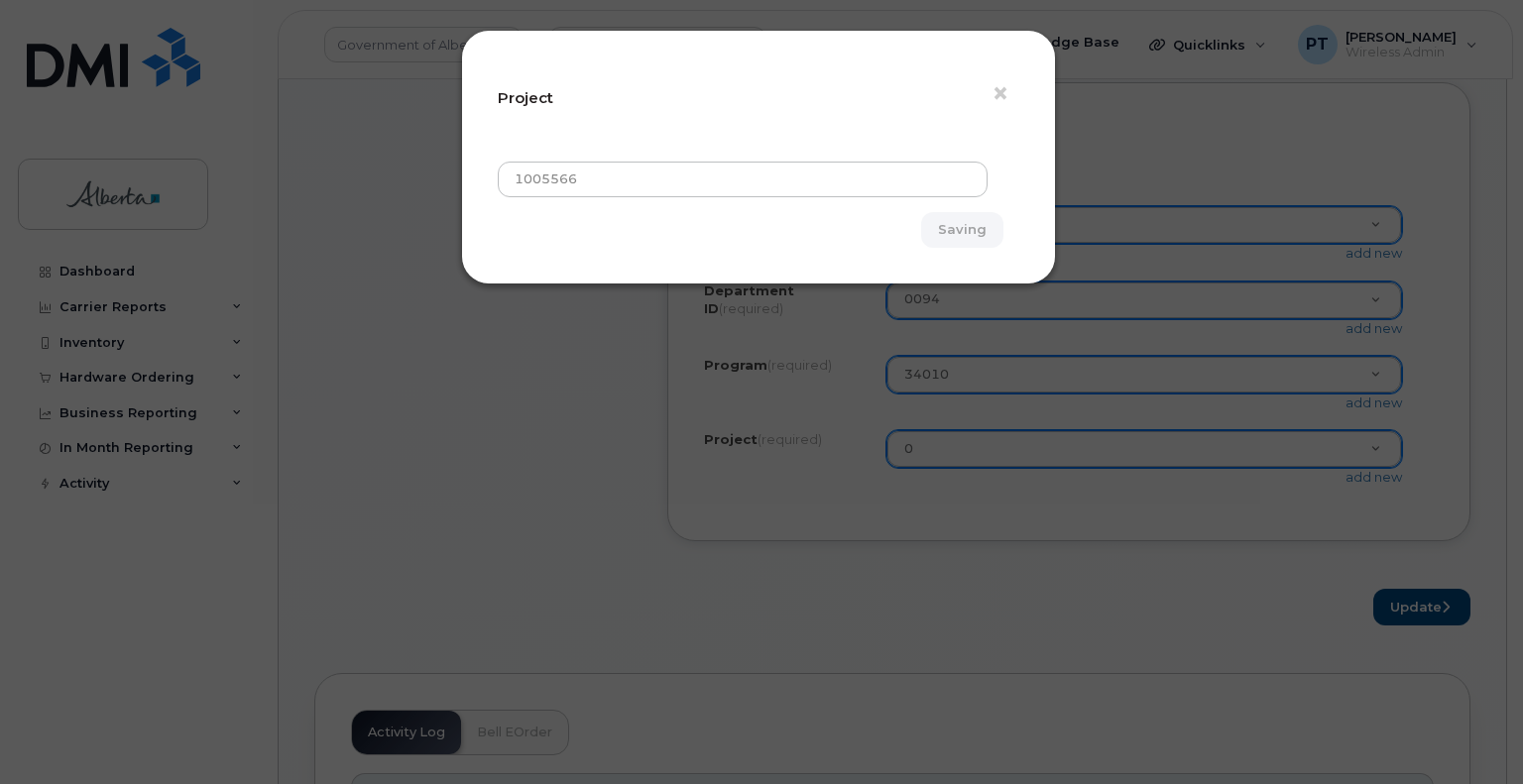 type on "1005566" 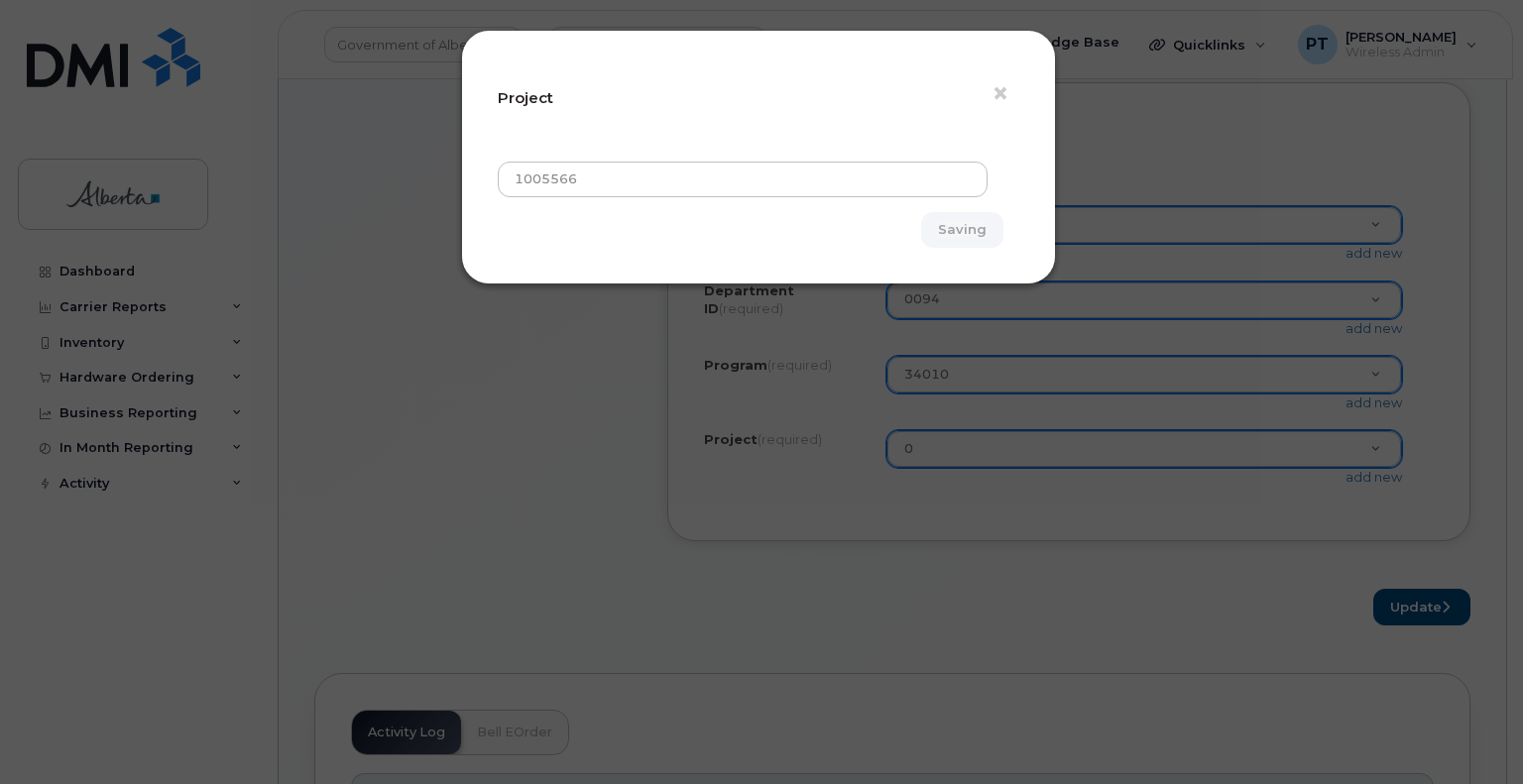type on "Create Accounting category" 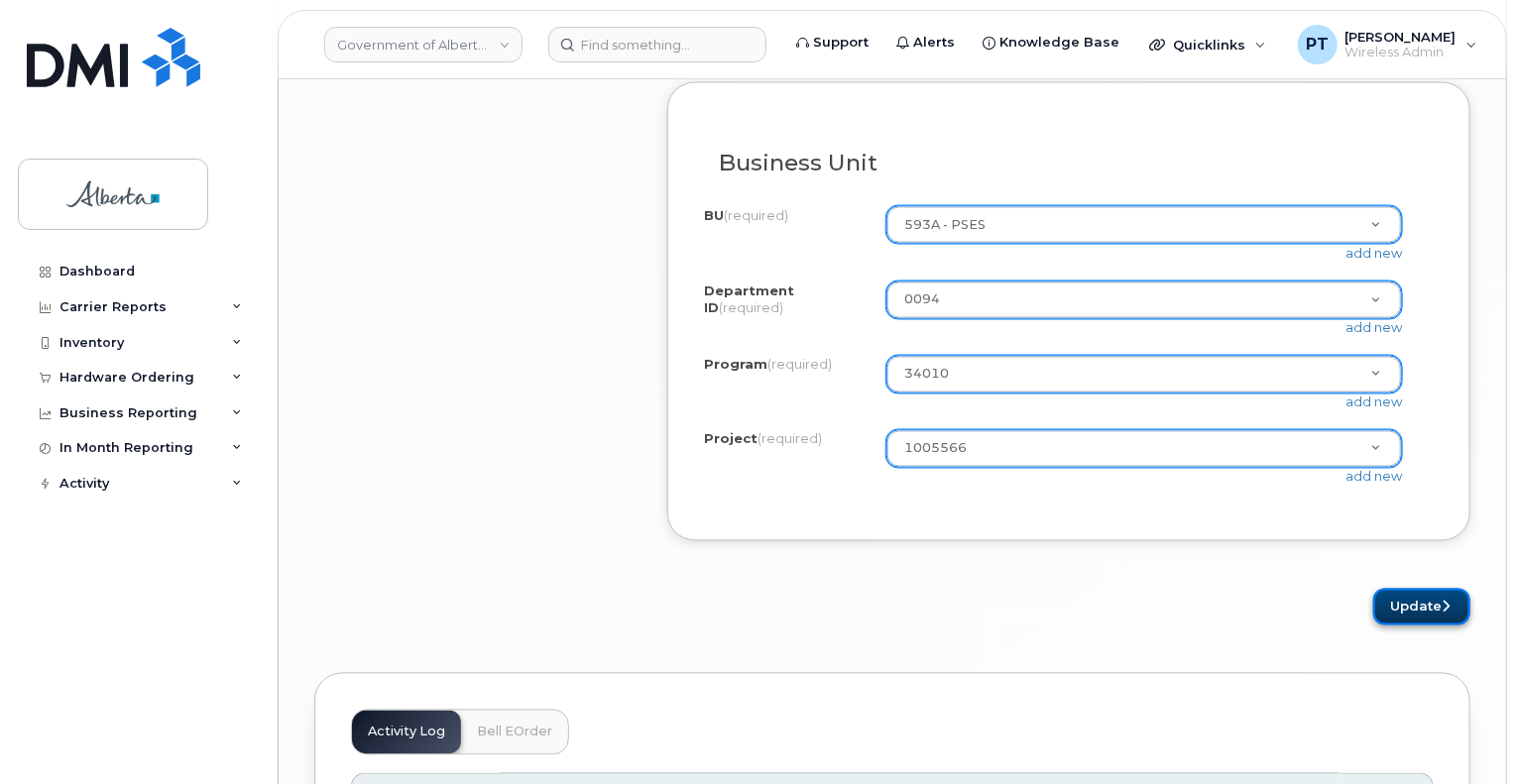 click on "Update" at bounding box center (1422, 607) 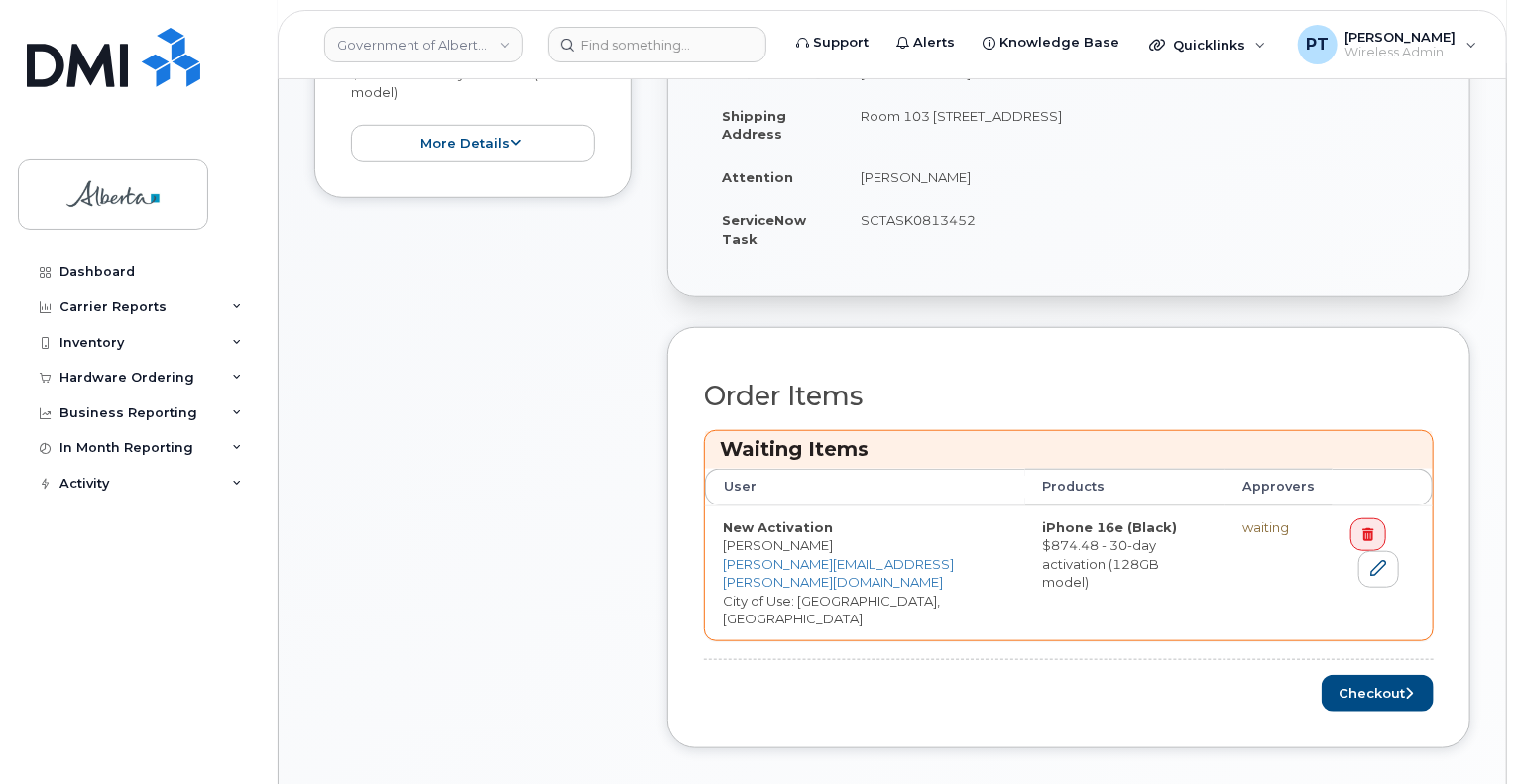 scroll, scrollTop: 694, scrollLeft: 0, axis: vertical 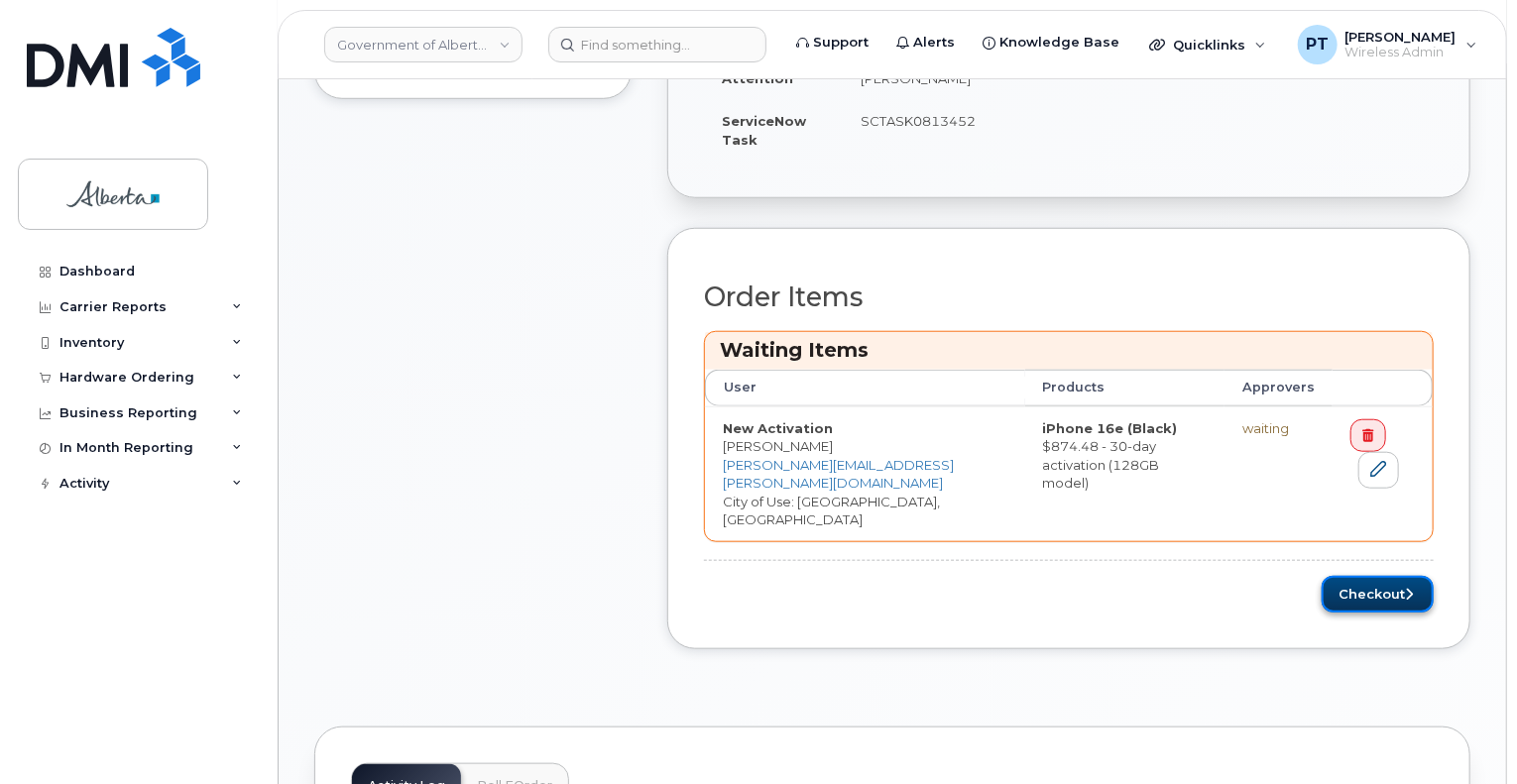 click on "Checkout" at bounding box center (1377, 594) 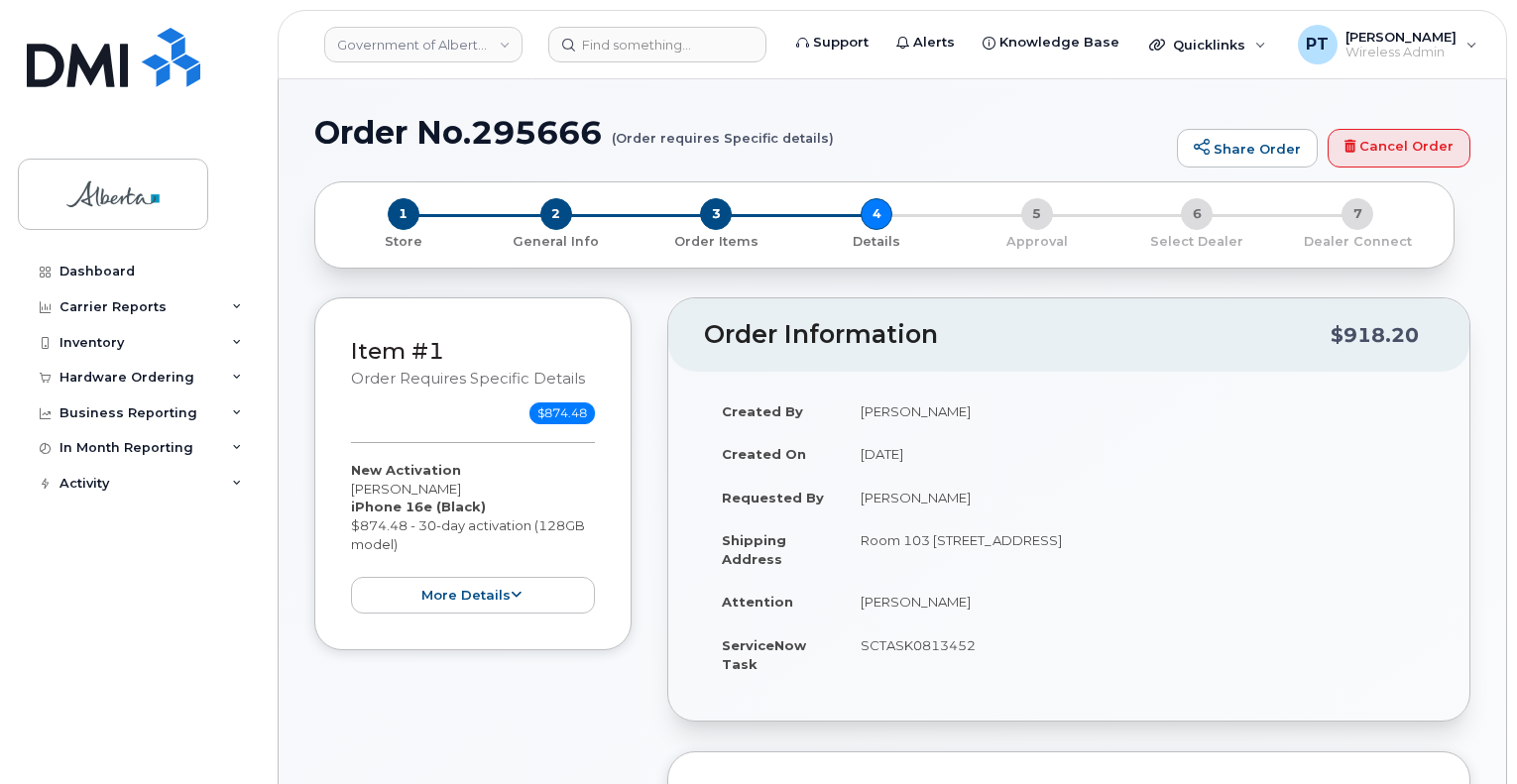 select 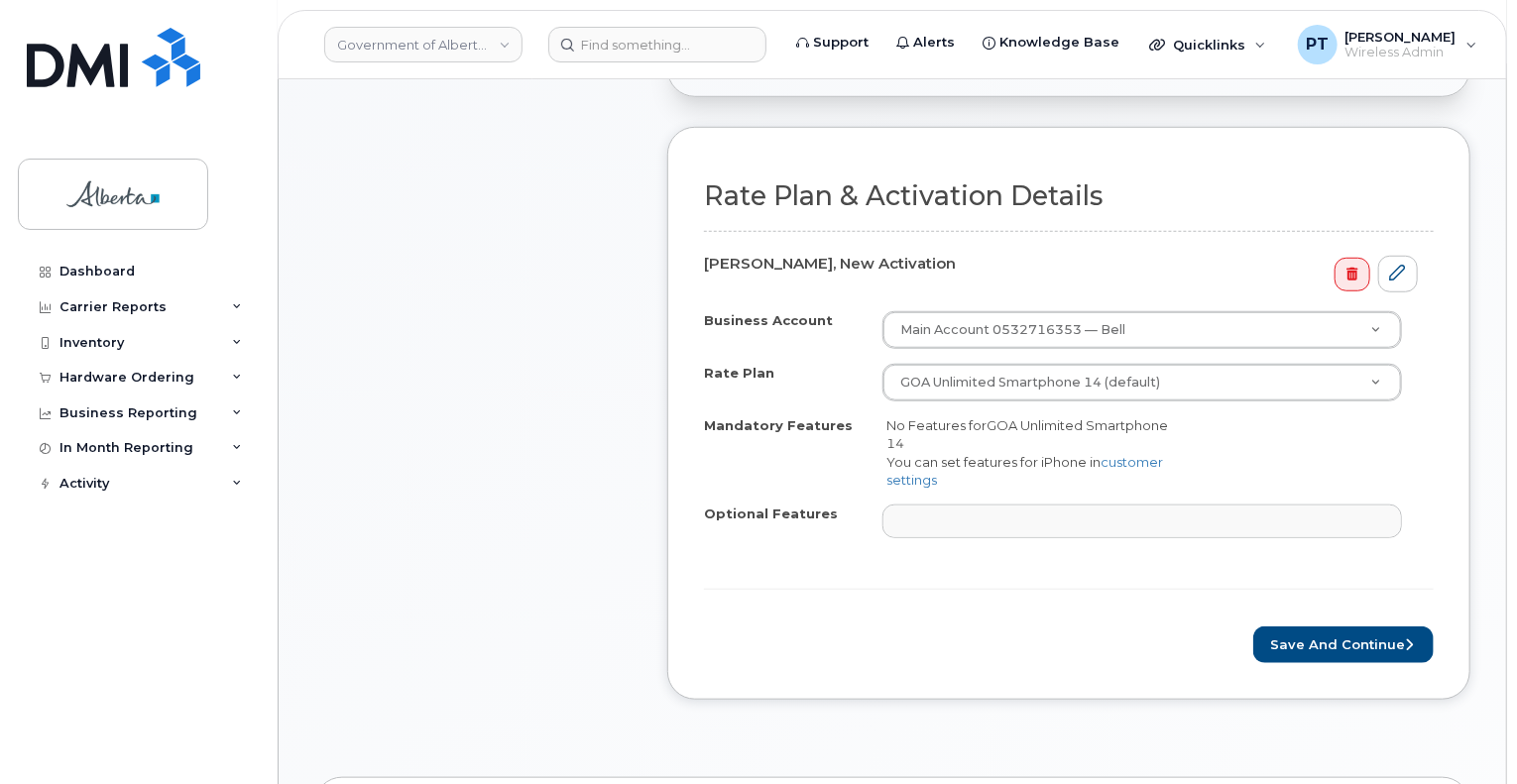 scroll, scrollTop: 694, scrollLeft: 0, axis: vertical 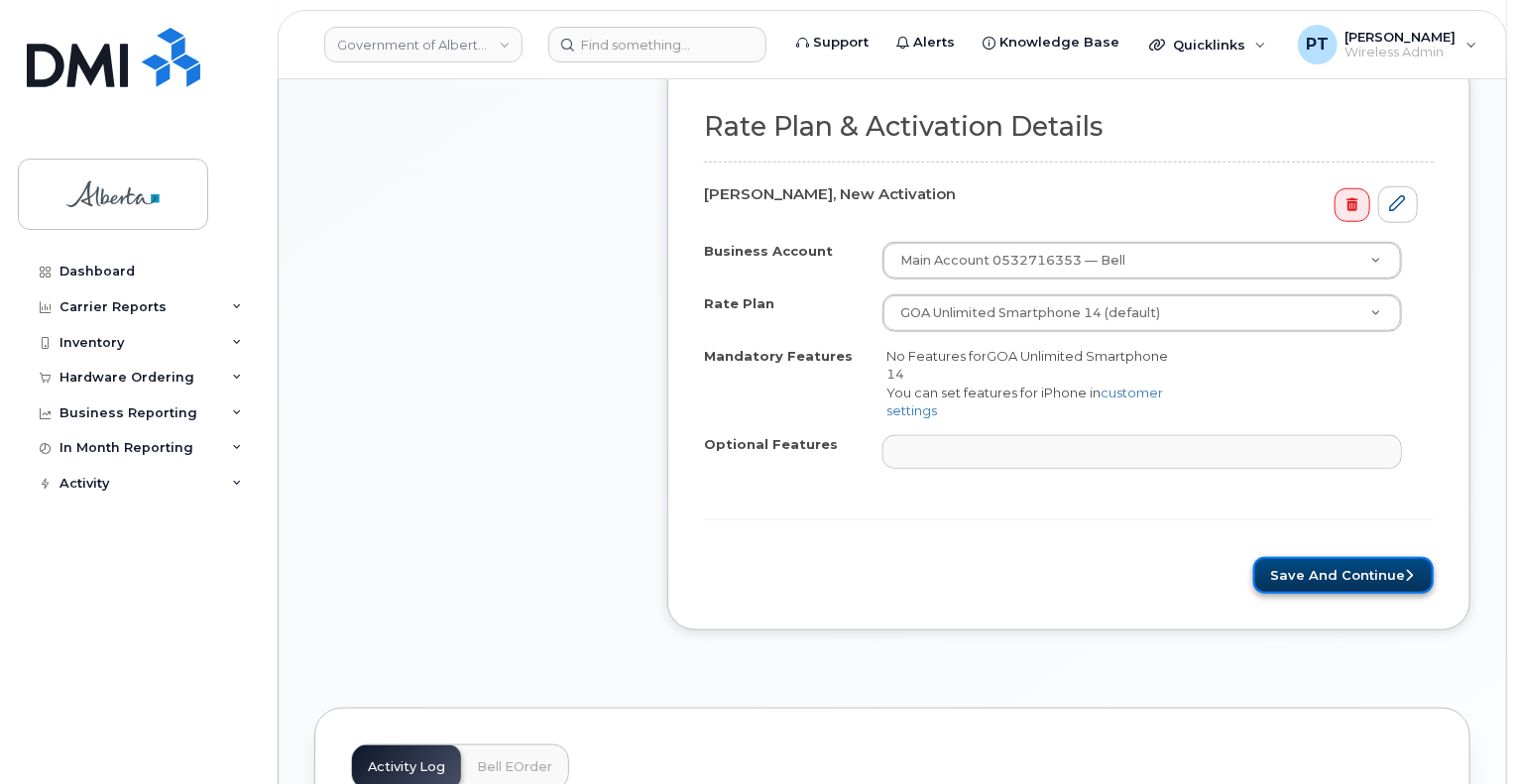 click on "Save and Continue" at bounding box center (1343, 575) 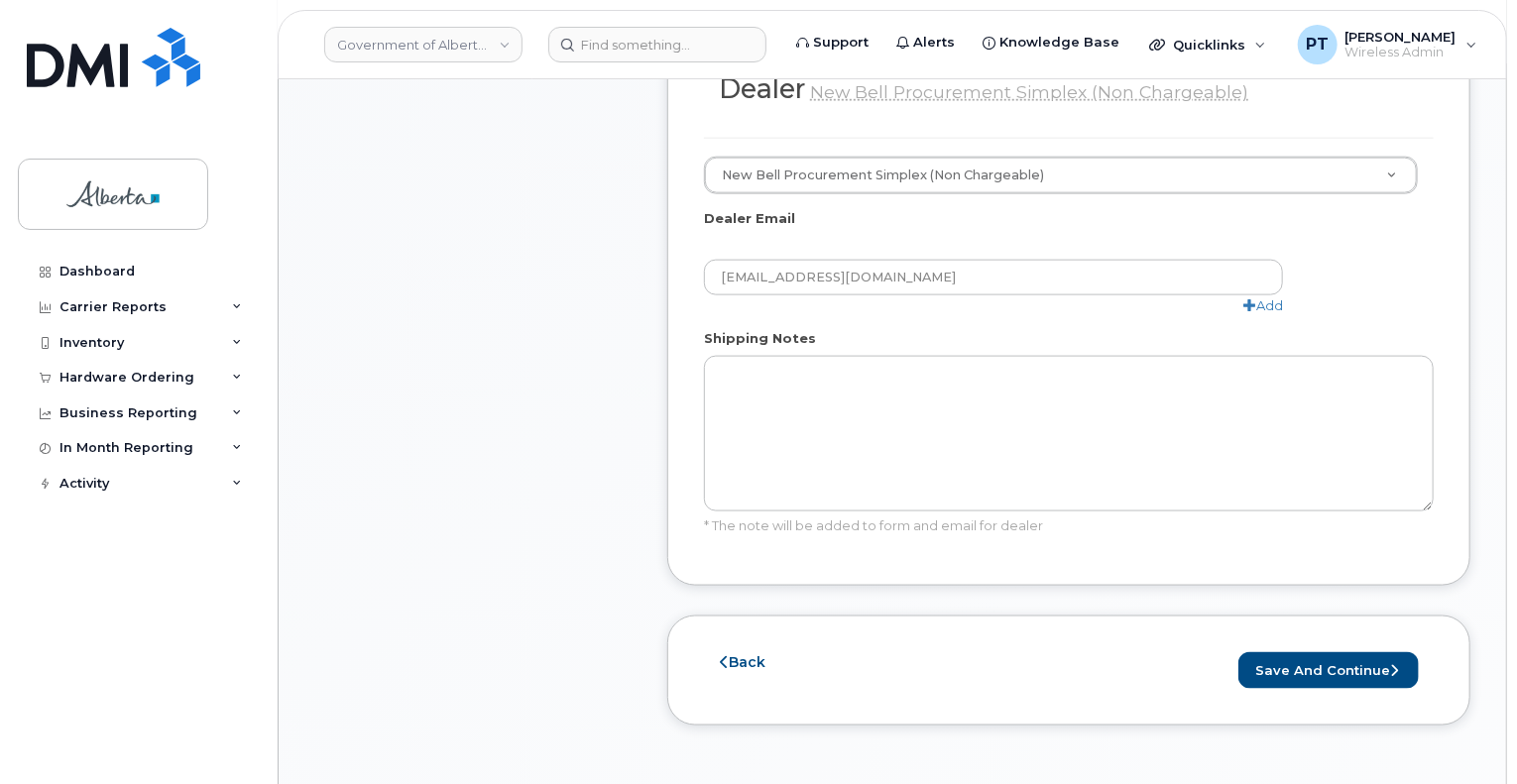 scroll, scrollTop: 1288, scrollLeft: 0, axis: vertical 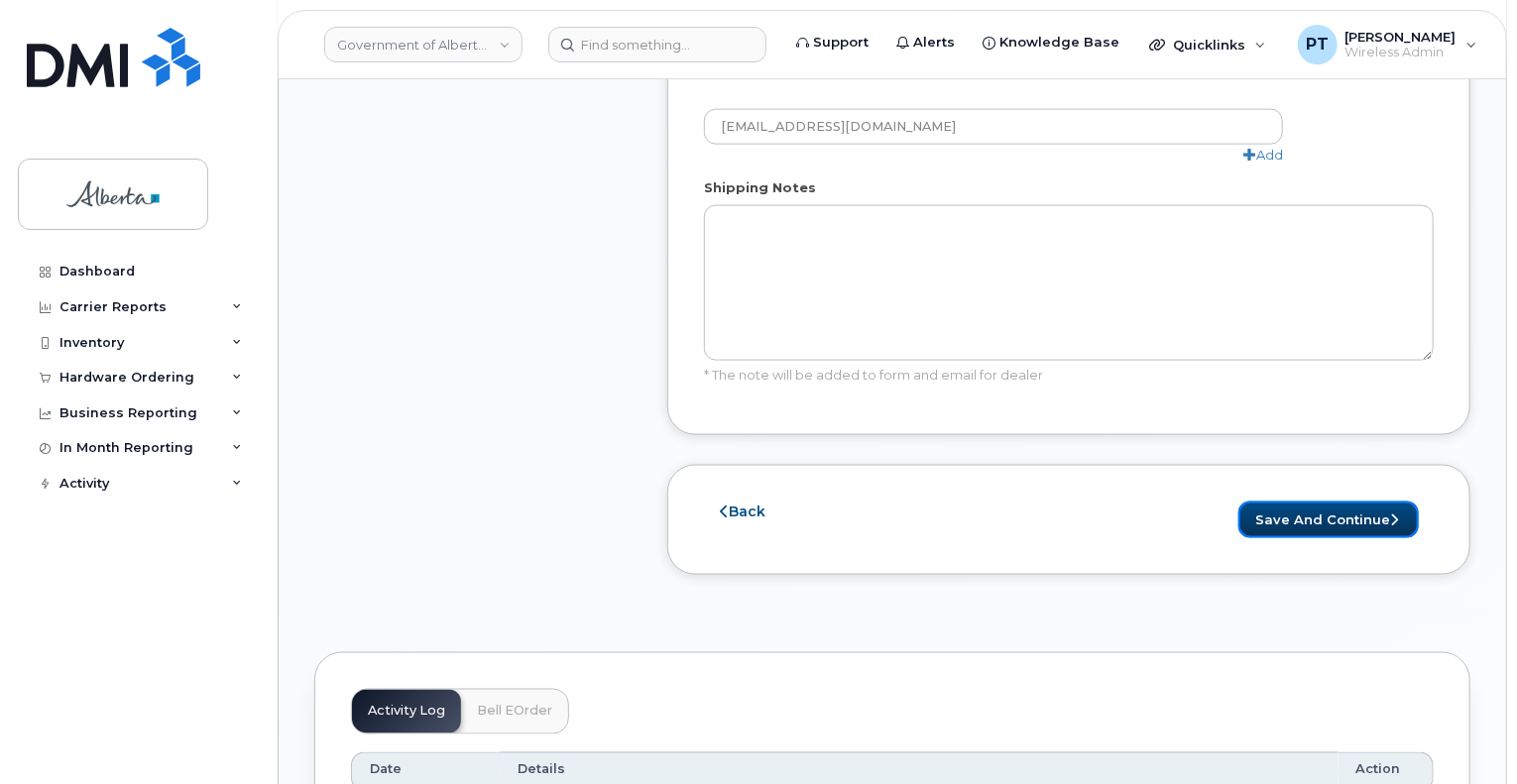drag, startPoint x: 1301, startPoint y: 482, endPoint x: 1480, endPoint y: 551, distance: 191.83847 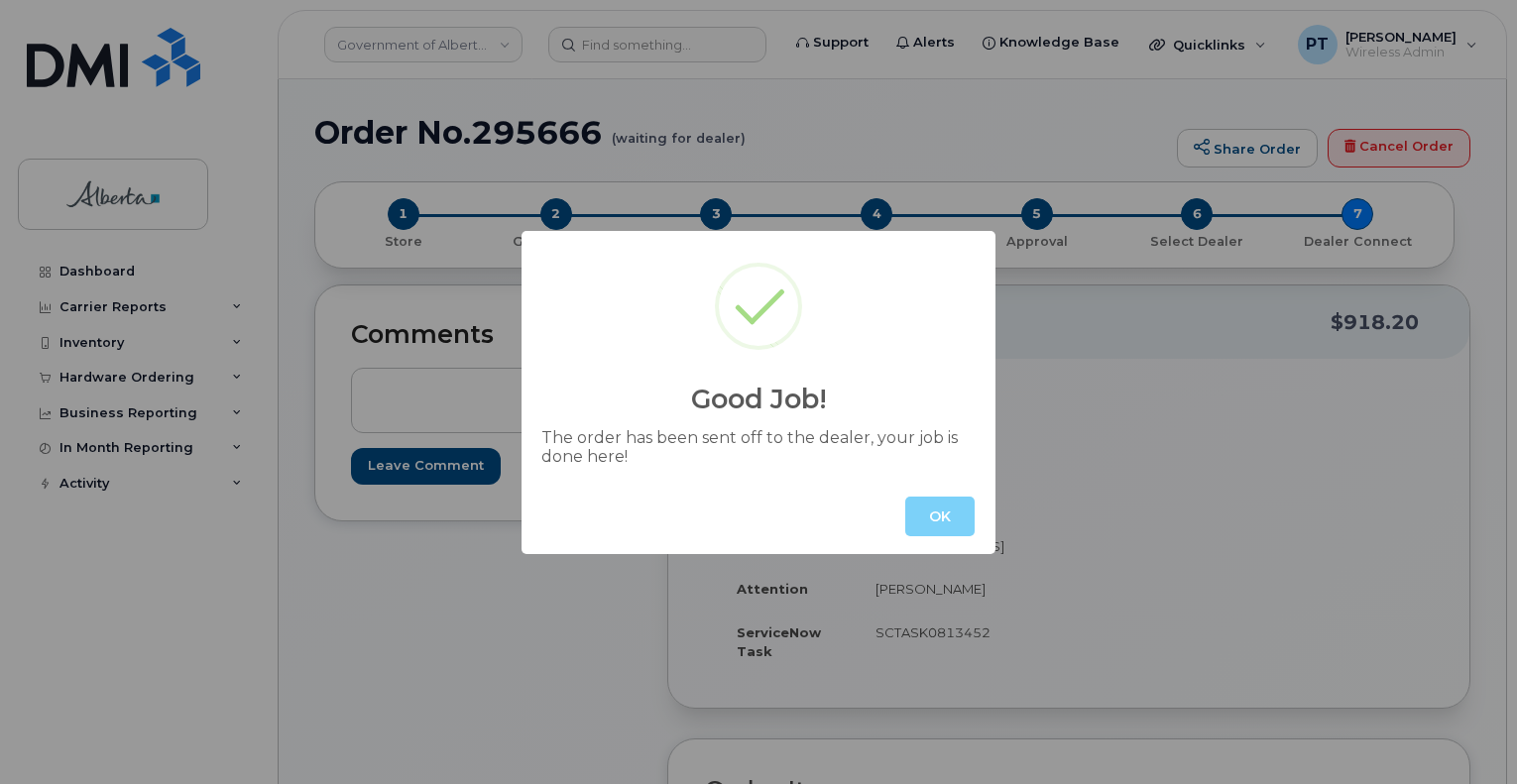 scroll, scrollTop: 0, scrollLeft: 0, axis: both 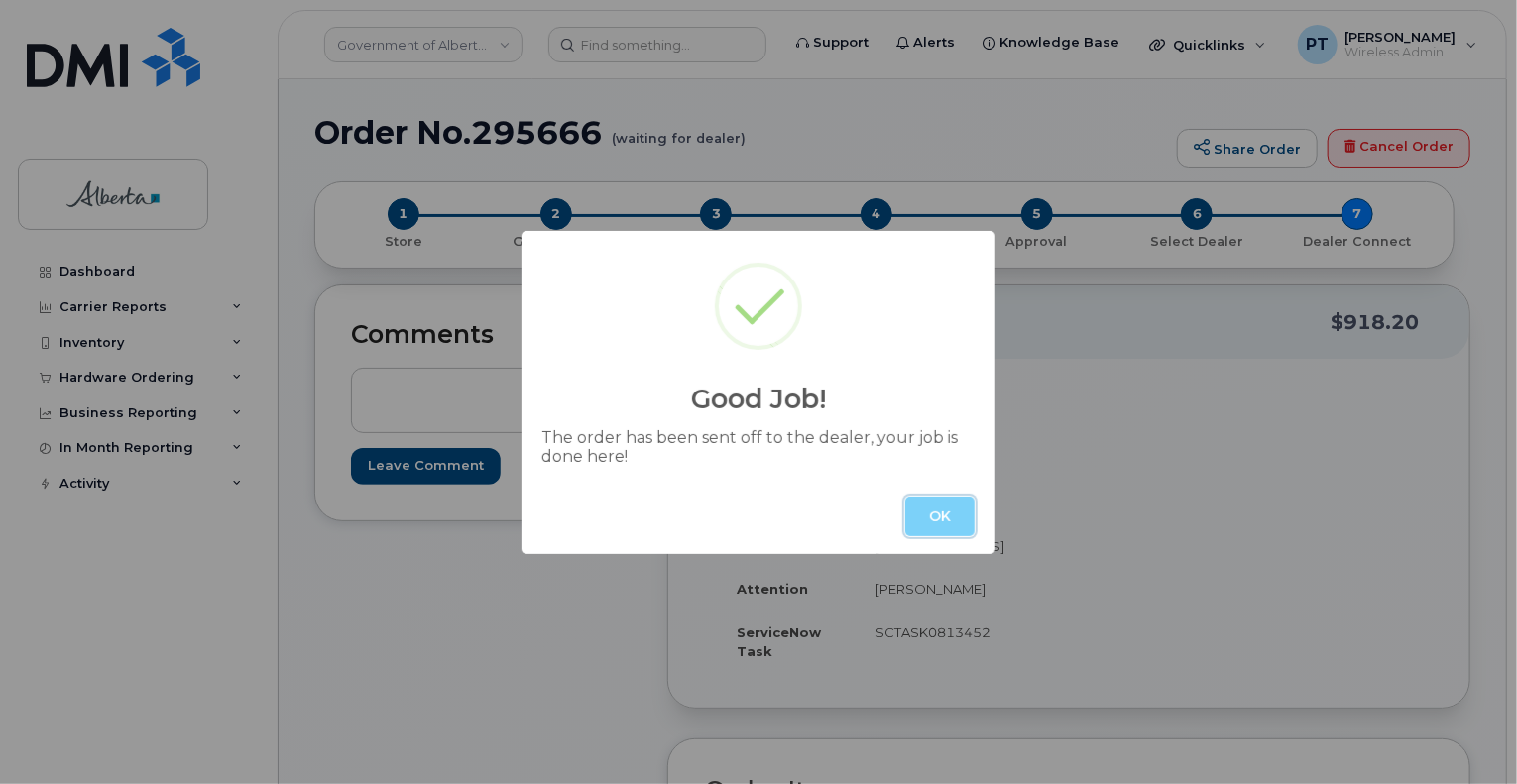 drag, startPoint x: 937, startPoint y: 516, endPoint x: 916, endPoint y: 500, distance: 26.400758 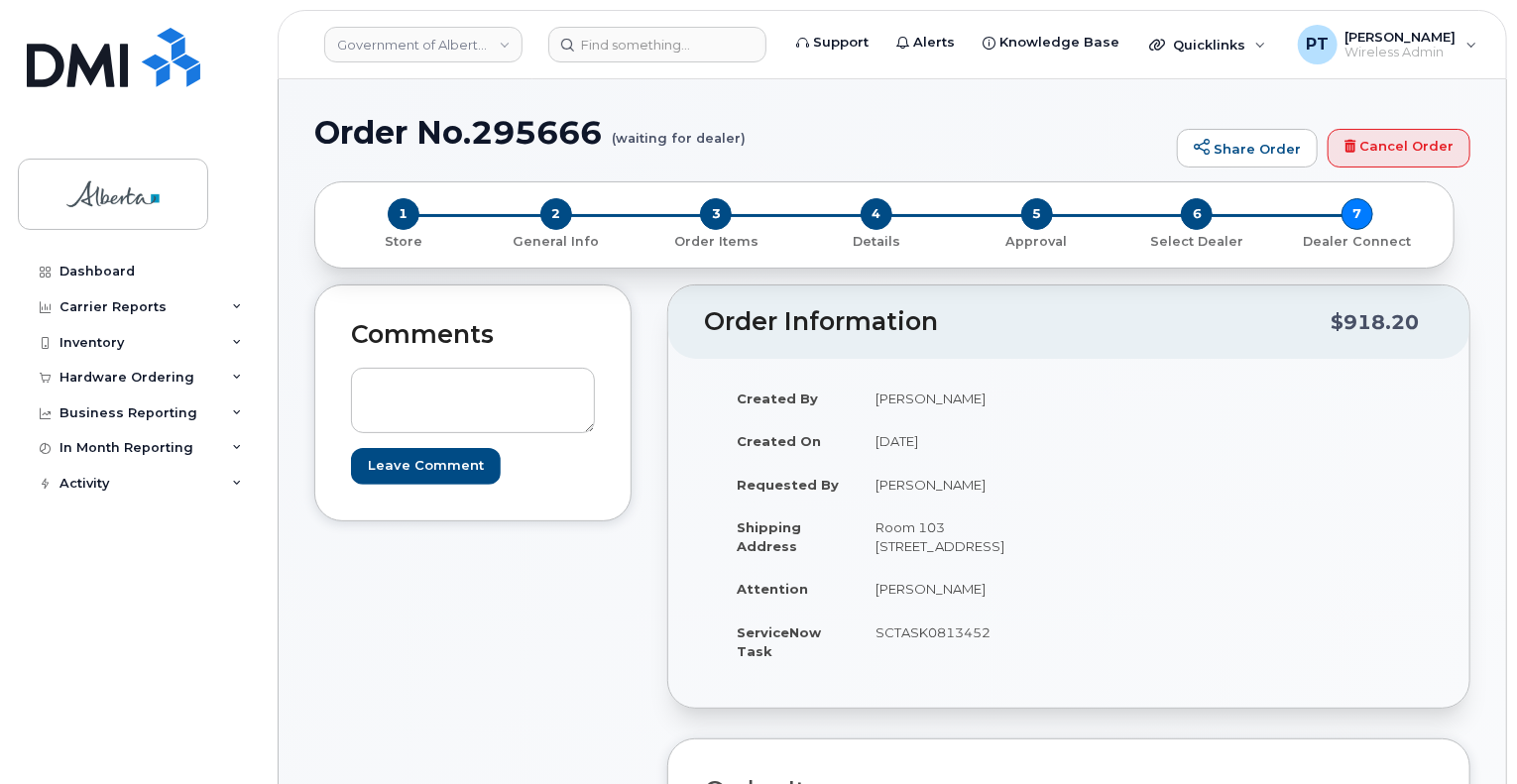 click on "Order No.295666
(waiting for dealer)" at bounding box center (741, 132) 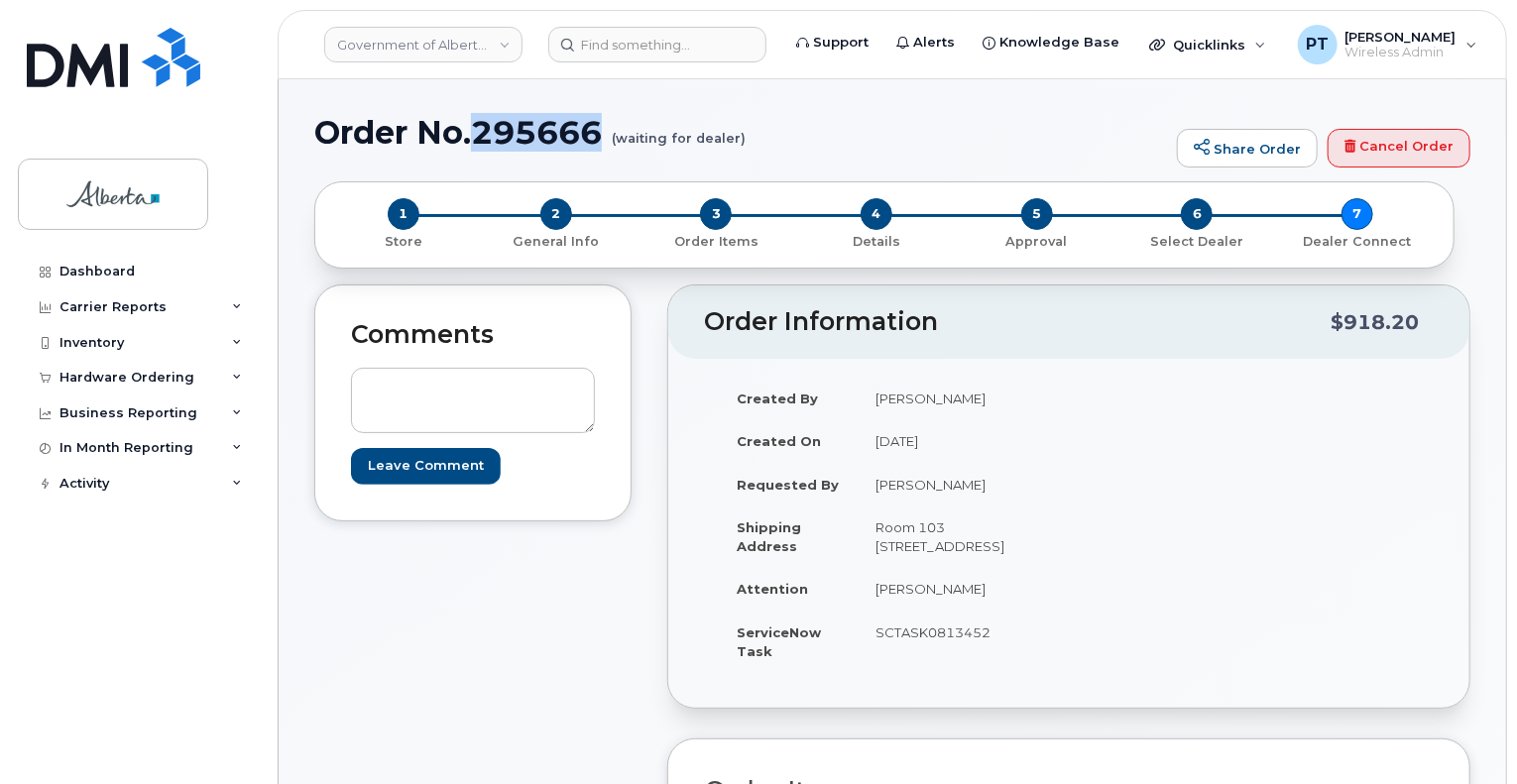 click on "Order No.295666
(waiting for dealer)" at bounding box center [741, 132] 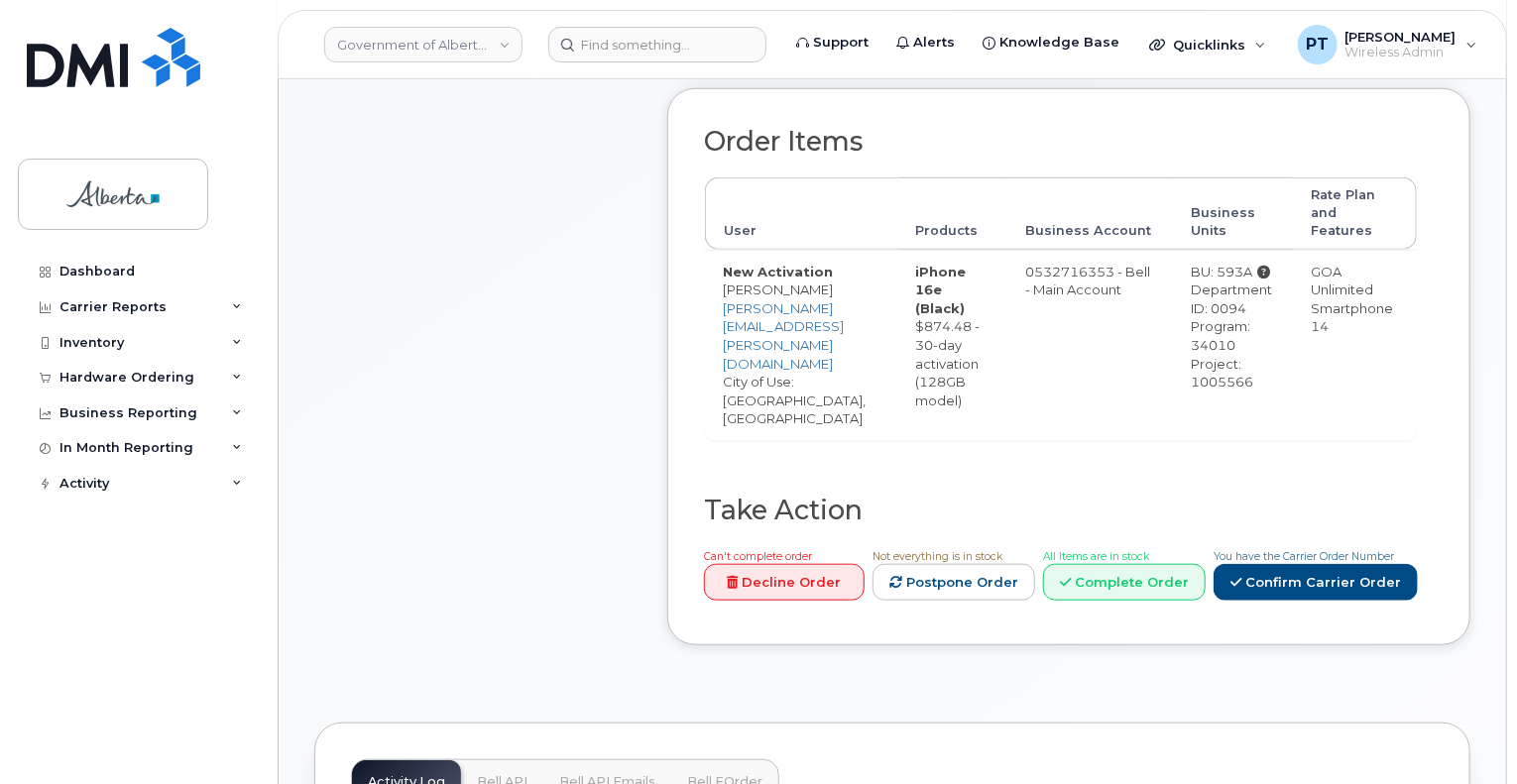 scroll, scrollTop: 1090, scrollLeft: 0, axis: vertical 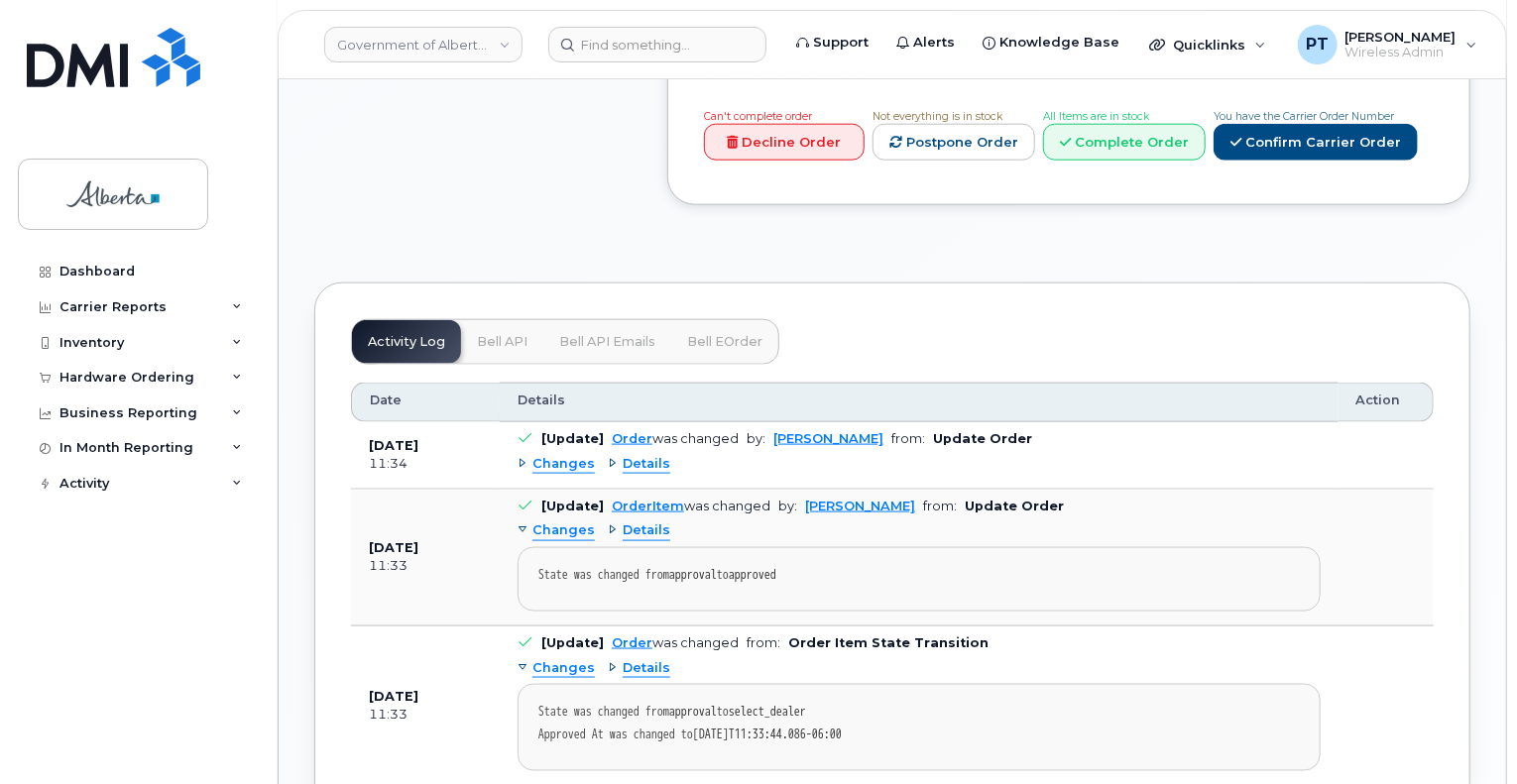 click on "Bell API" at bounding box center (502, 342) 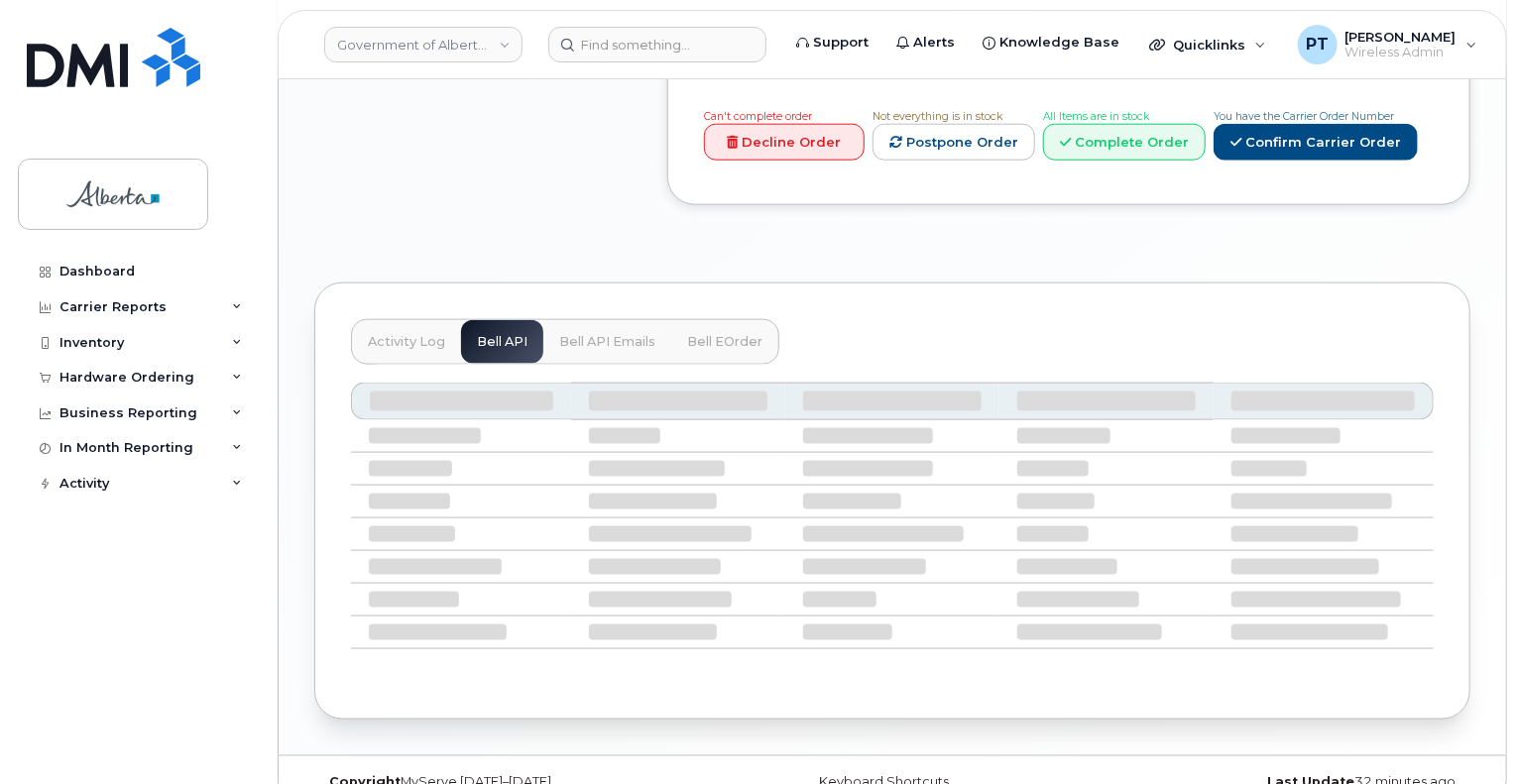 scroll, scrollTop: 927, scrollLeft: 0, axis: vertical 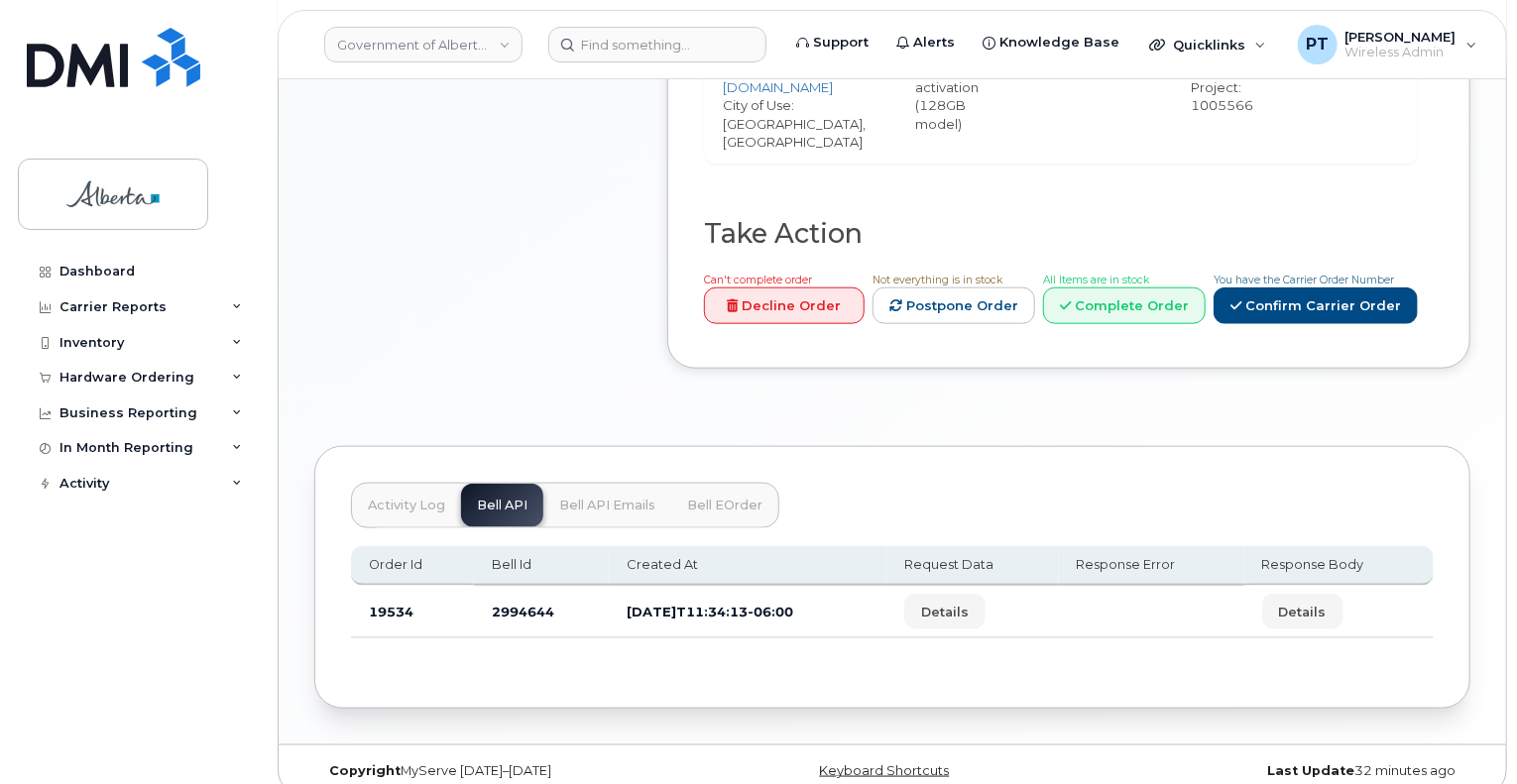 click on "2994644" at bounding box center (541, 612) 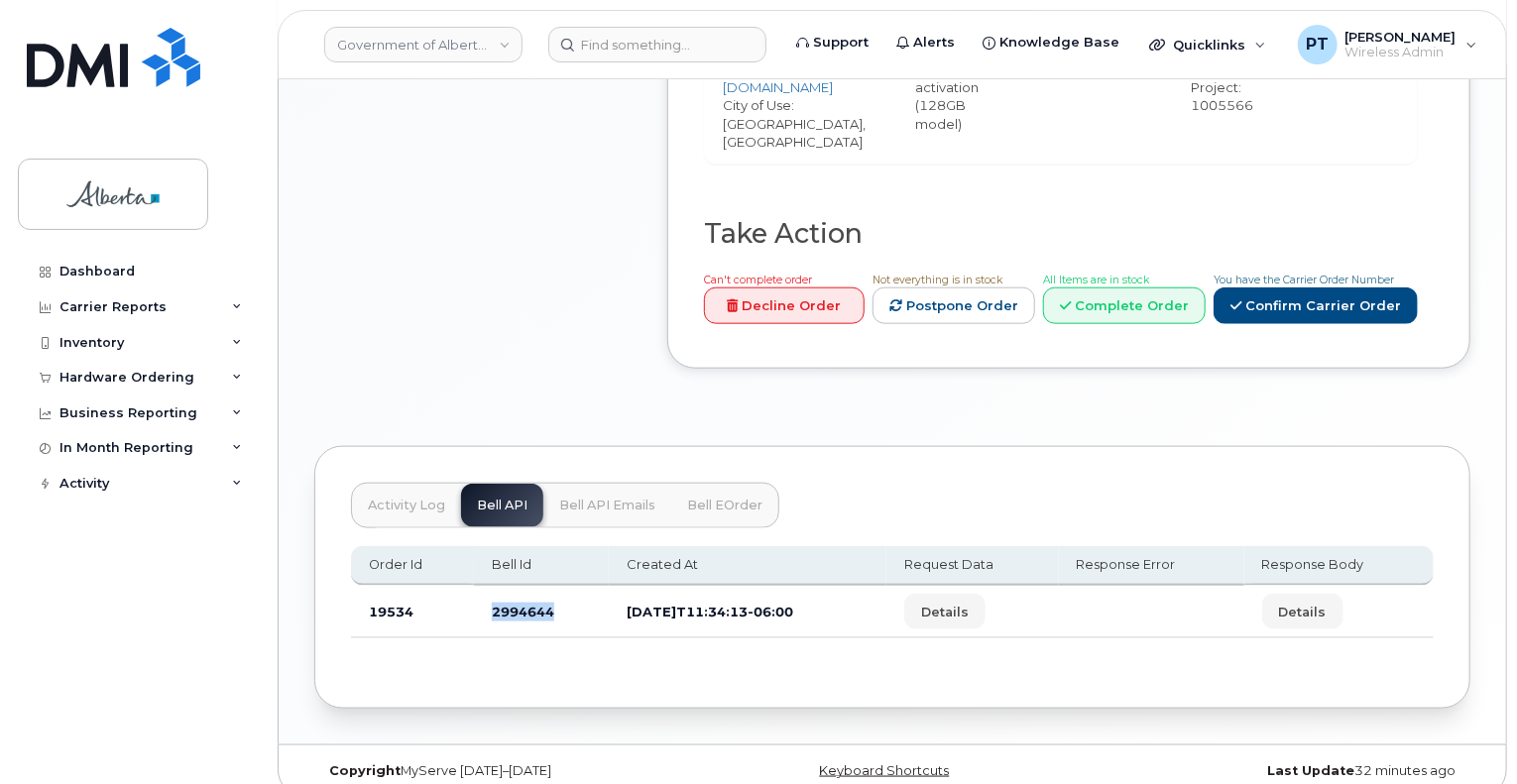 click on "2994644" at bounding box center (541, 612) 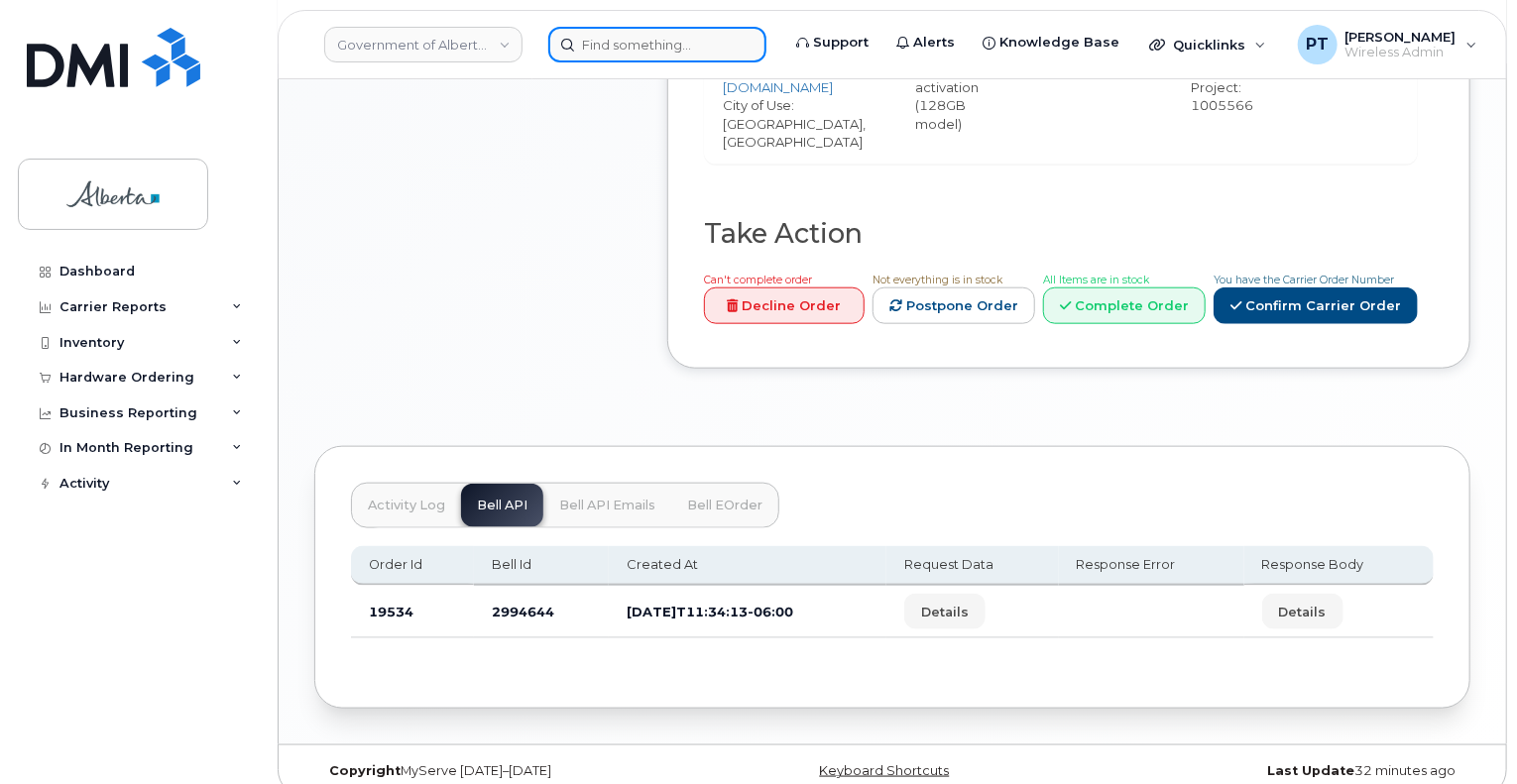 click at bounding box center [657, 45] 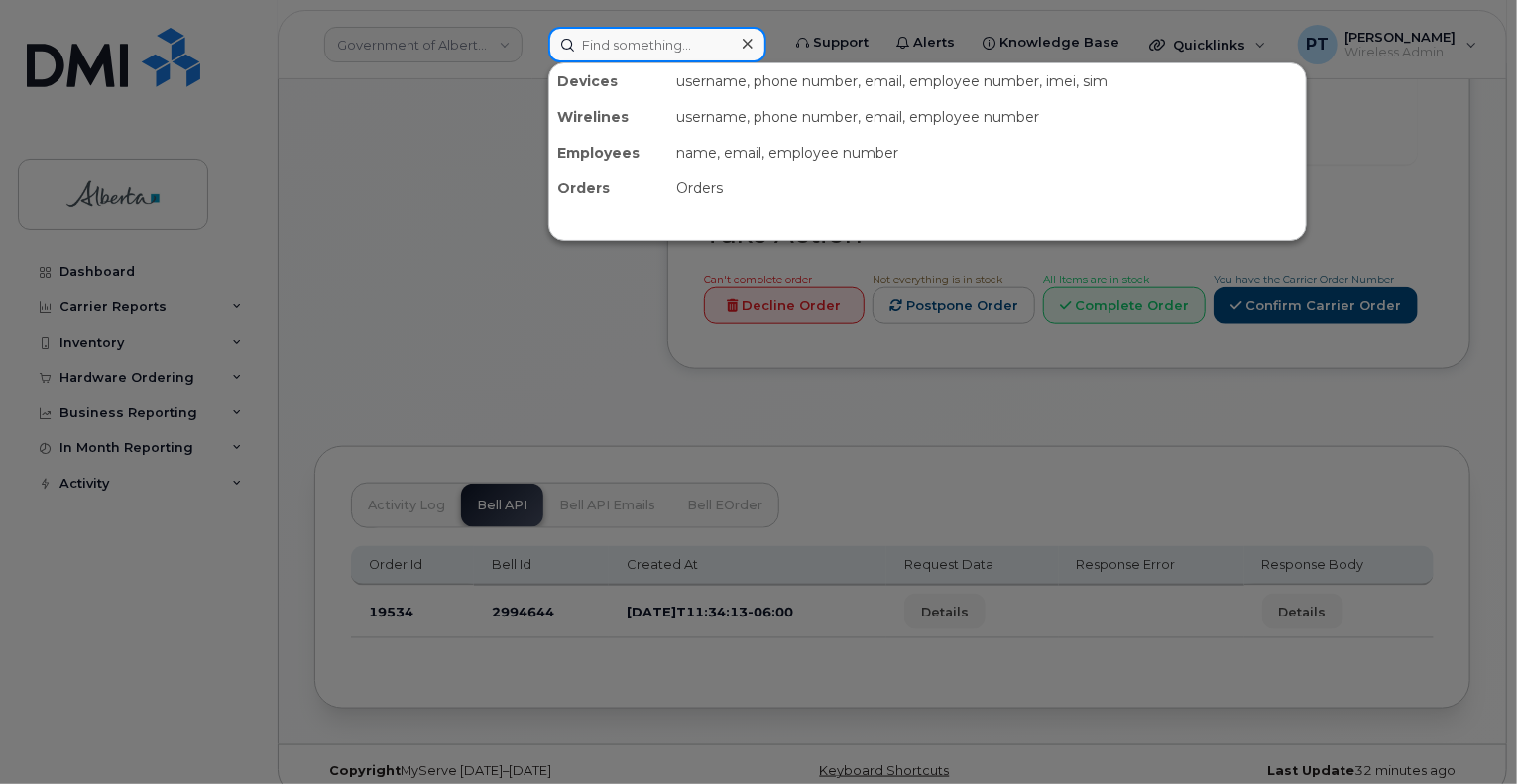 paste on "7802398166" 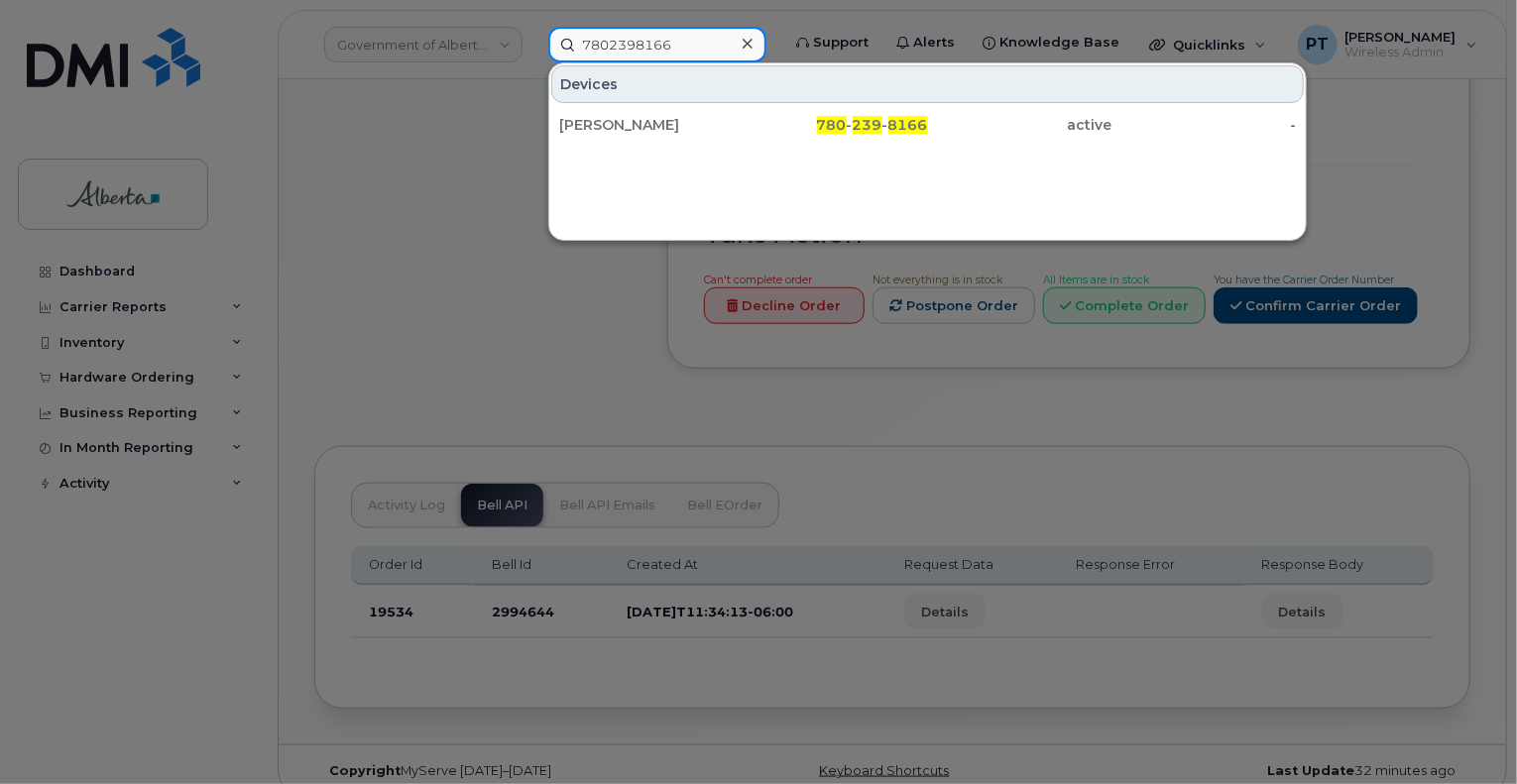 type on "7802398166" 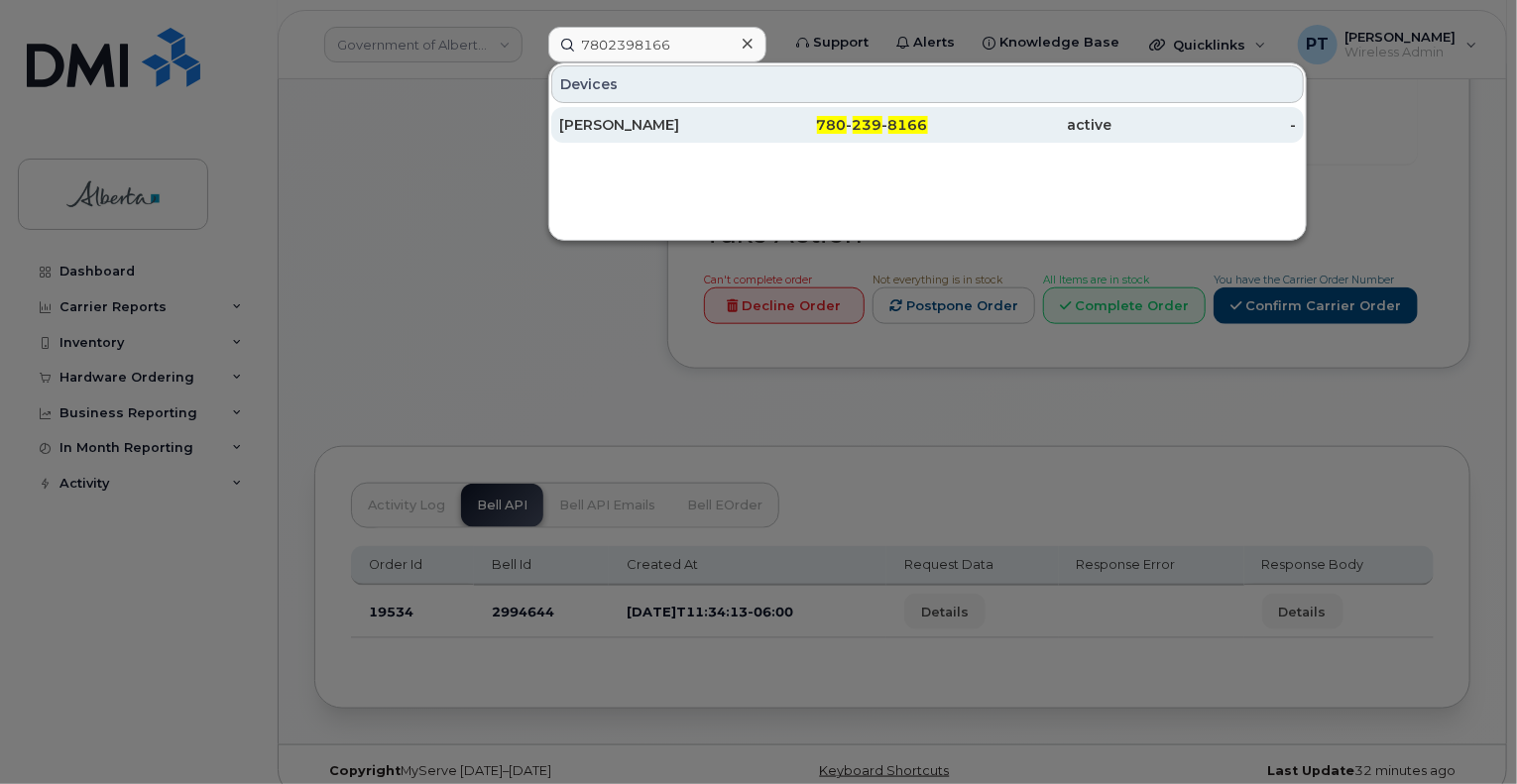 click on "[PERSON_NAME]" at bounding box center [651, 125] 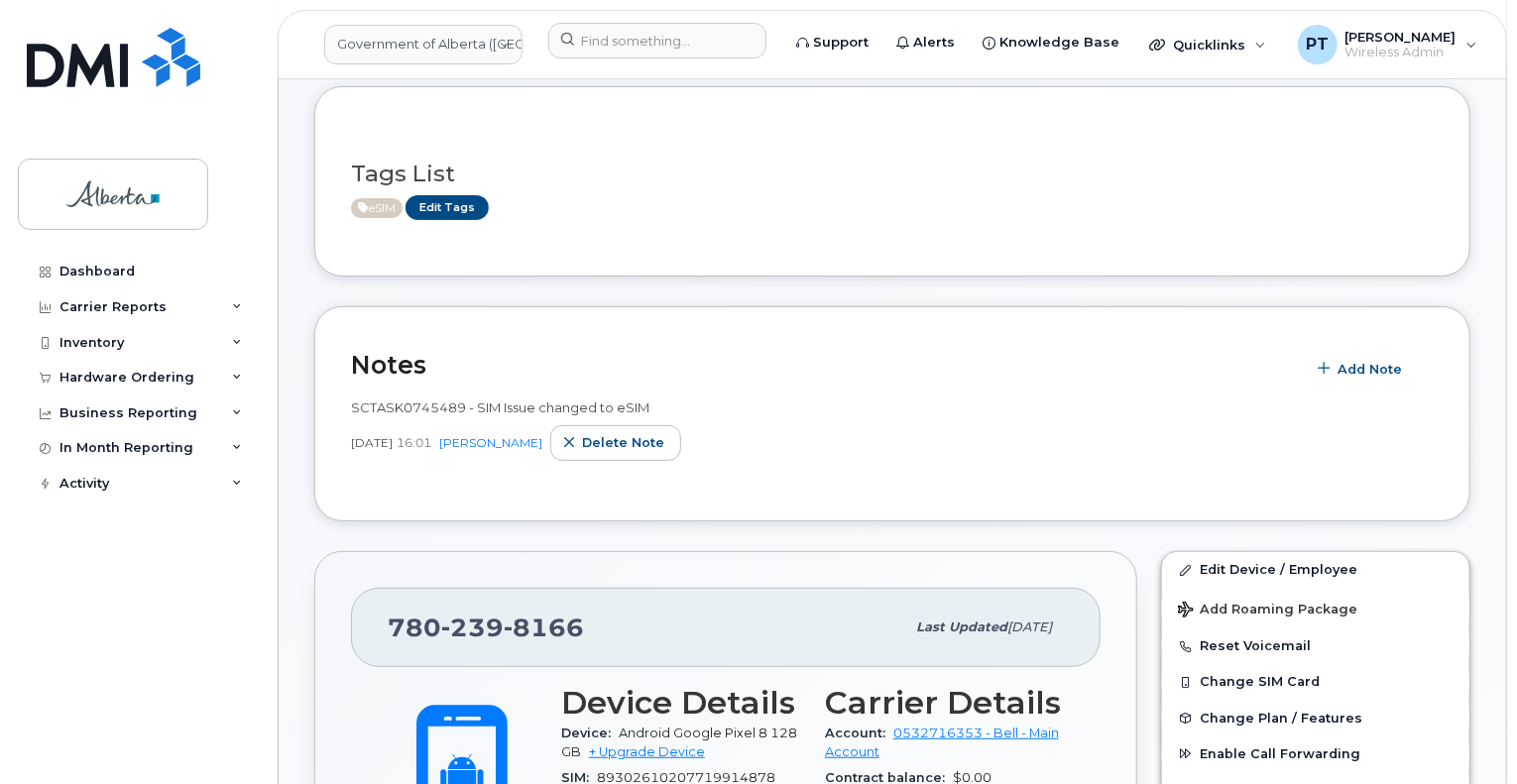 scroll, scrollTop: 297, scrollLeft: 0, axis: vertical 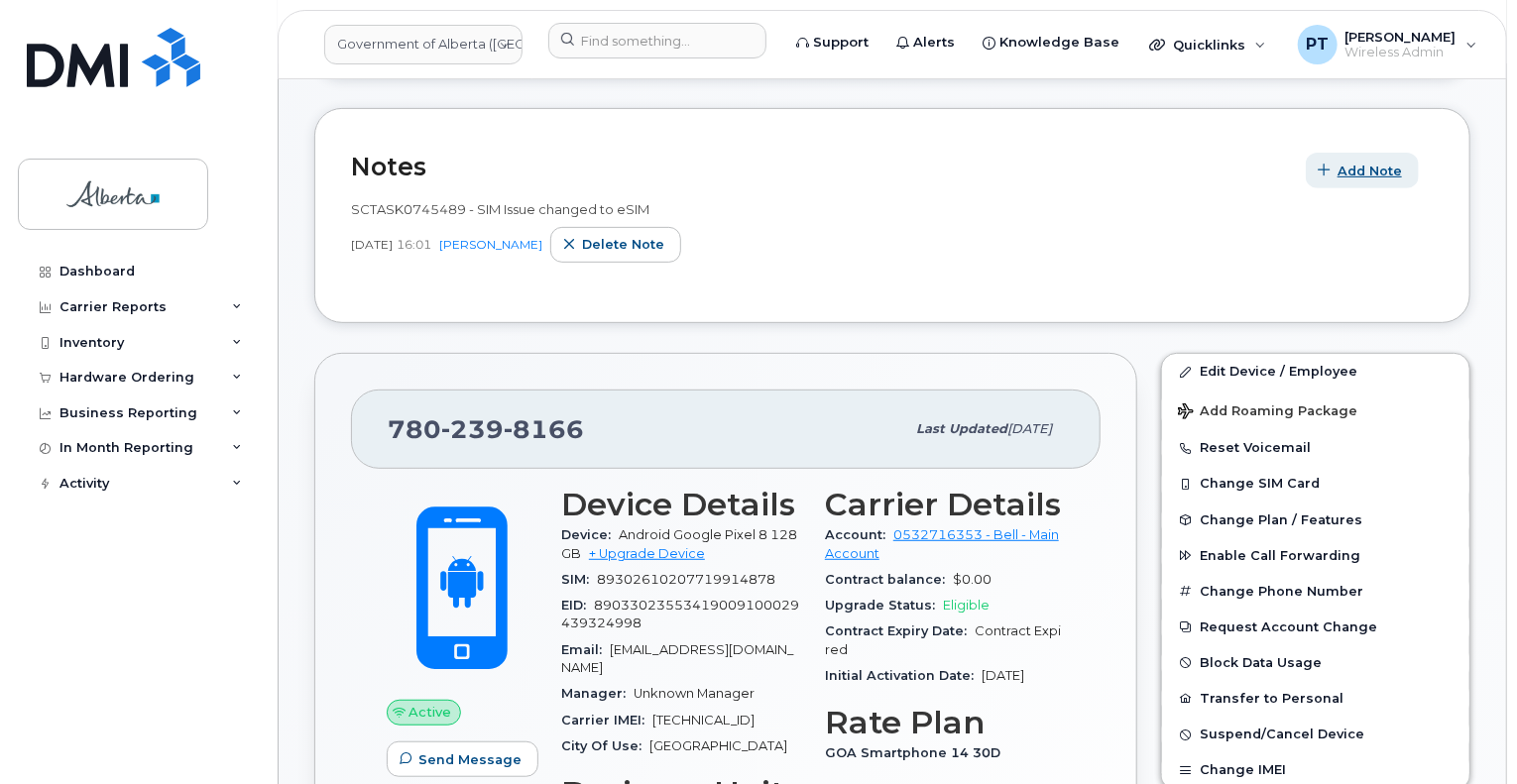 click on "Add Note" at bounding box center (1369, 170) 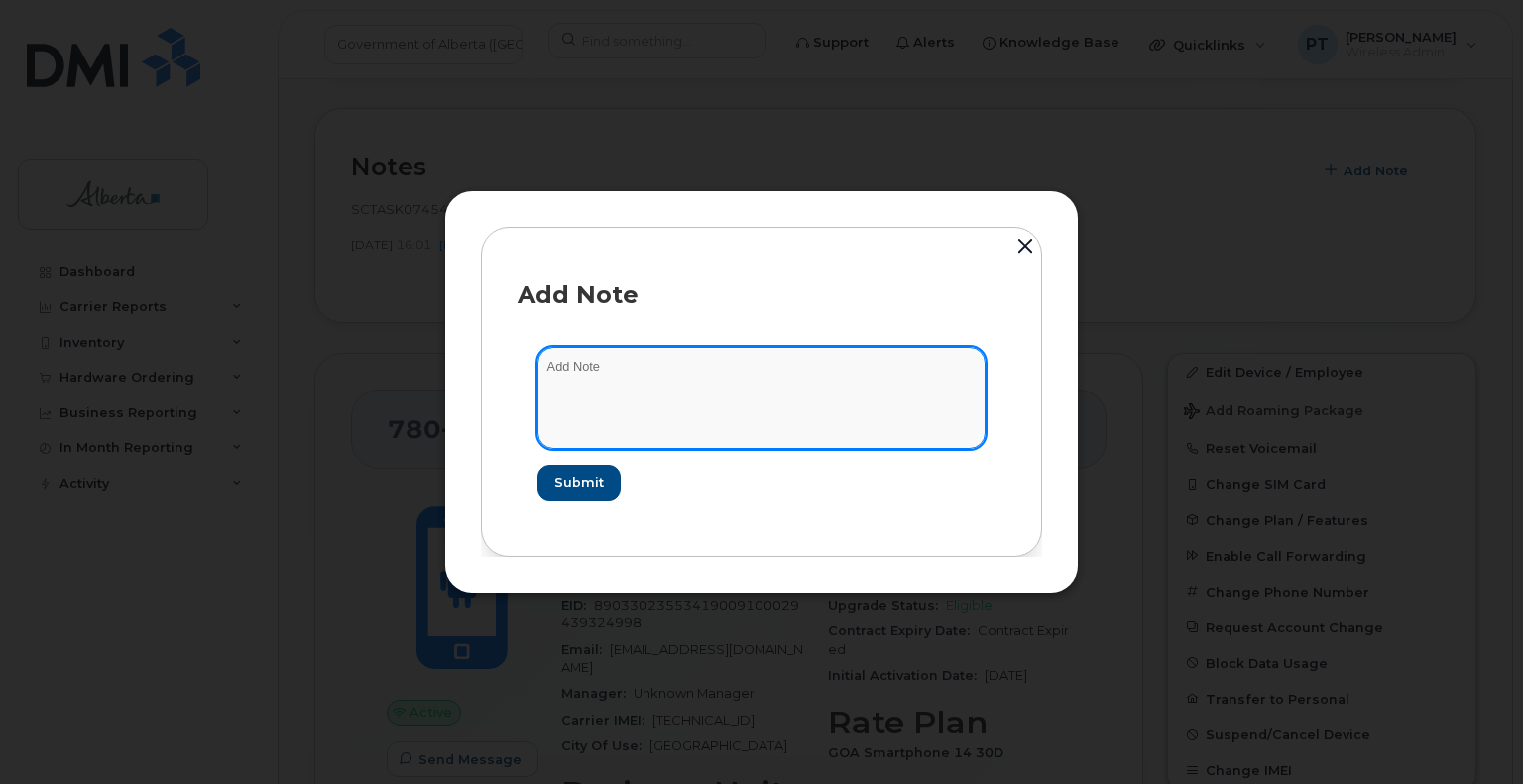 click at bounding box center [762, 397] 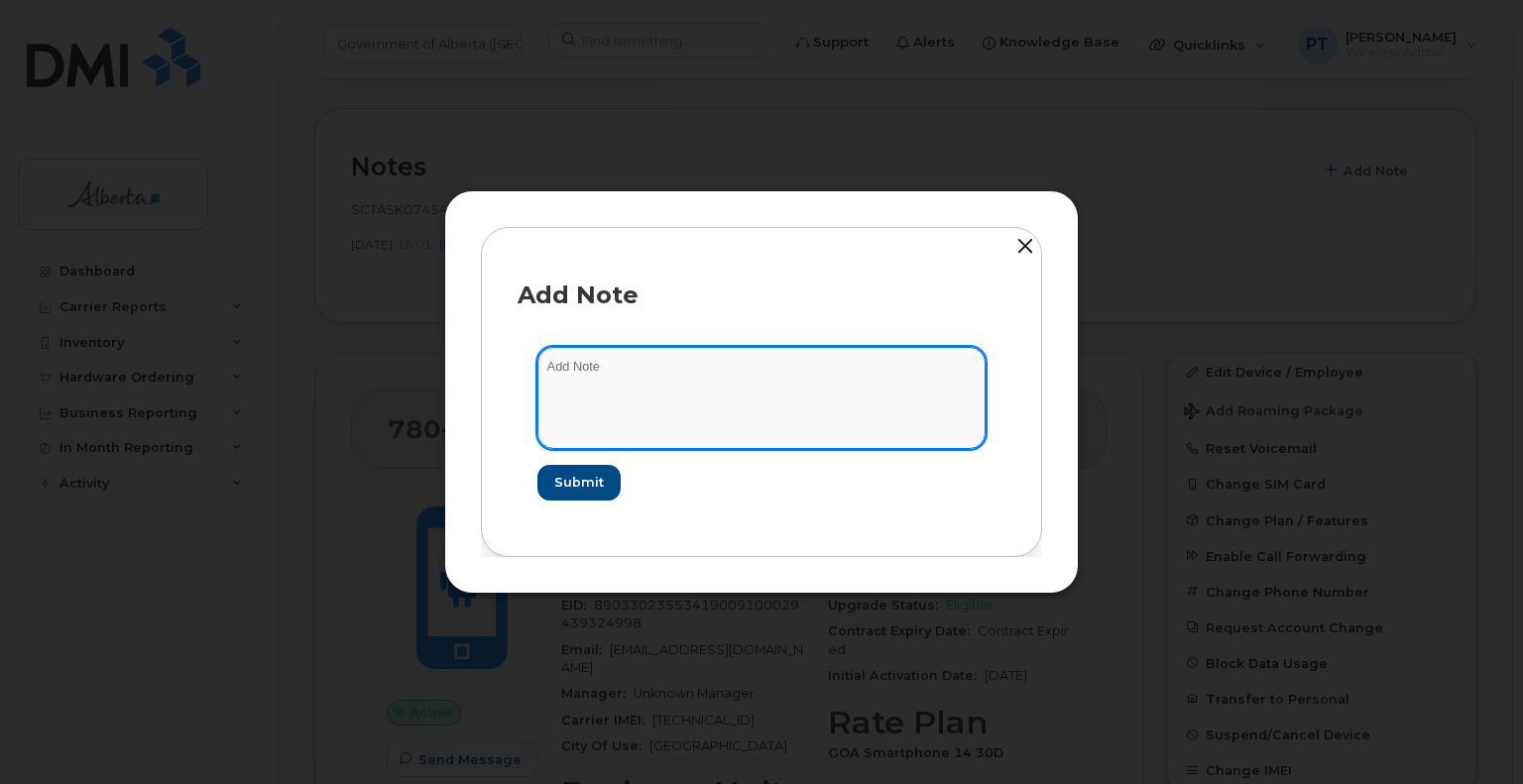 paste on "SCTASK0813150" 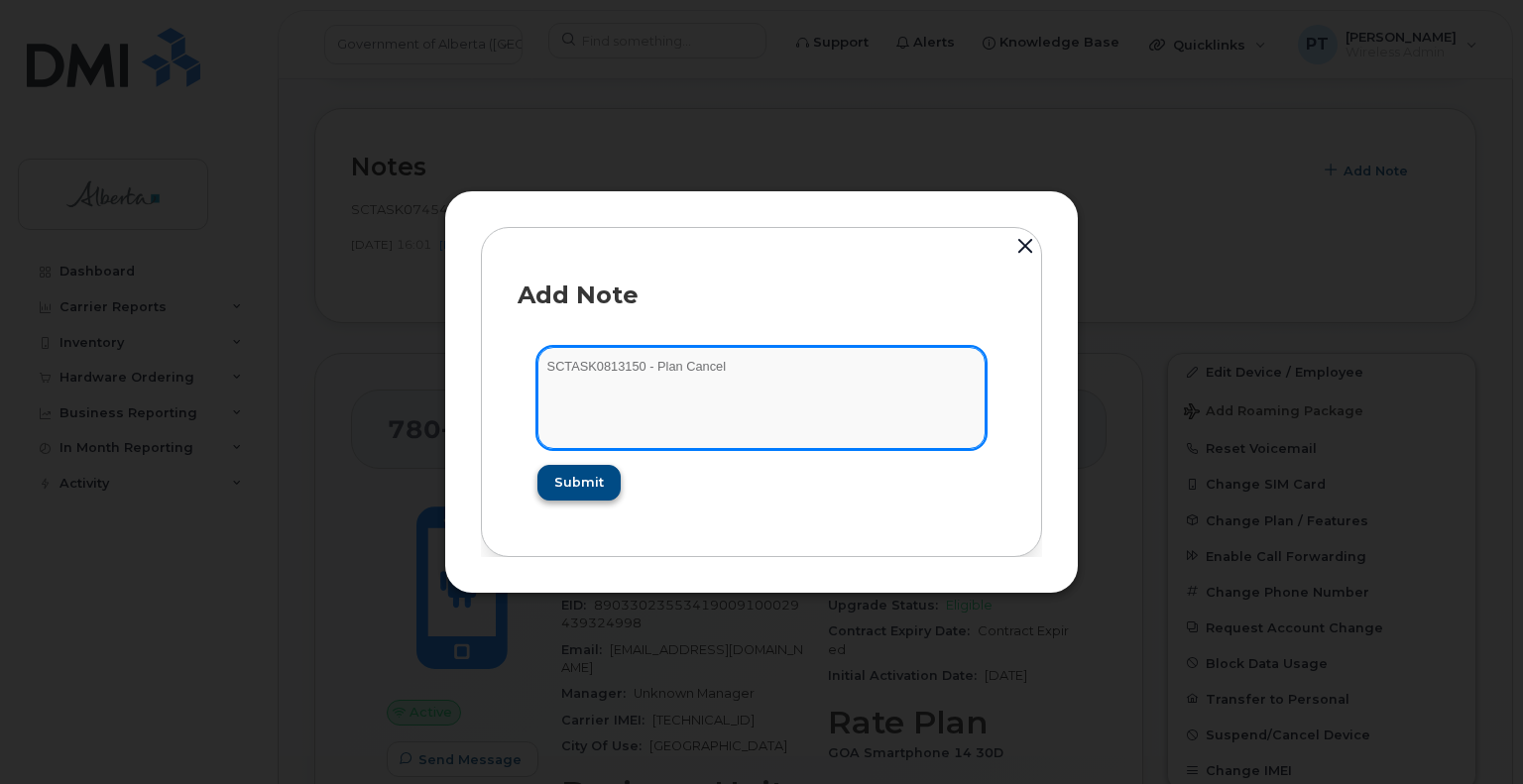 type on "SCTASK0813150 - Plan Cancel" 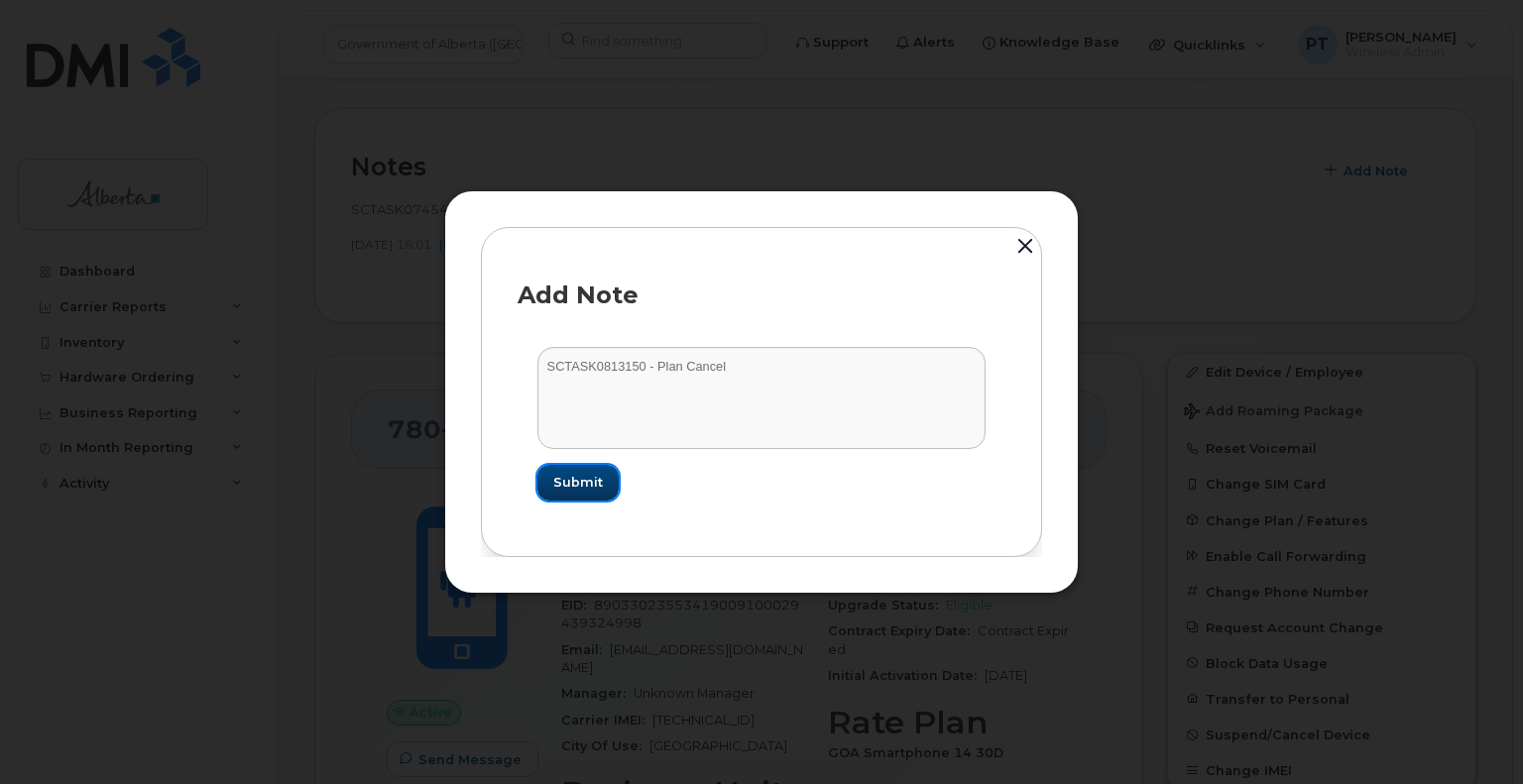 click on "Submit" at bounding box center (578, 482) 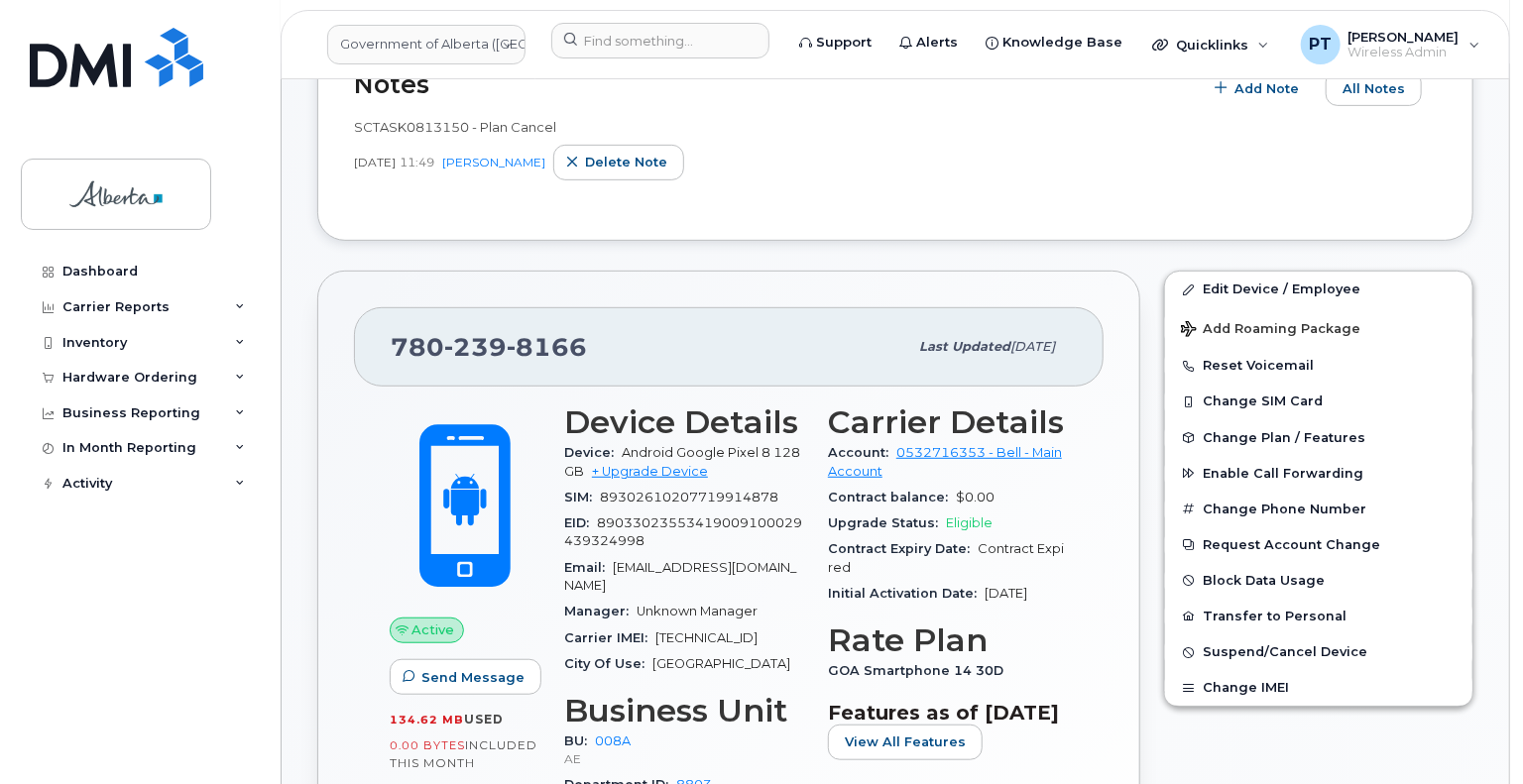 scroll, scrollTop: 496, scrollLeft: 0, axis: vertical 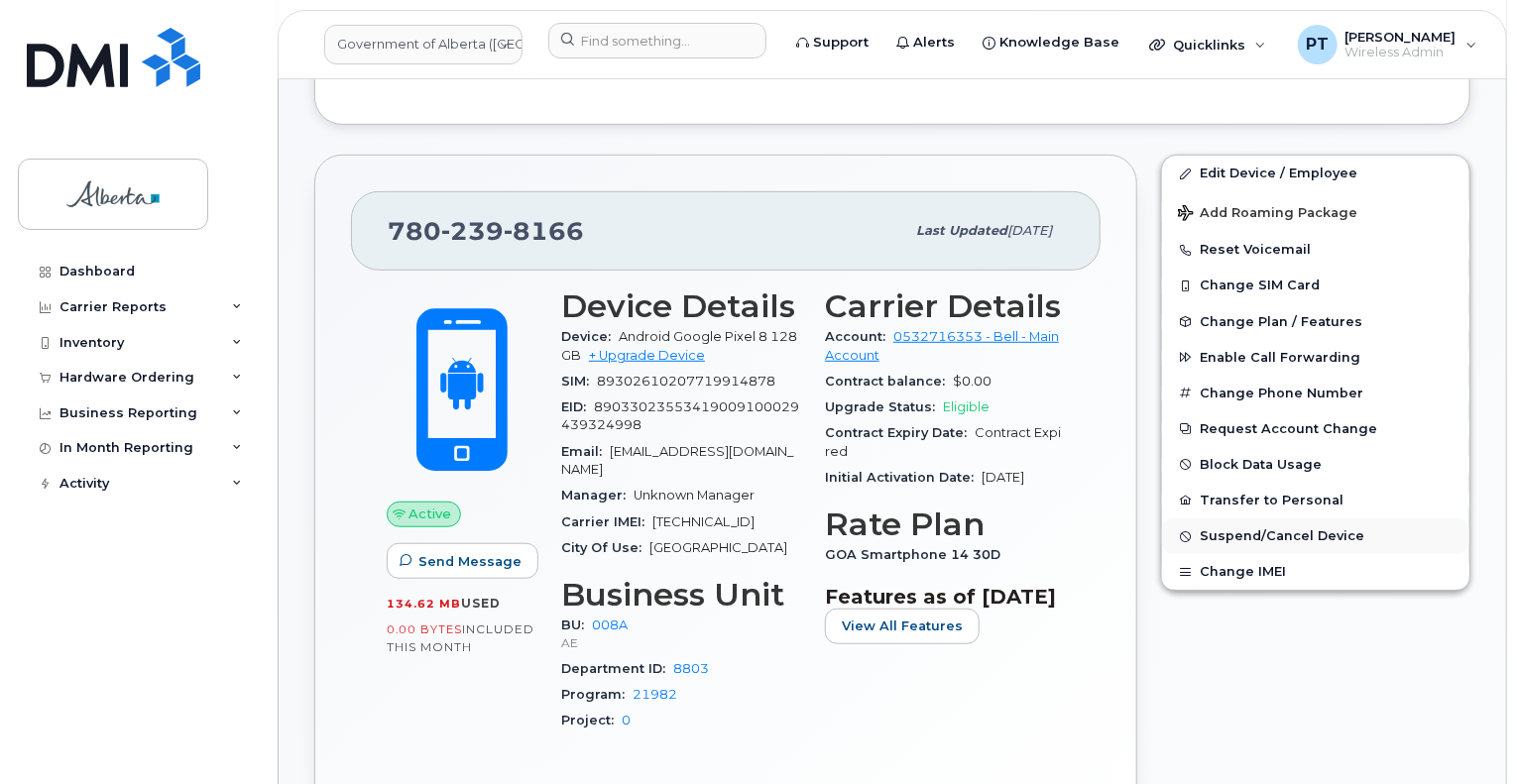 click on "Suspend/Cancel Device" at bounding box center (1282, 536) 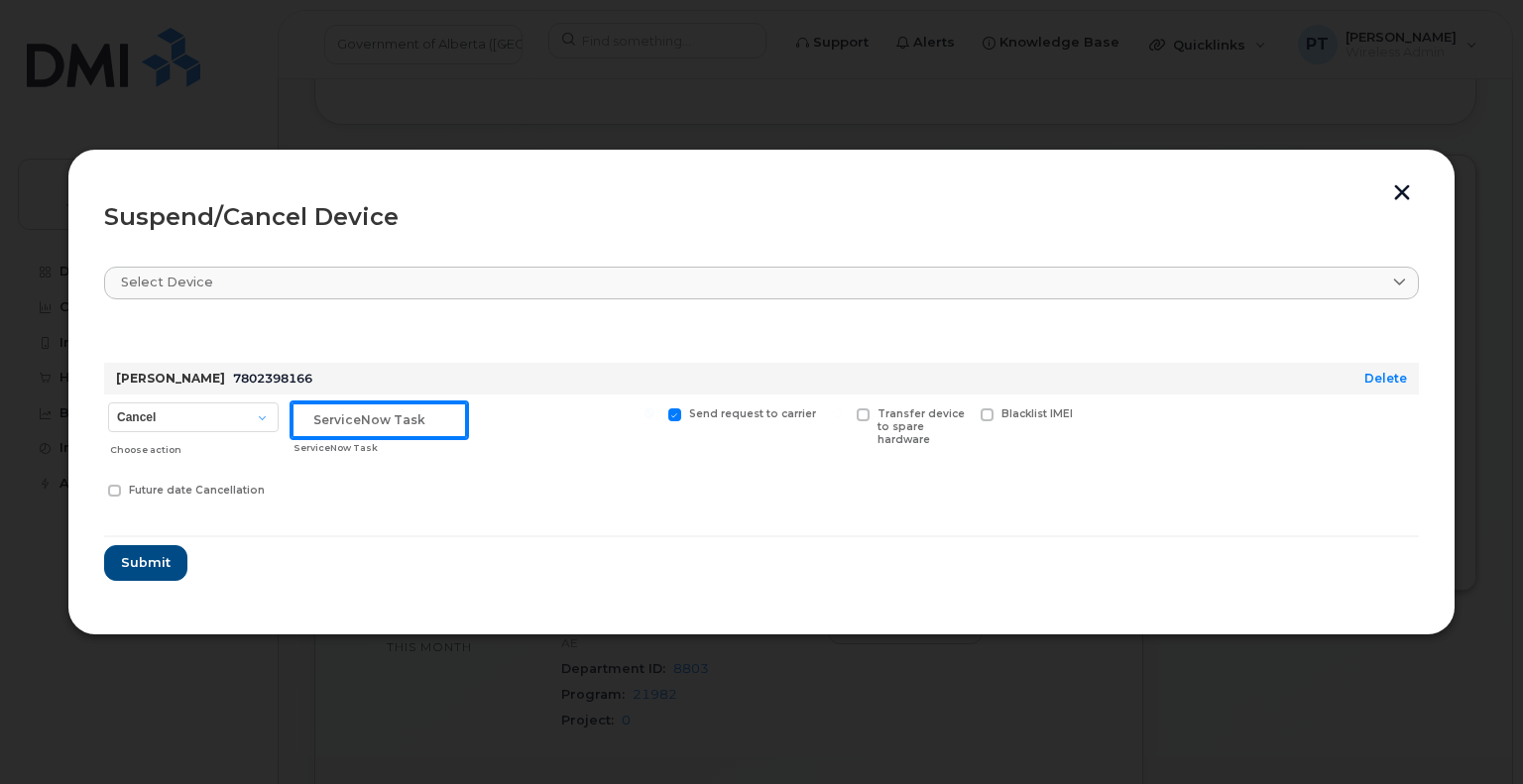 click at bounding box center (379, 420) 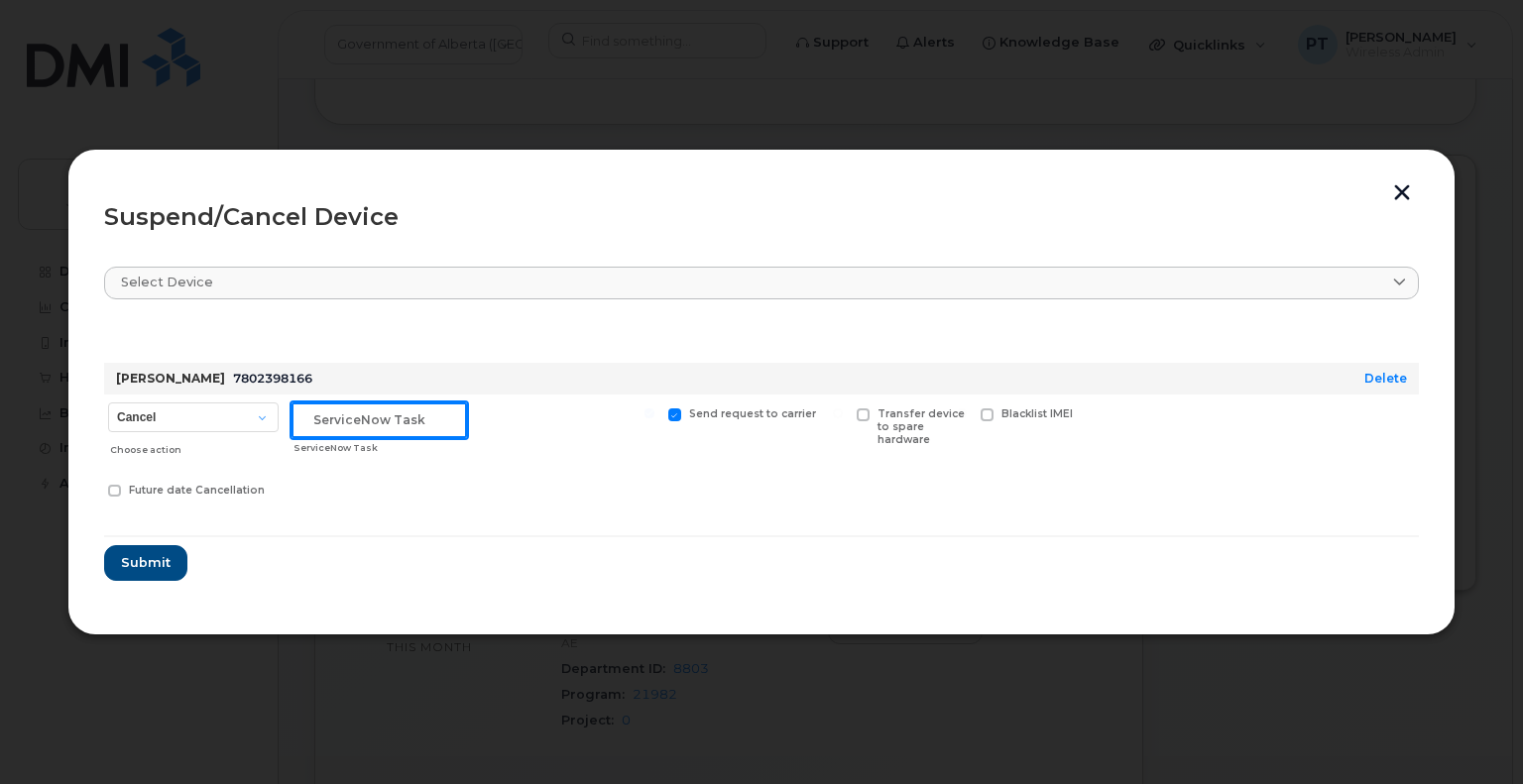 paste on "SCTASK0813150" 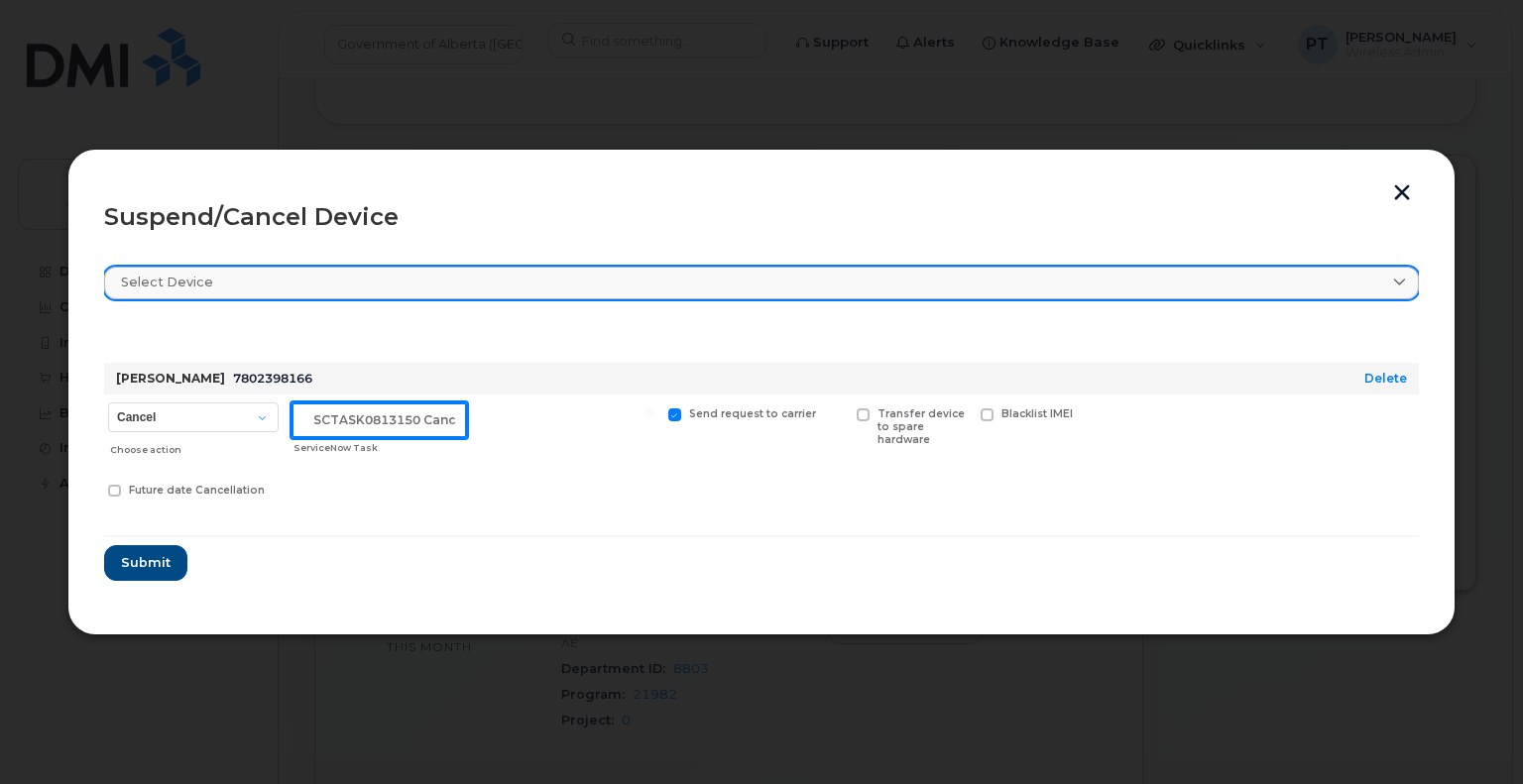scroll, scrollTop: 0, scrollLeft: 6, axis: horizontal 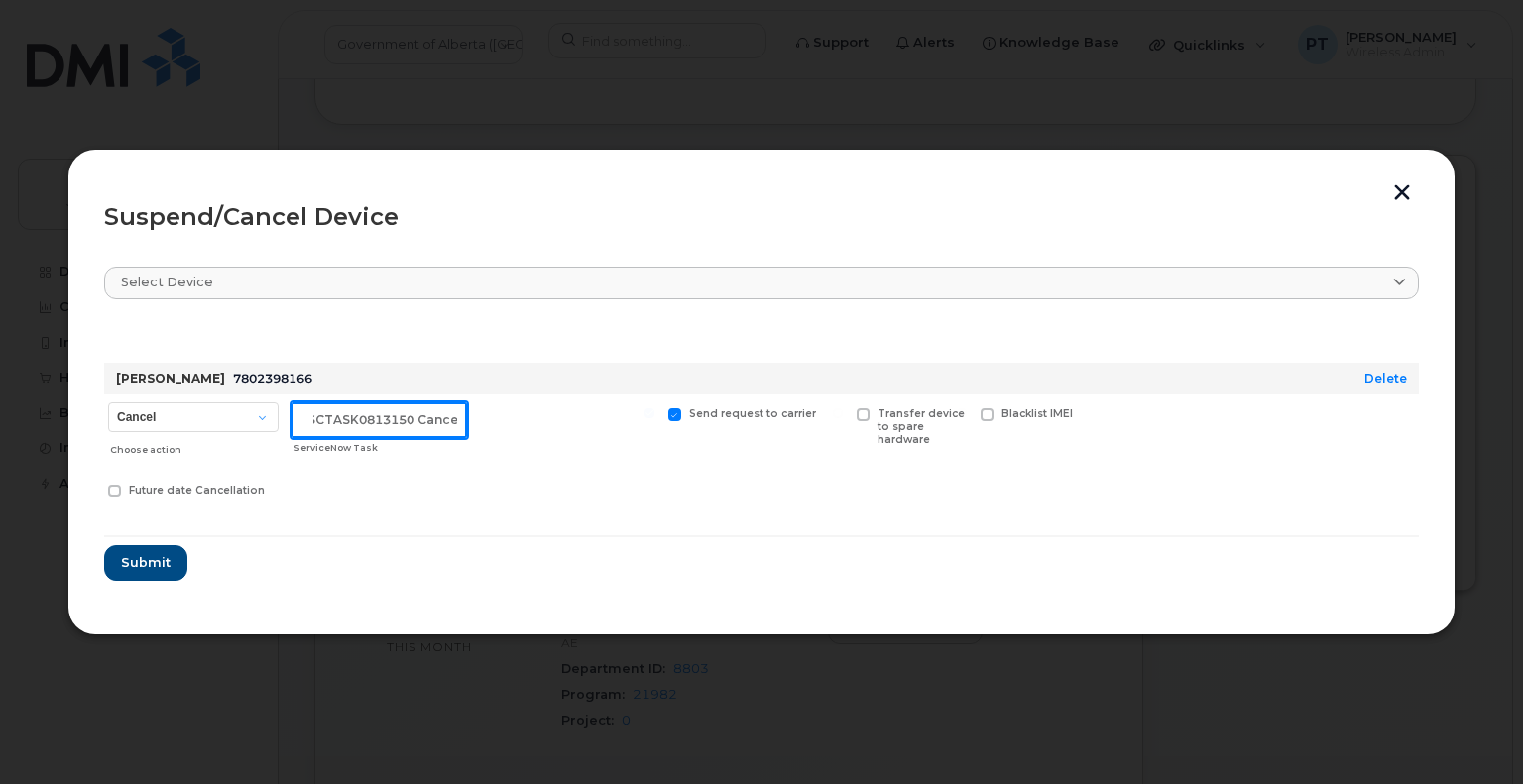 type on "SCTASK0813150 Cancel" 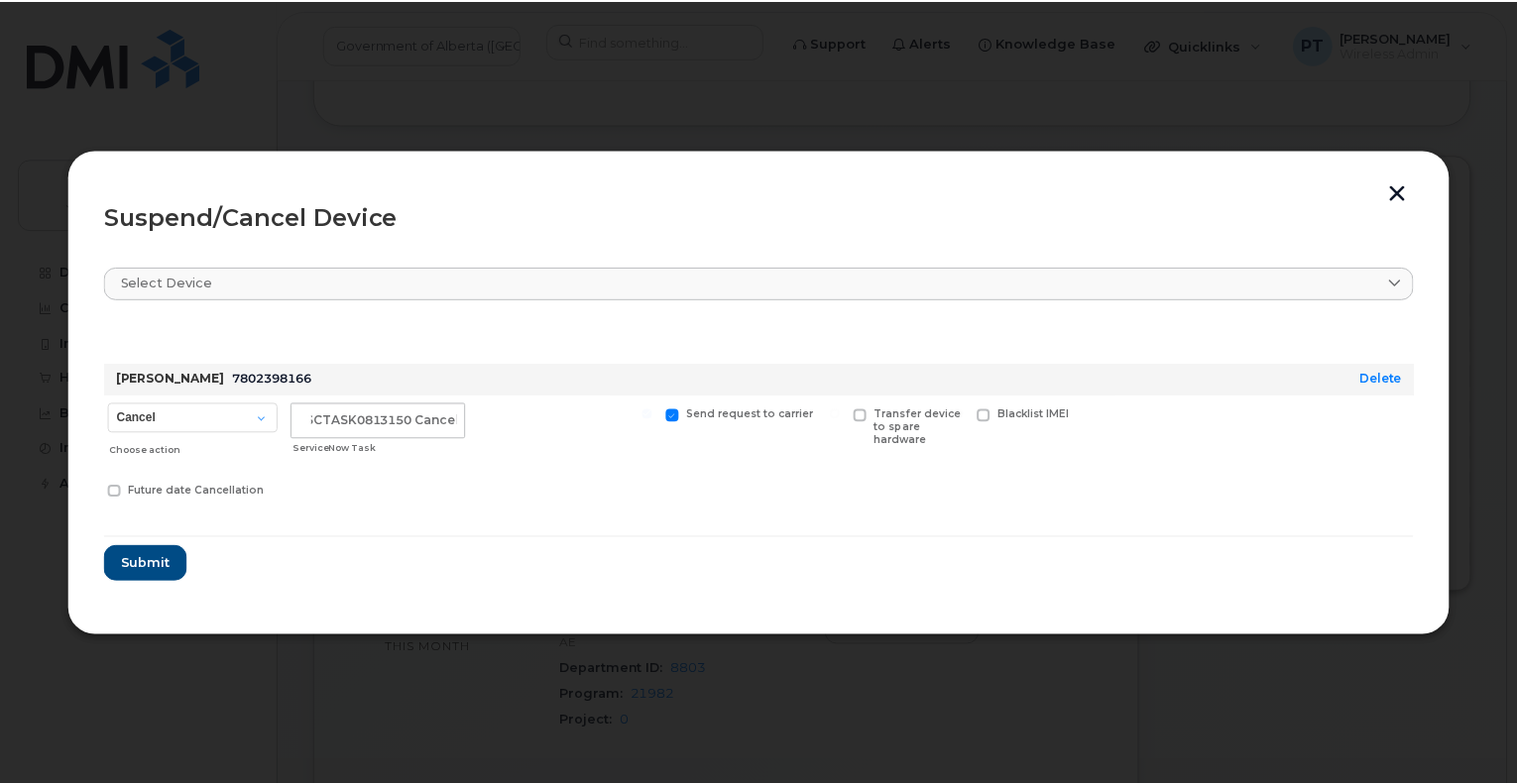 scroll, scrollTop: 0, scrollLeft: 0, axis: both 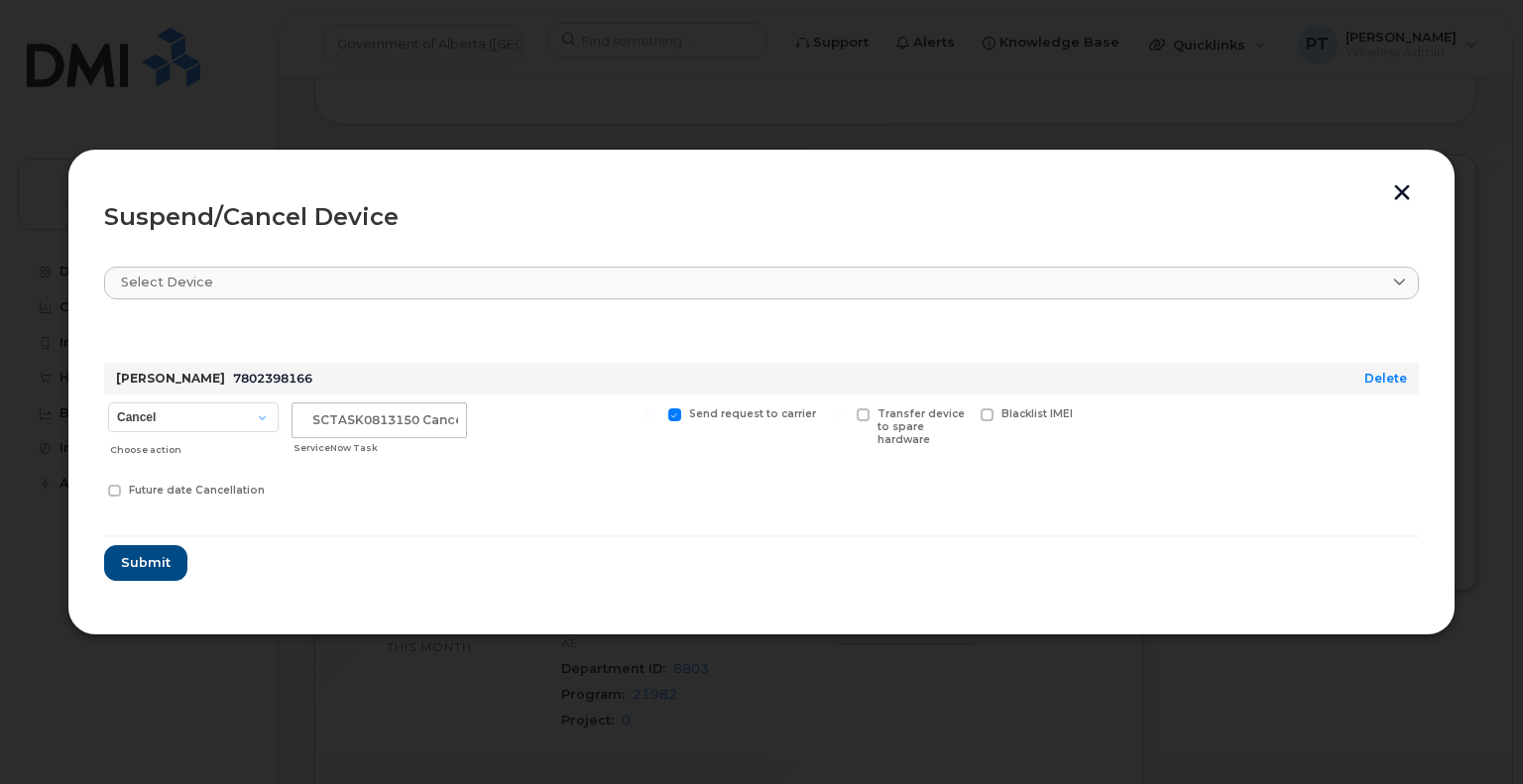 click at bounding box center (863, 414) 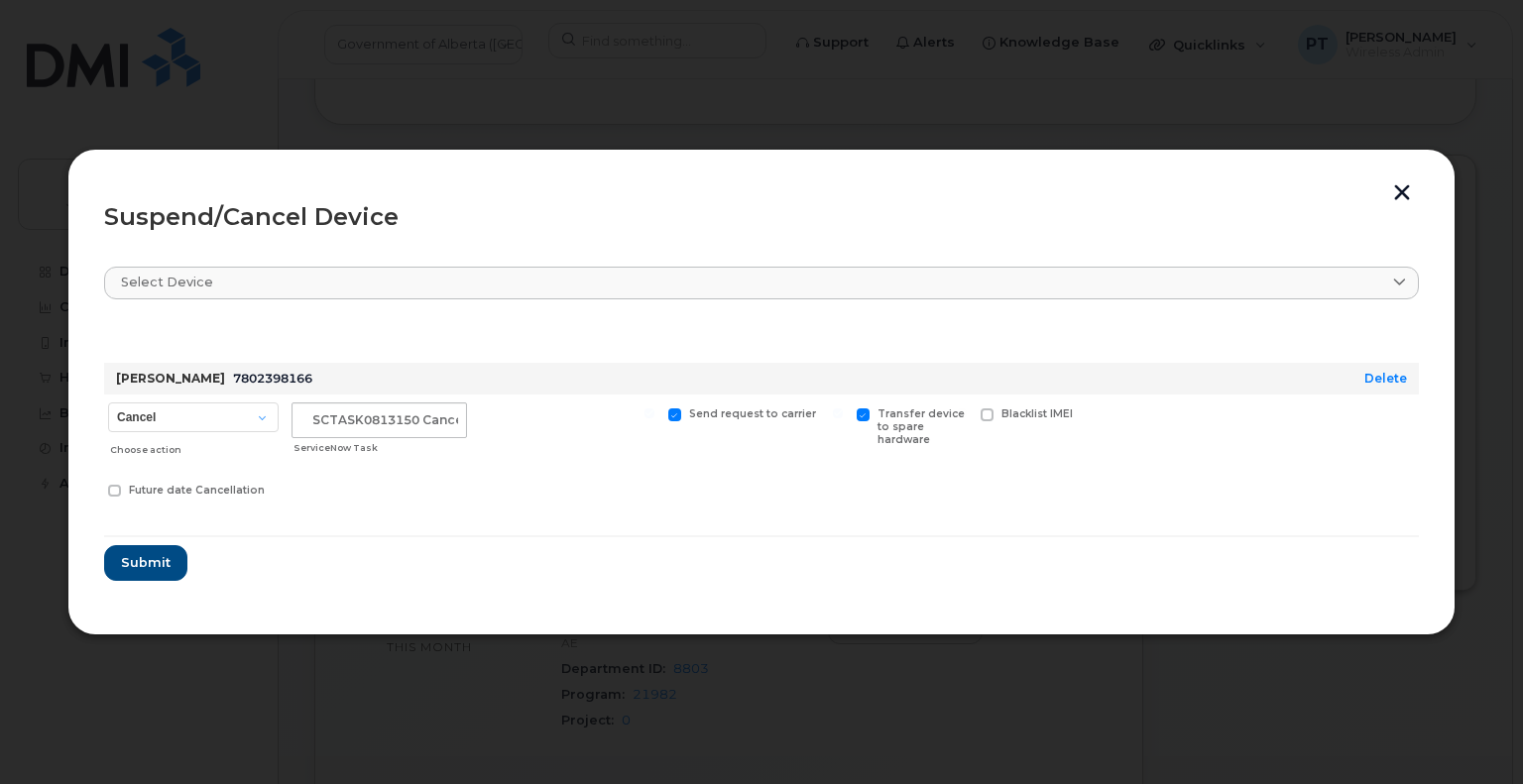 click on "Sandeep Soni 7802398166 Delete Cancel Suspend - Extend Suspension Suspend - Reduced Rate Suspend - Lost Device/Stolen Reactivate Choose action SCTASK0813150 Cancel ServiceNow Task Send request to carrier Transfer device to spare hardware Blacklist IMEI Future date Cancellation Submit" 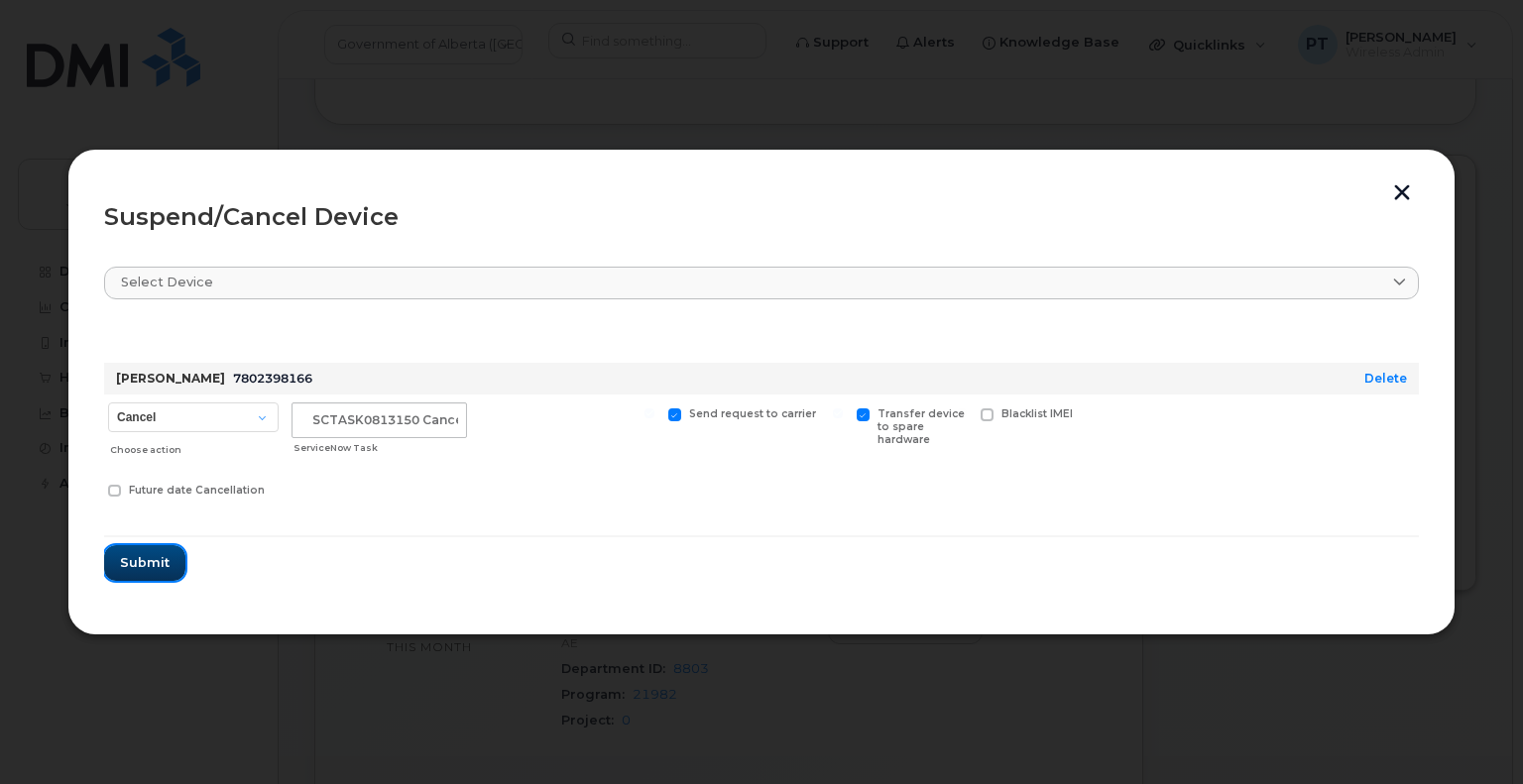 click on "Submit" at bounding box center [145, 562] 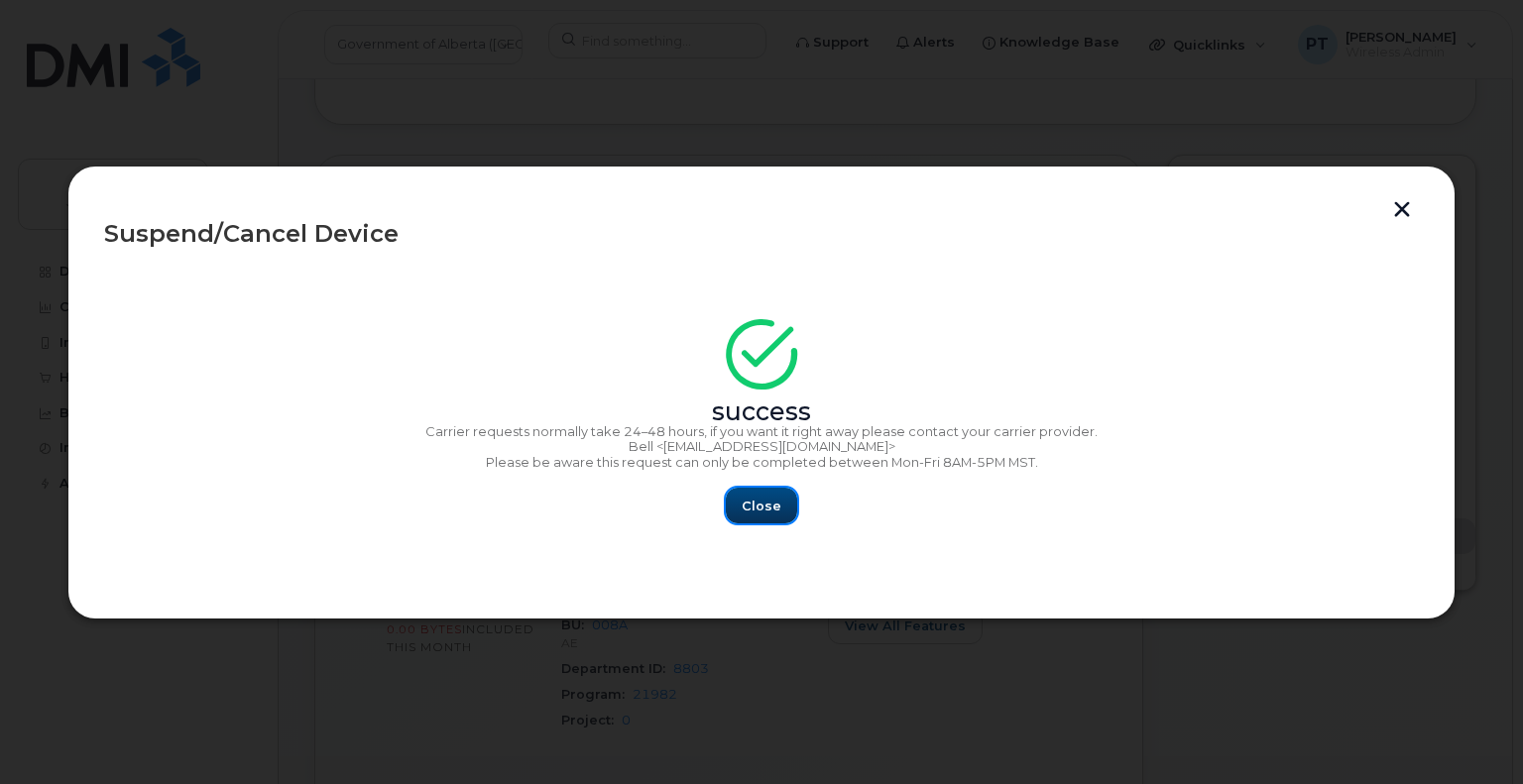 click on "Close" at bounding box center [762, 505] 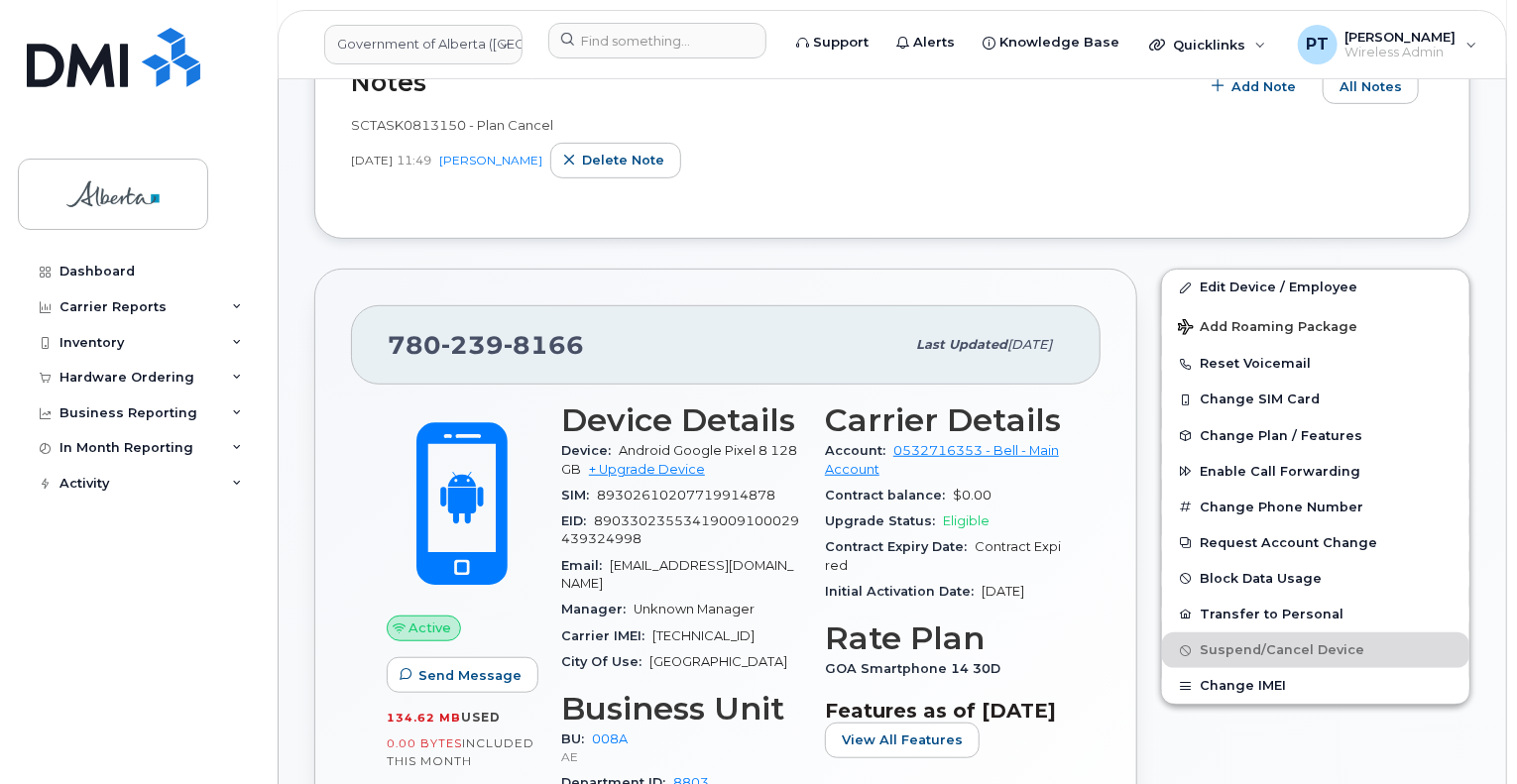 scroll, scrollTop: 297, scrollLeft: 0, axis: vertical 